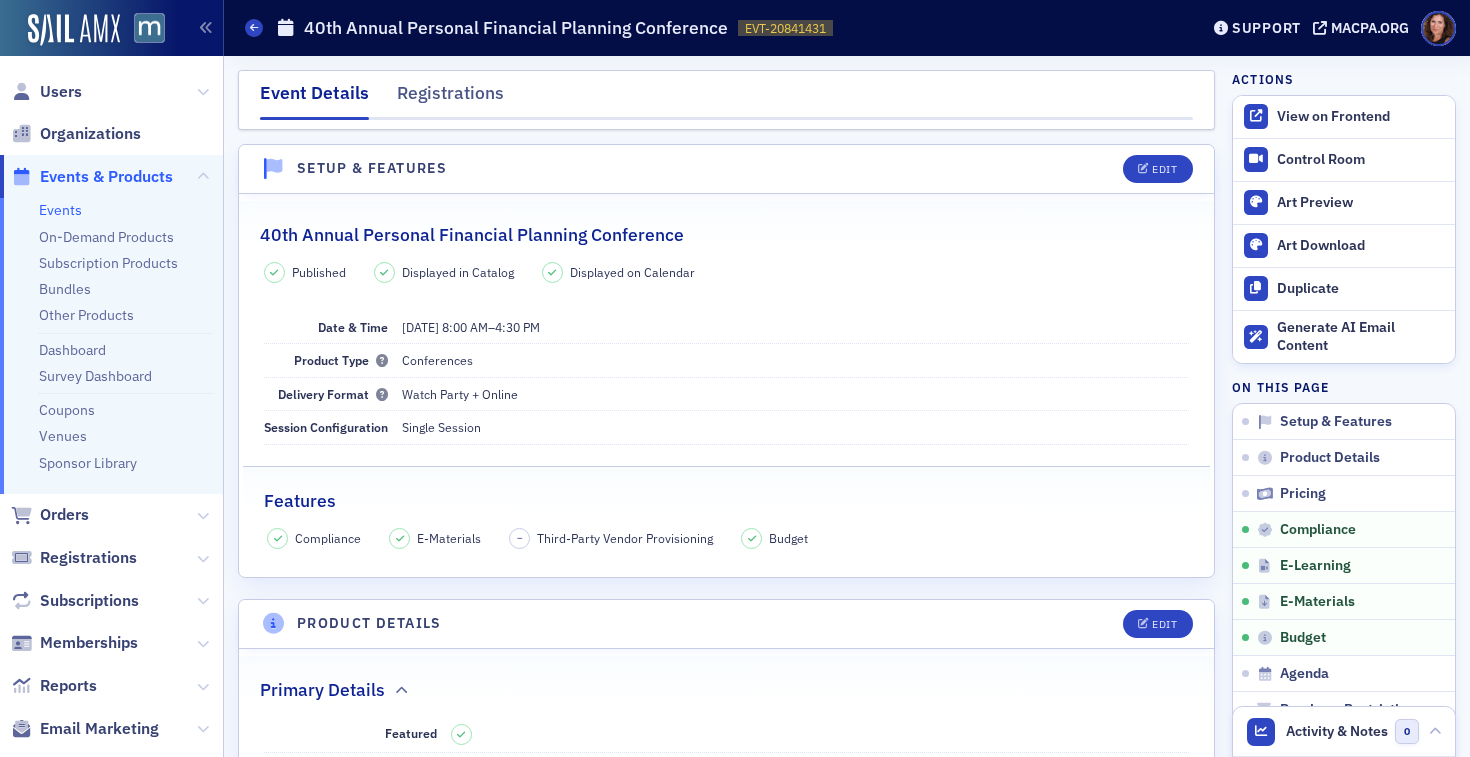 scroll, scrollTop: 0, scrollLeft: 0, axis: both 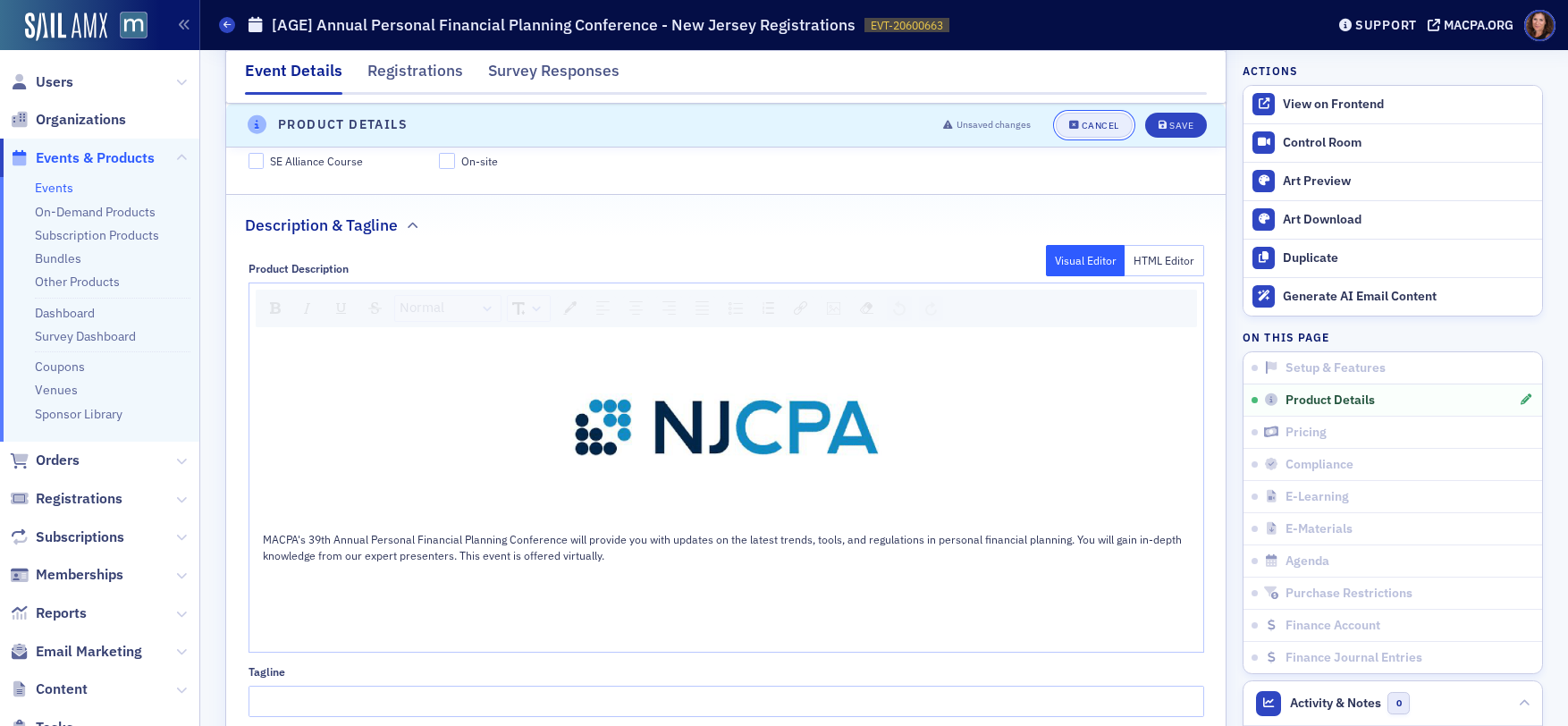 click on "Cancel" 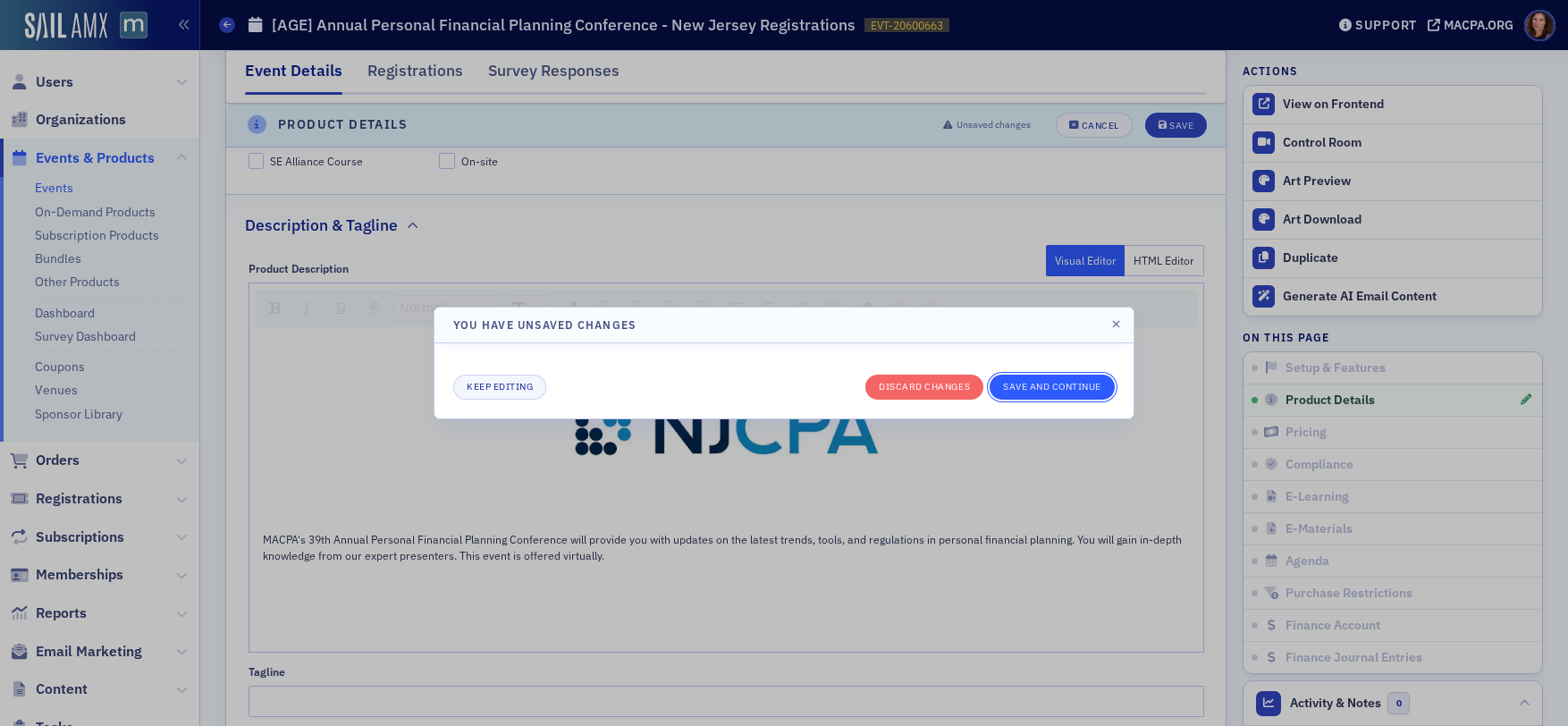 click on "Save and continue" at bounding box center [1052, 387] 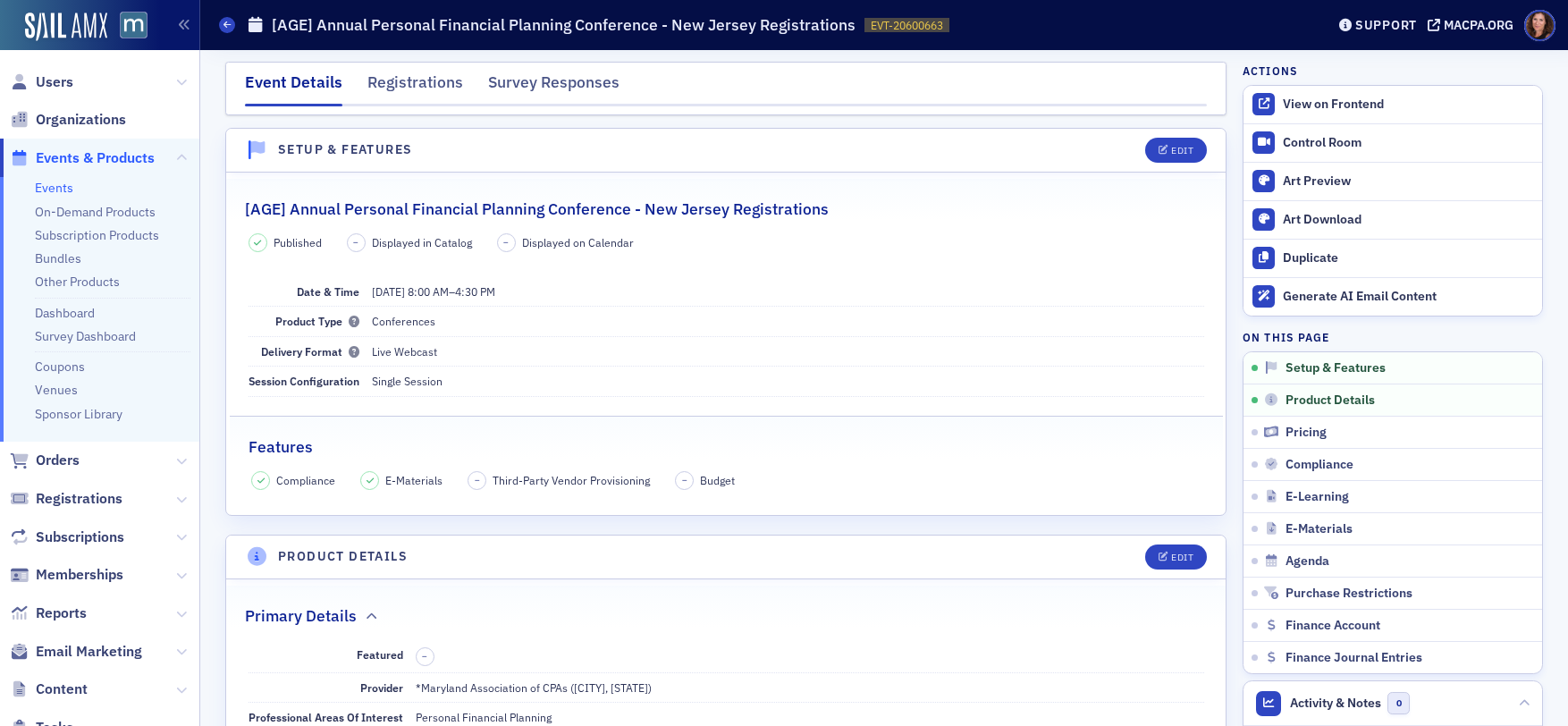 scroll, scrollTop: 0, scrollLeft: 0, axis: both 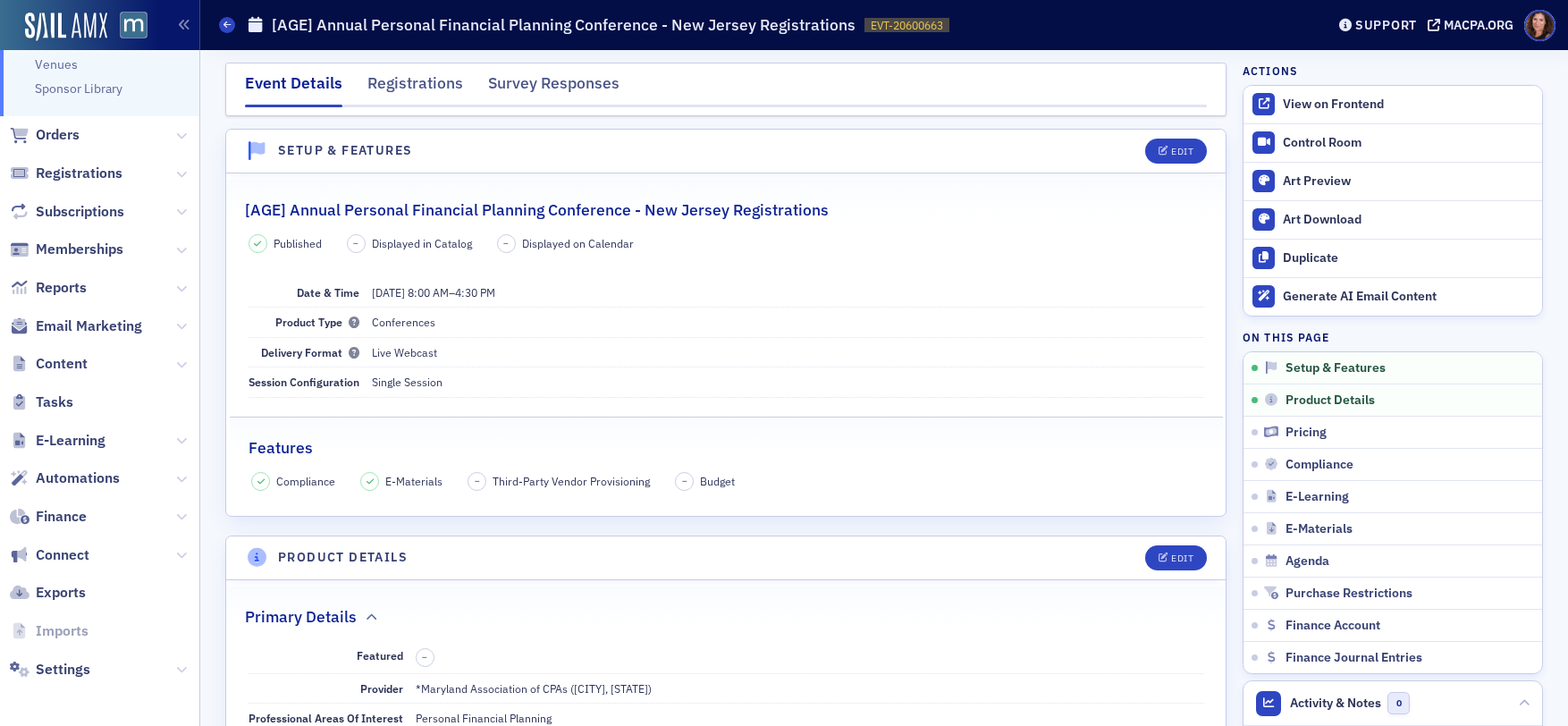 click on "Content" 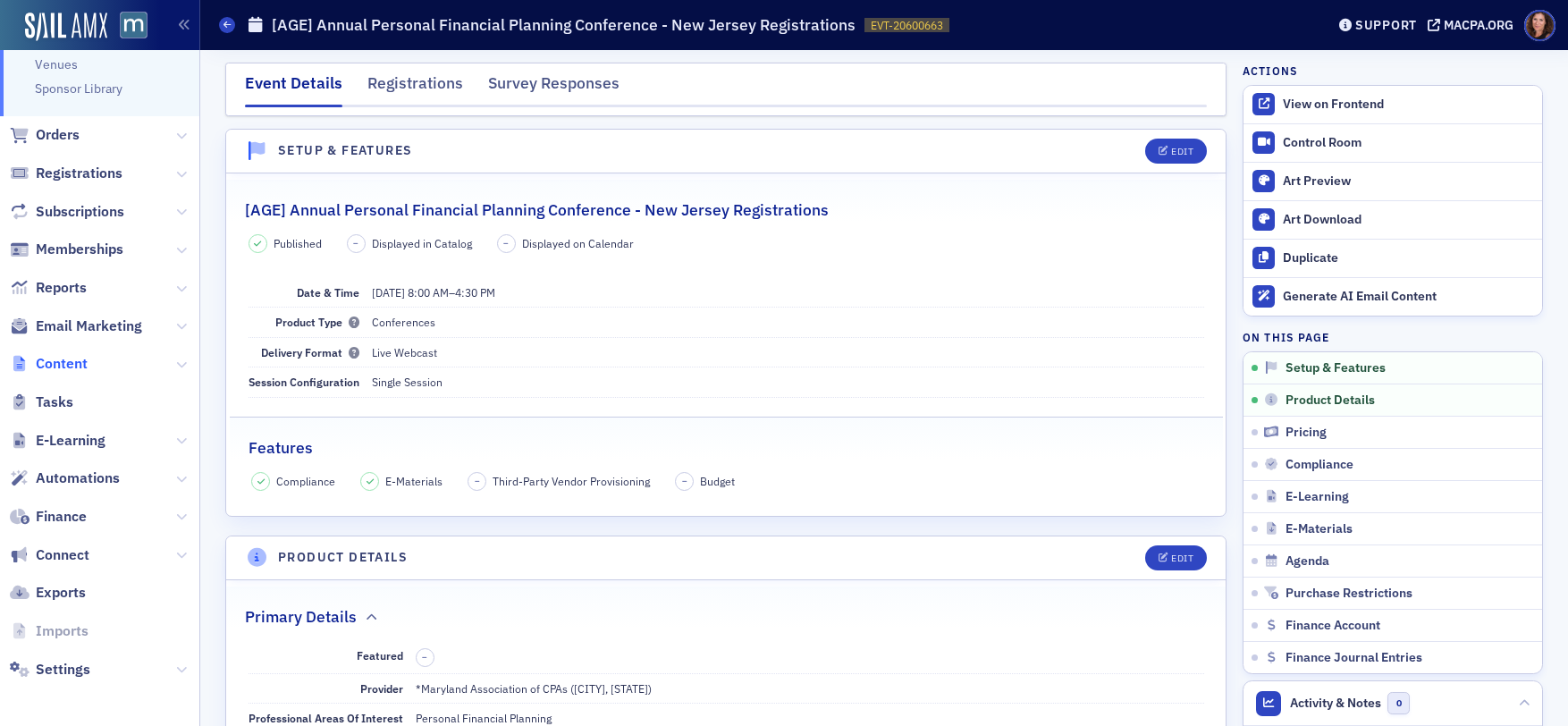 click on "Content" 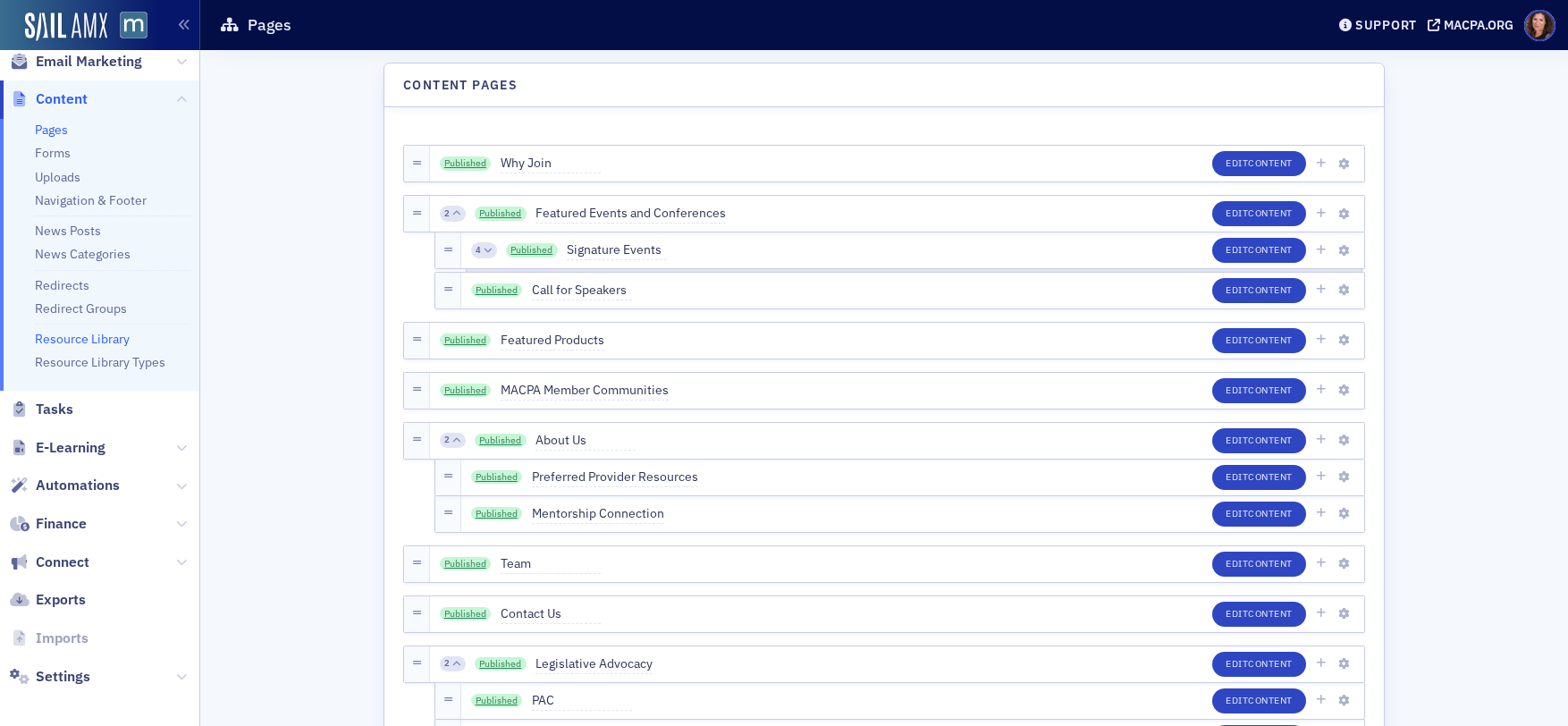 click on "Resource Library" 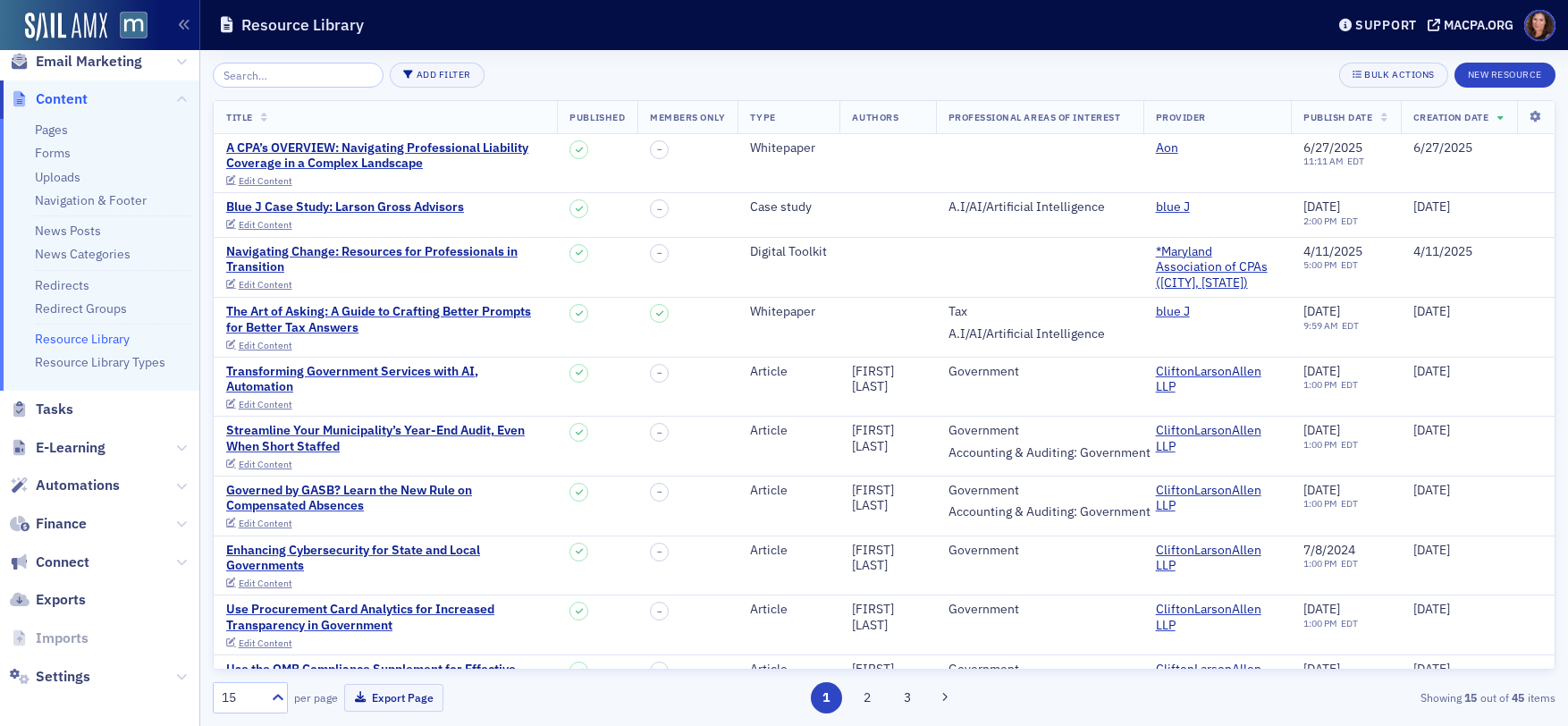 click 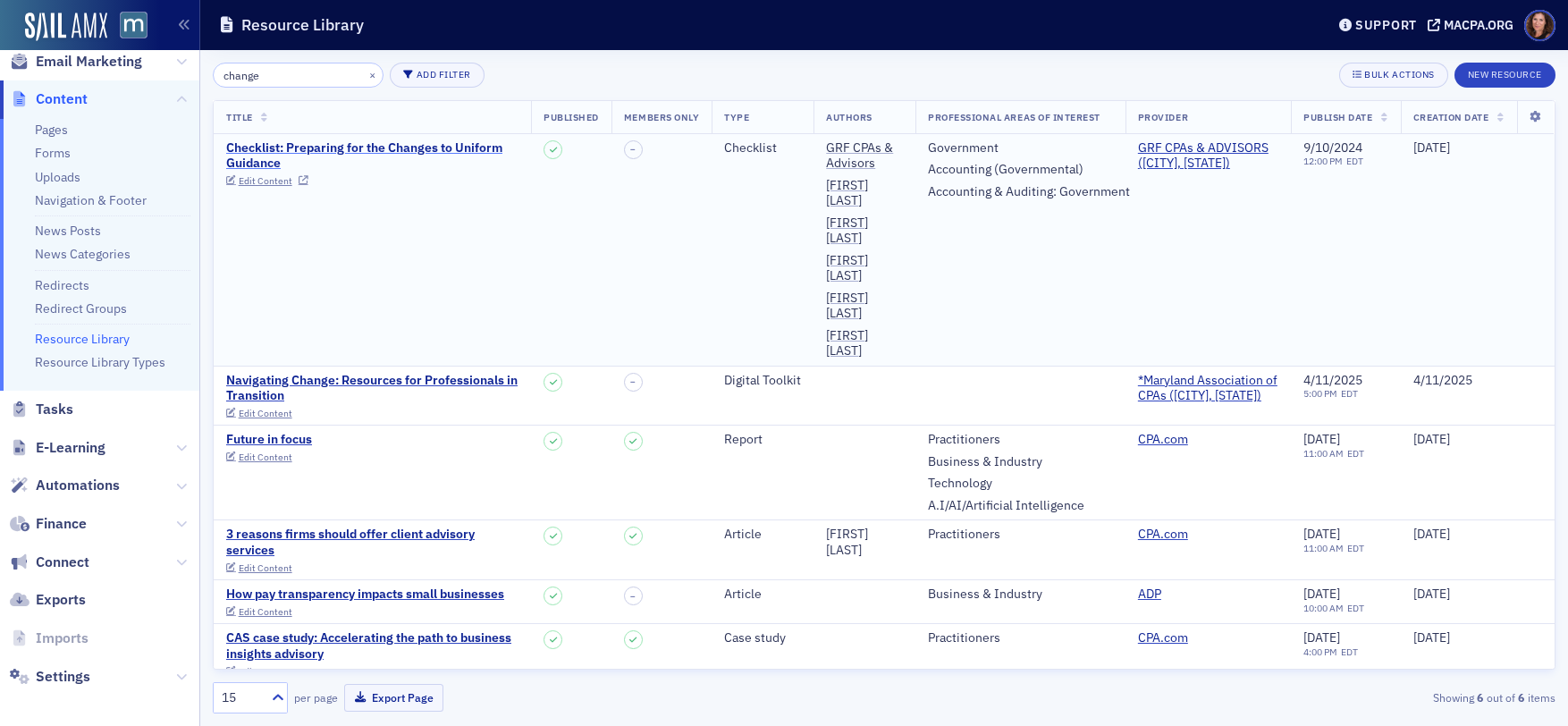 type on "change" 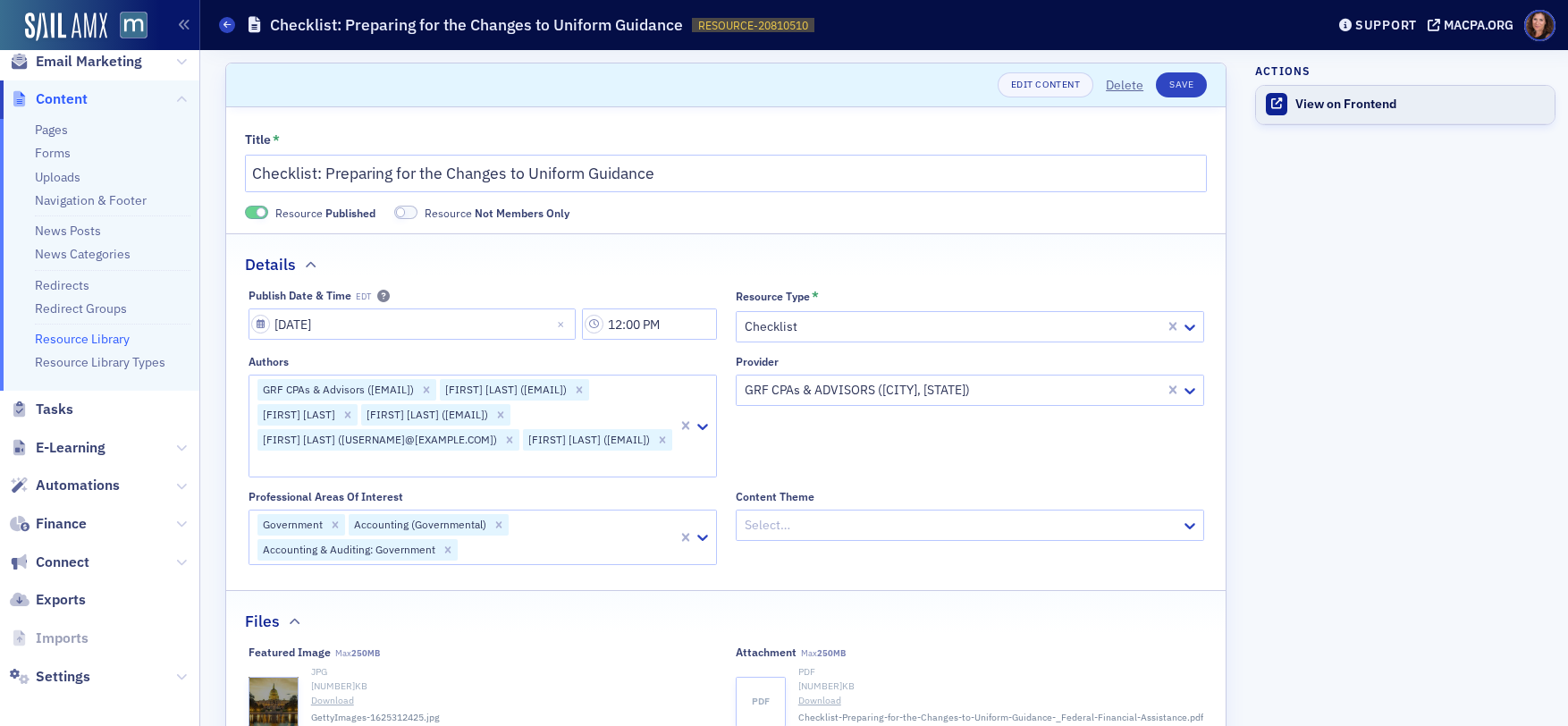 click on "View on Frontend" 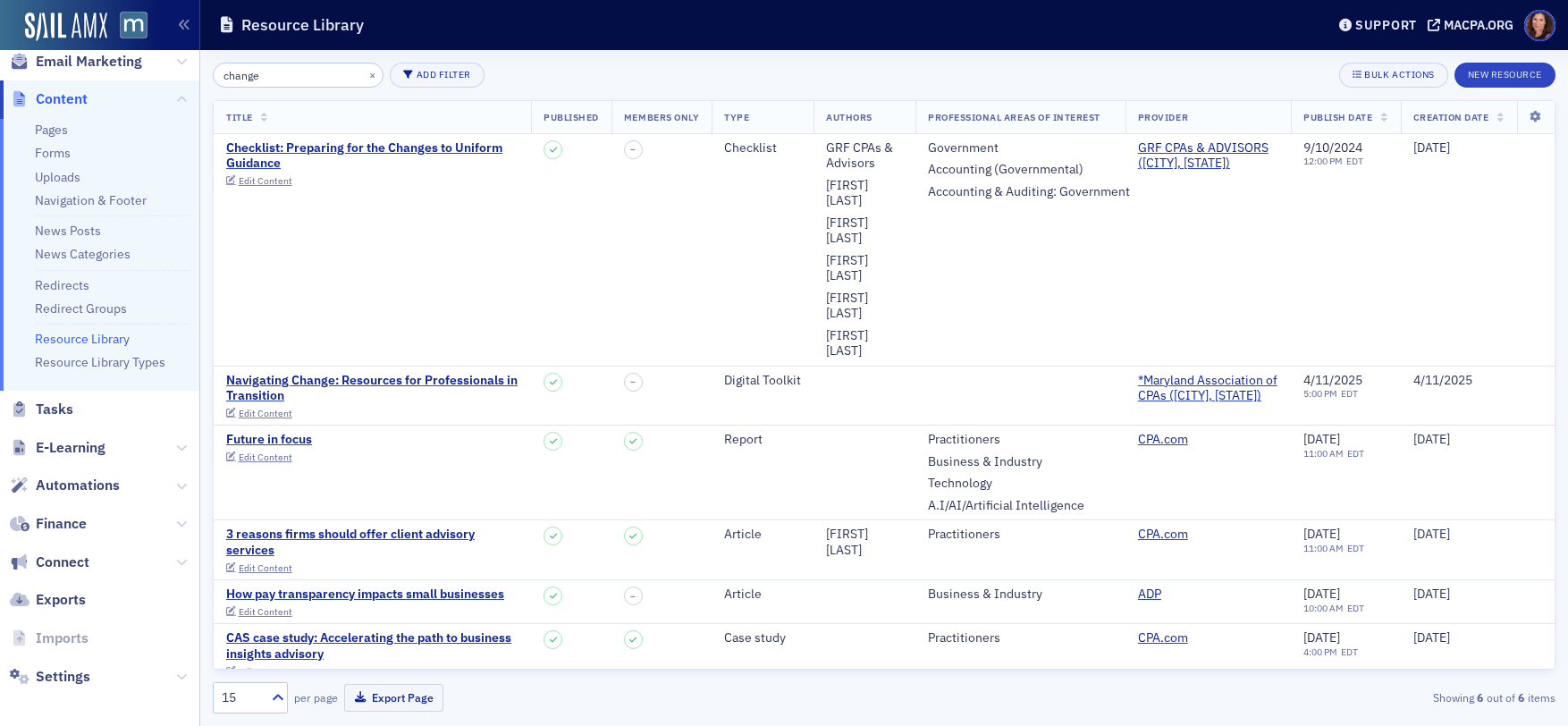 scroll, scrollTop: 333, scrollLeft: 0, axis: vertical 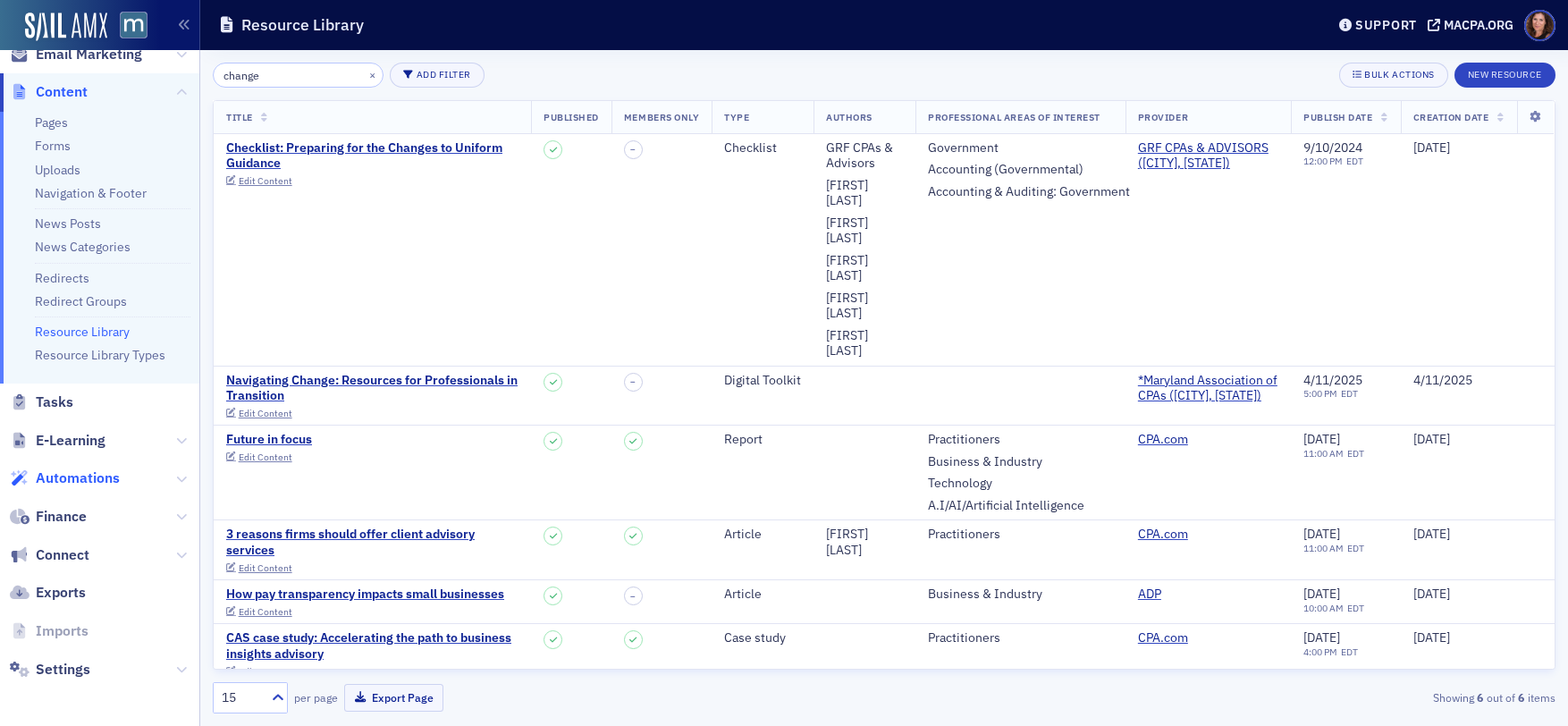 click on "Automations" 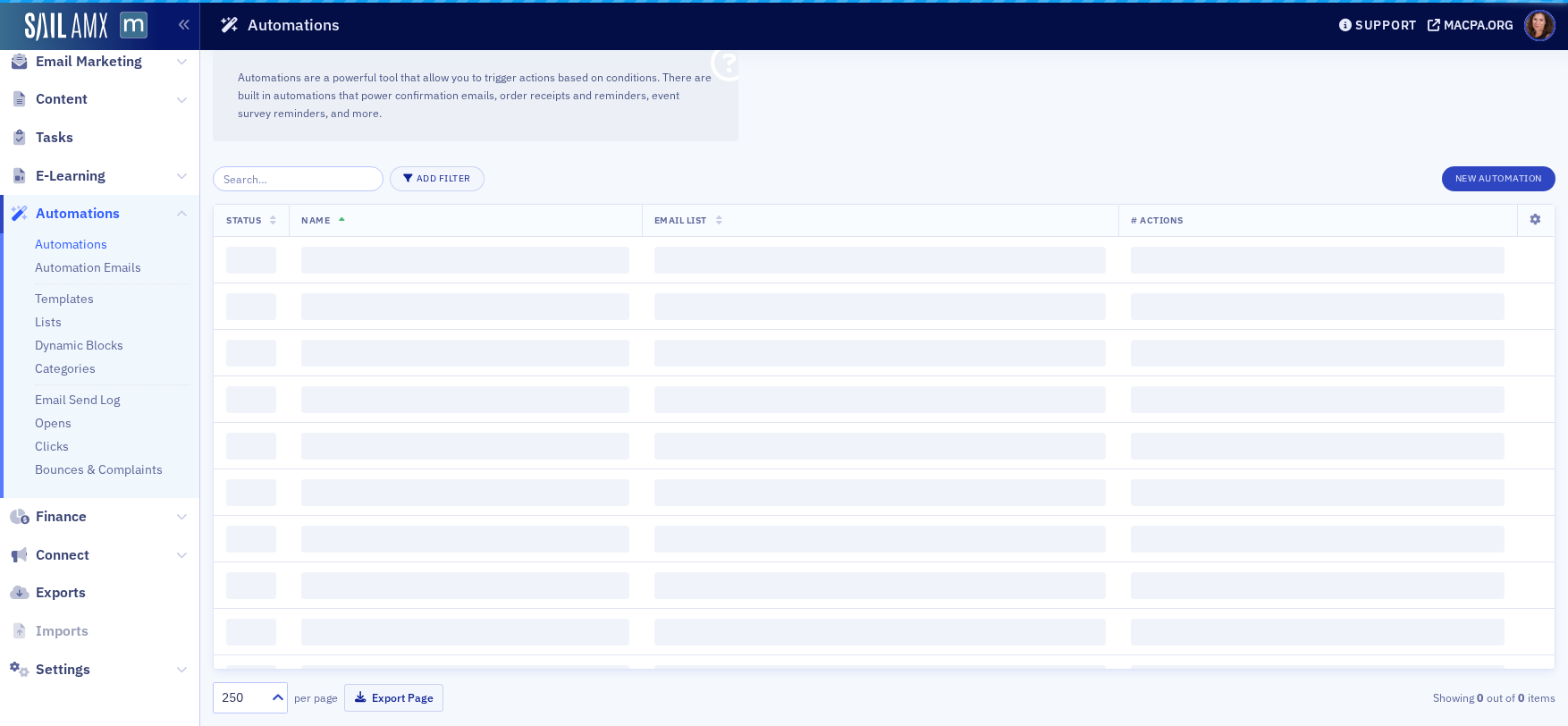 scroll, scrollTop: 325, scrollLeft: 0, axis: vertical 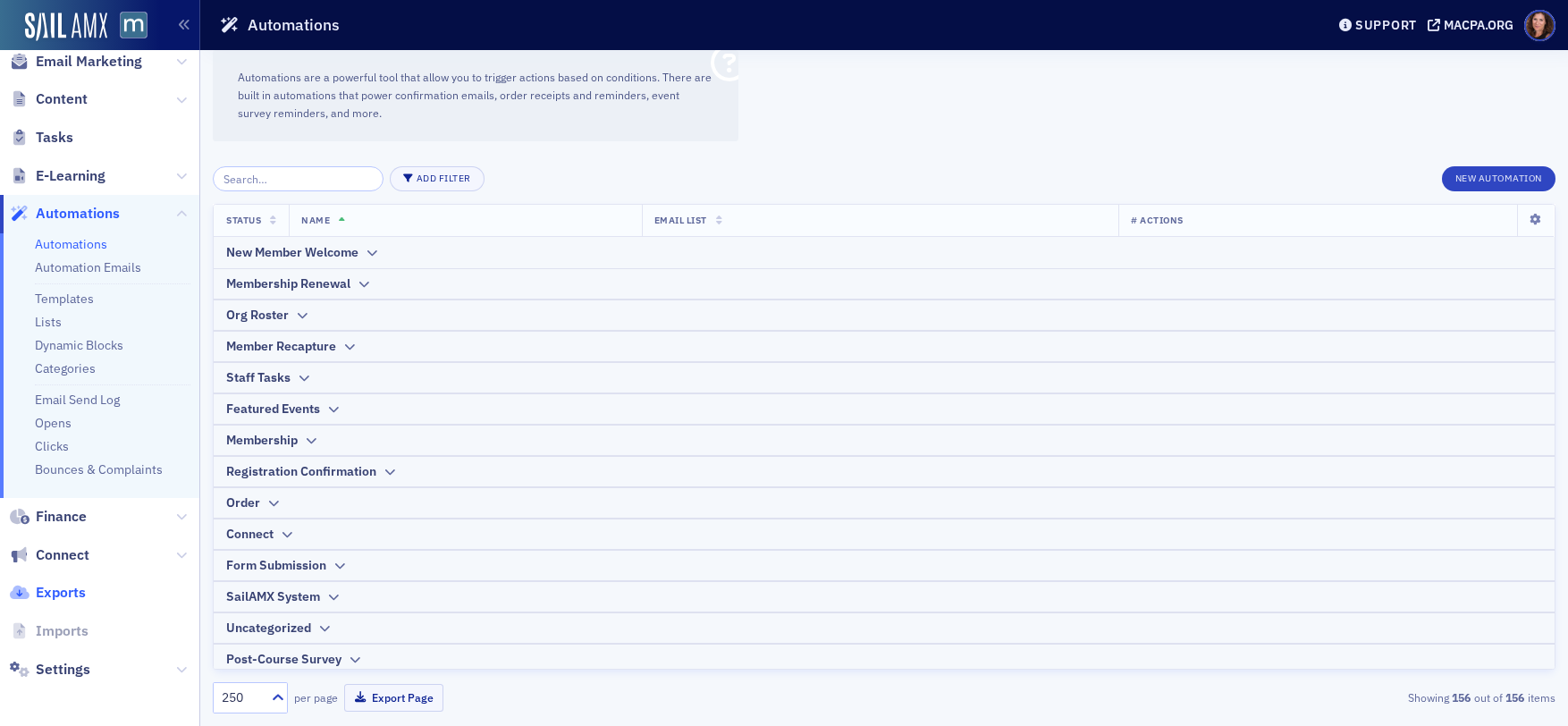 click on "Exports" 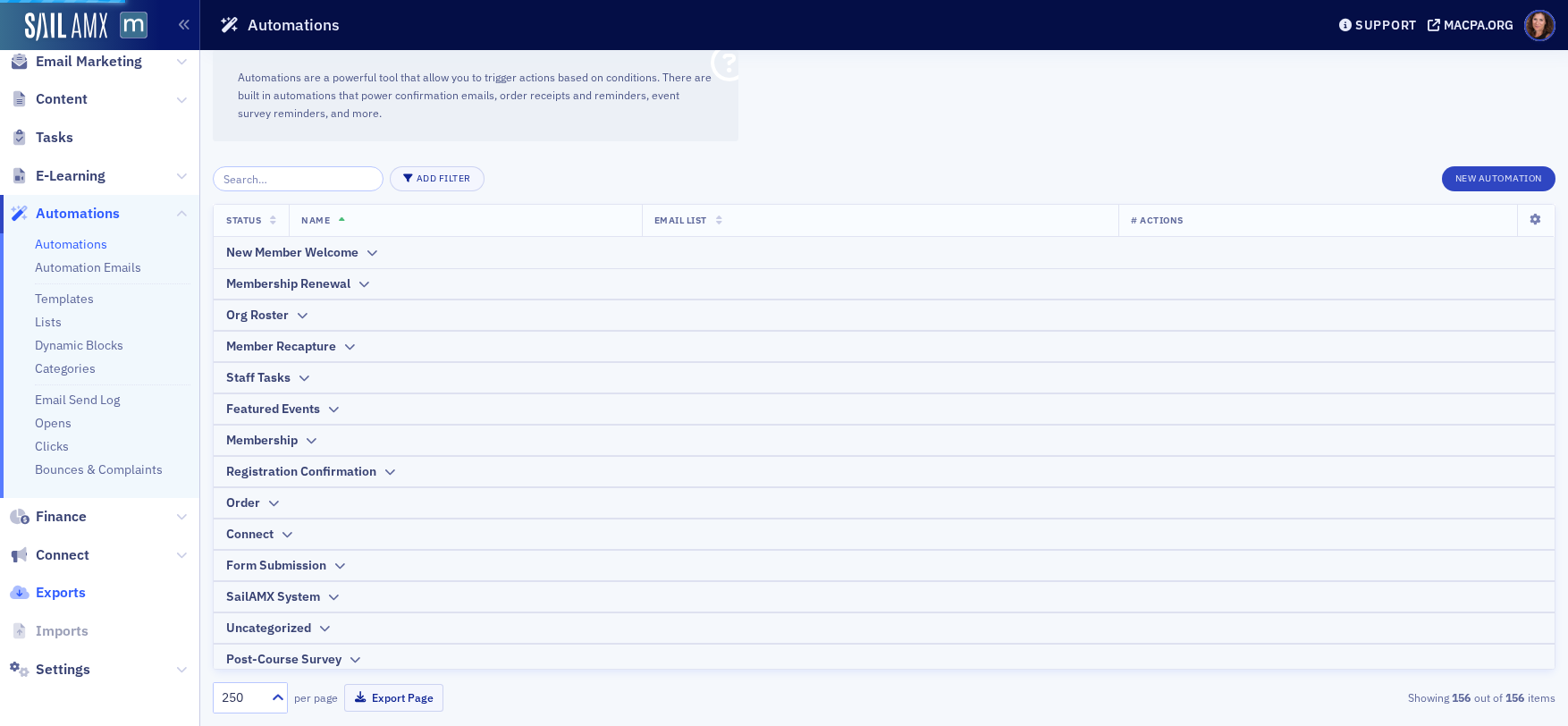 scroll, scrollTop: 61, scrollLeft: 0, axis: vertical 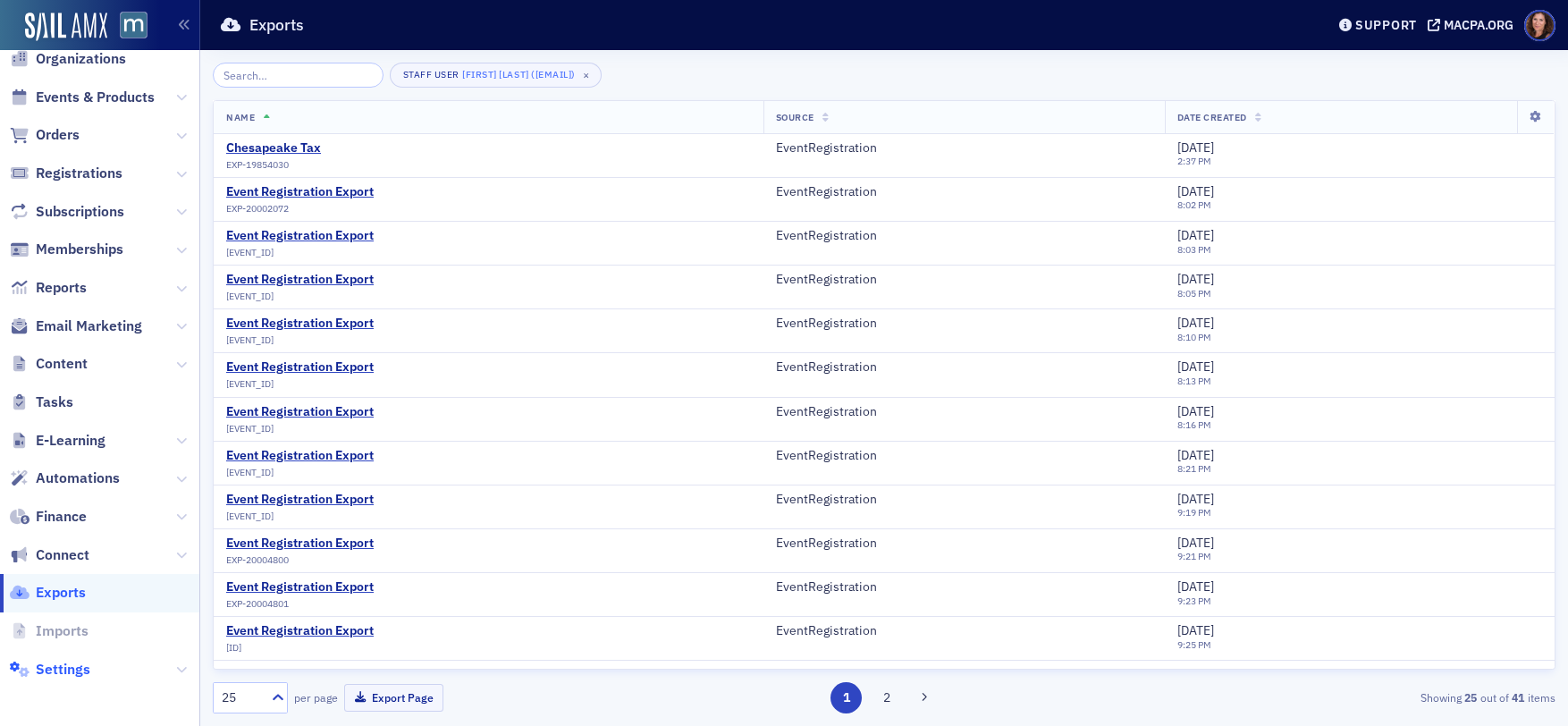click on "Settings" 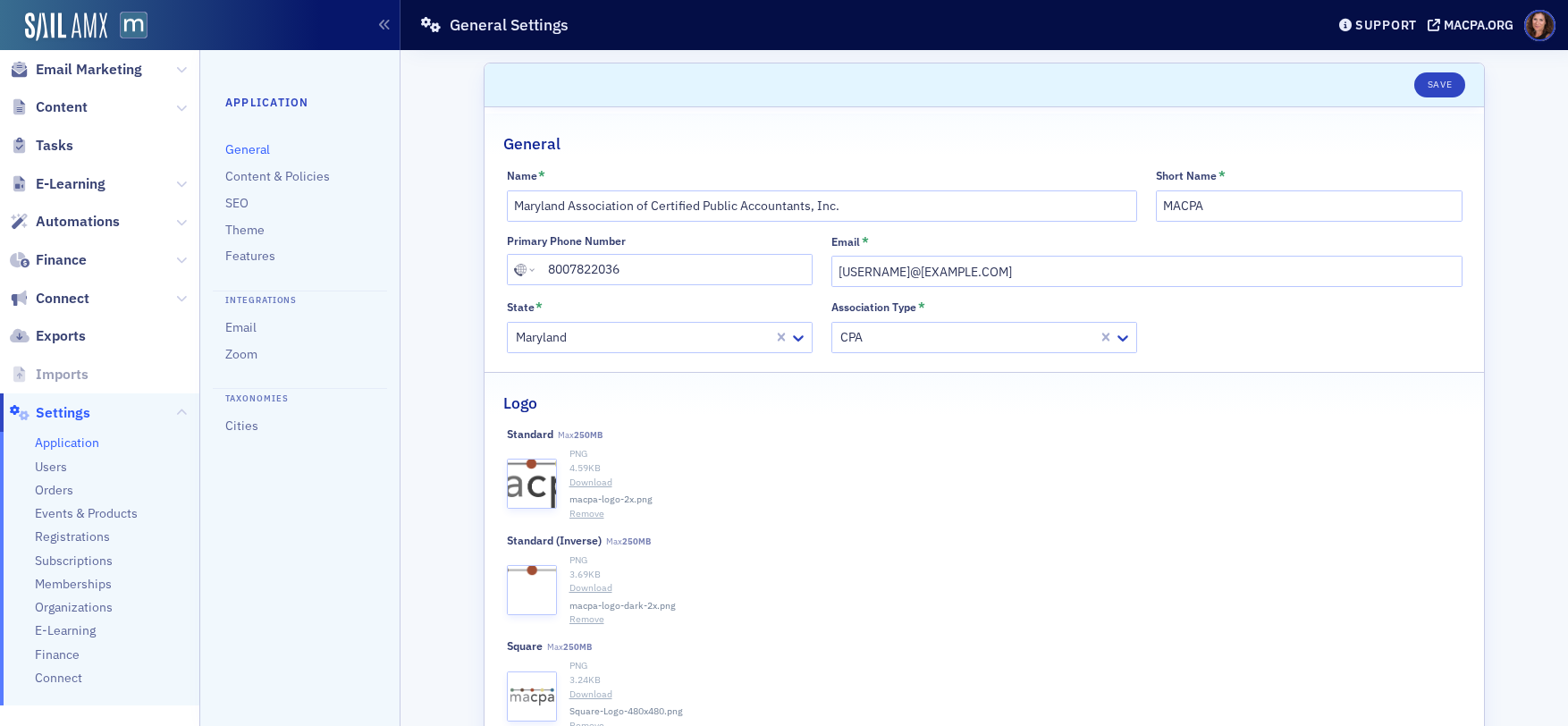 scroll, scrollTop: 334, scrollLeft: 0, axis: vertical 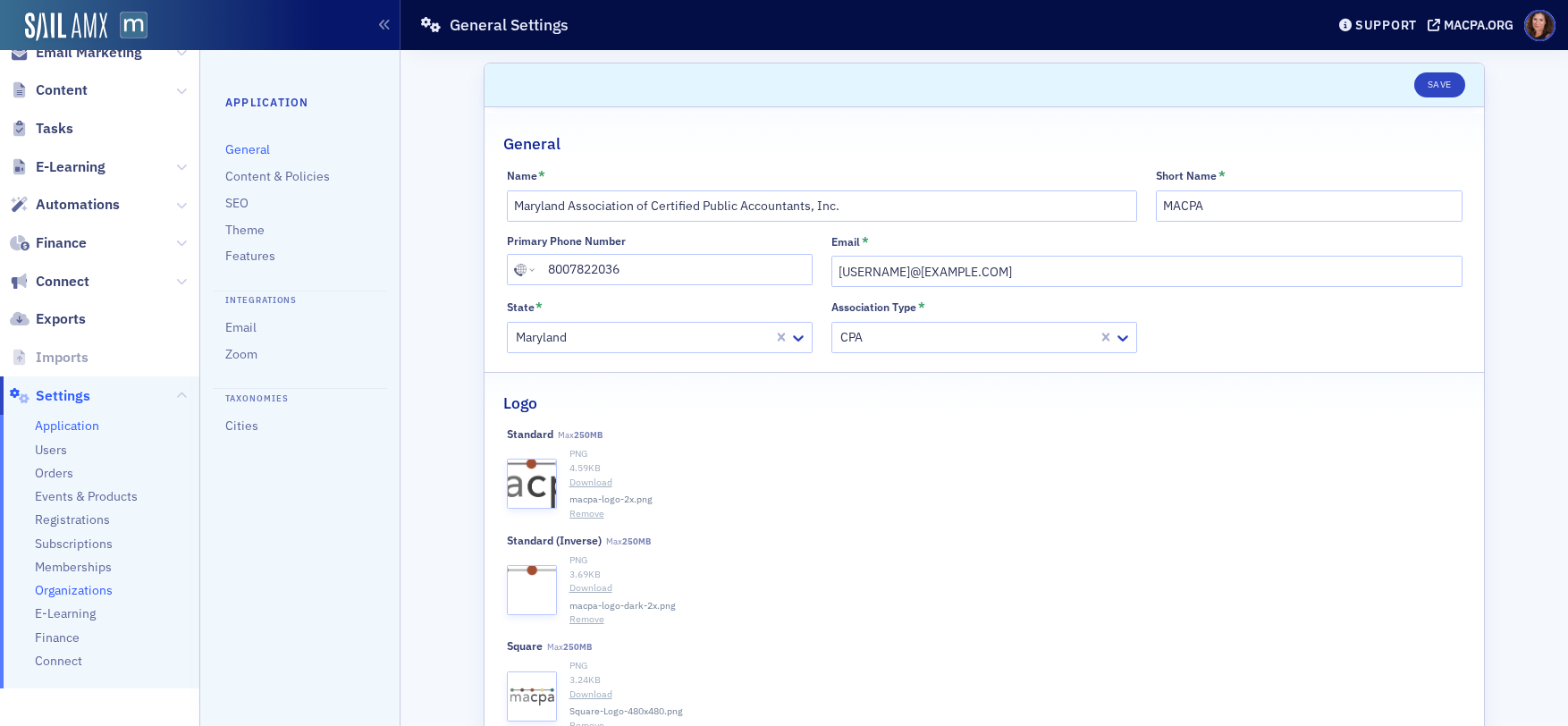 click on "Organizations" 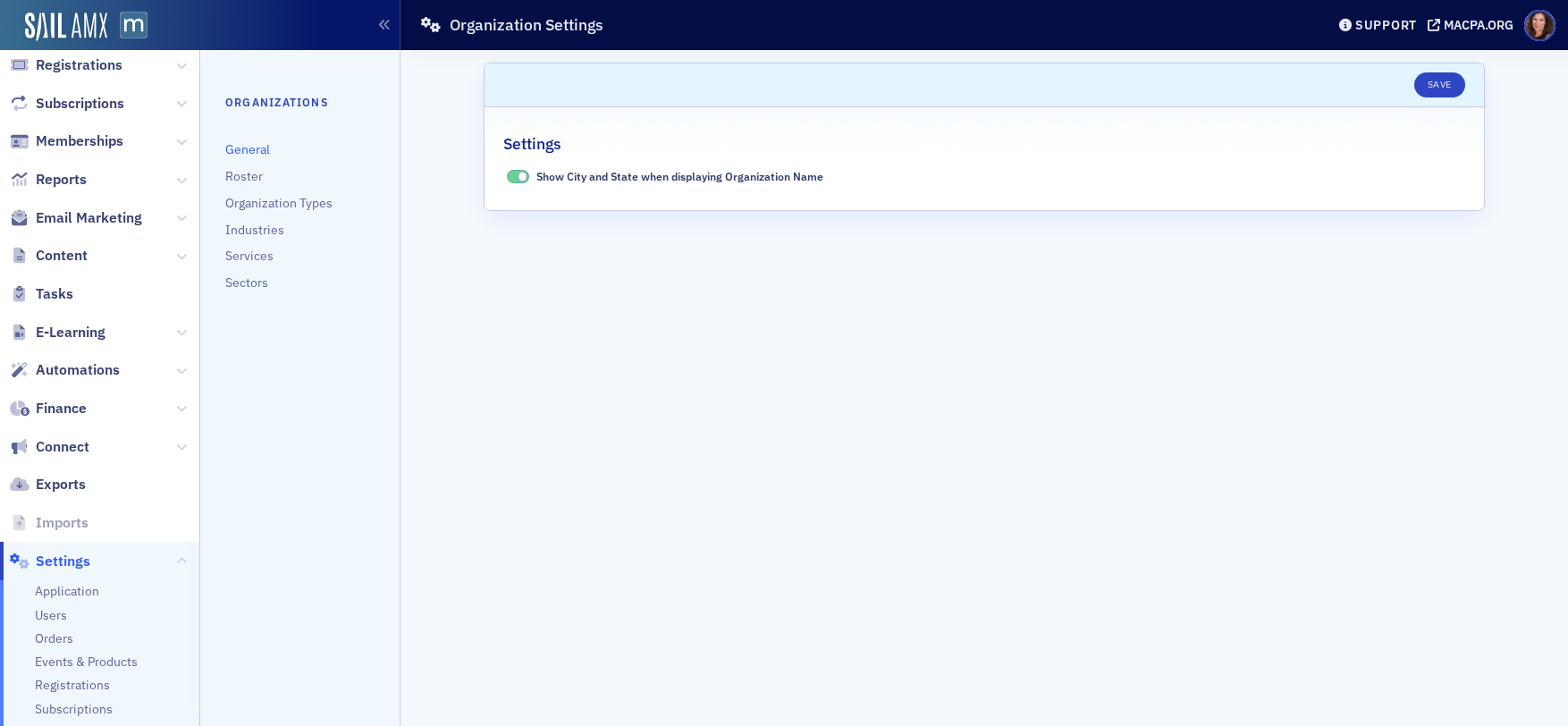 scroll, scrollTop: 0, scrollLeft: 0, axis: both 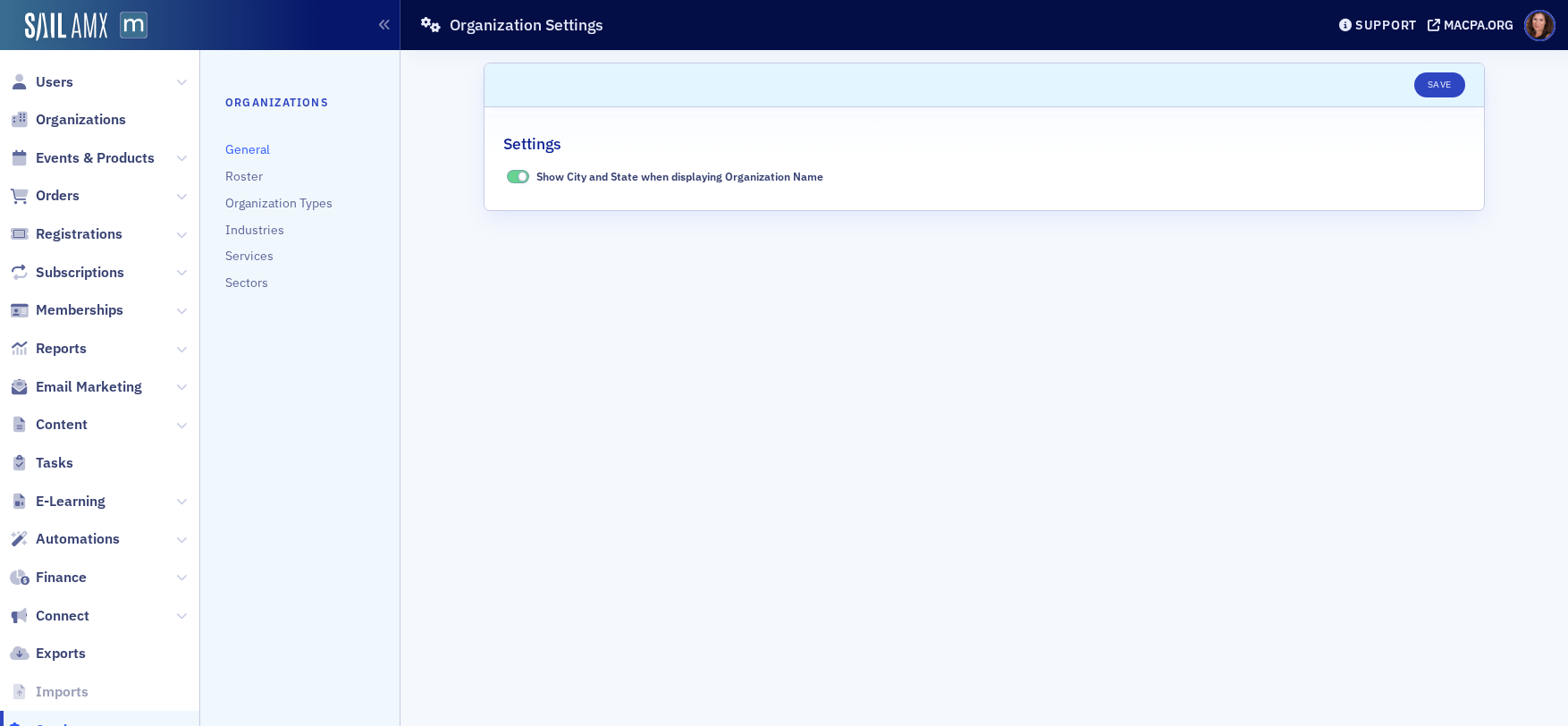 click on "Users" 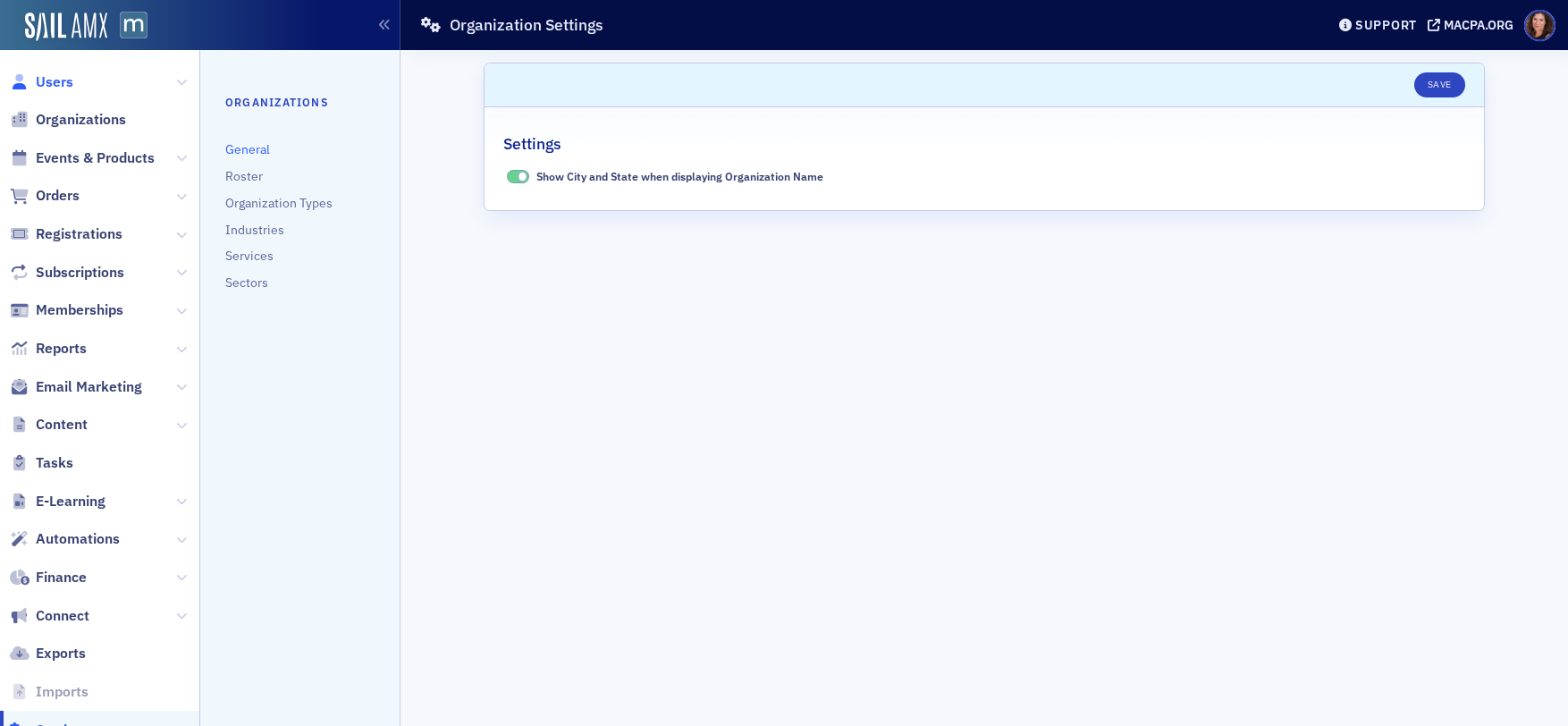 click on "Users" 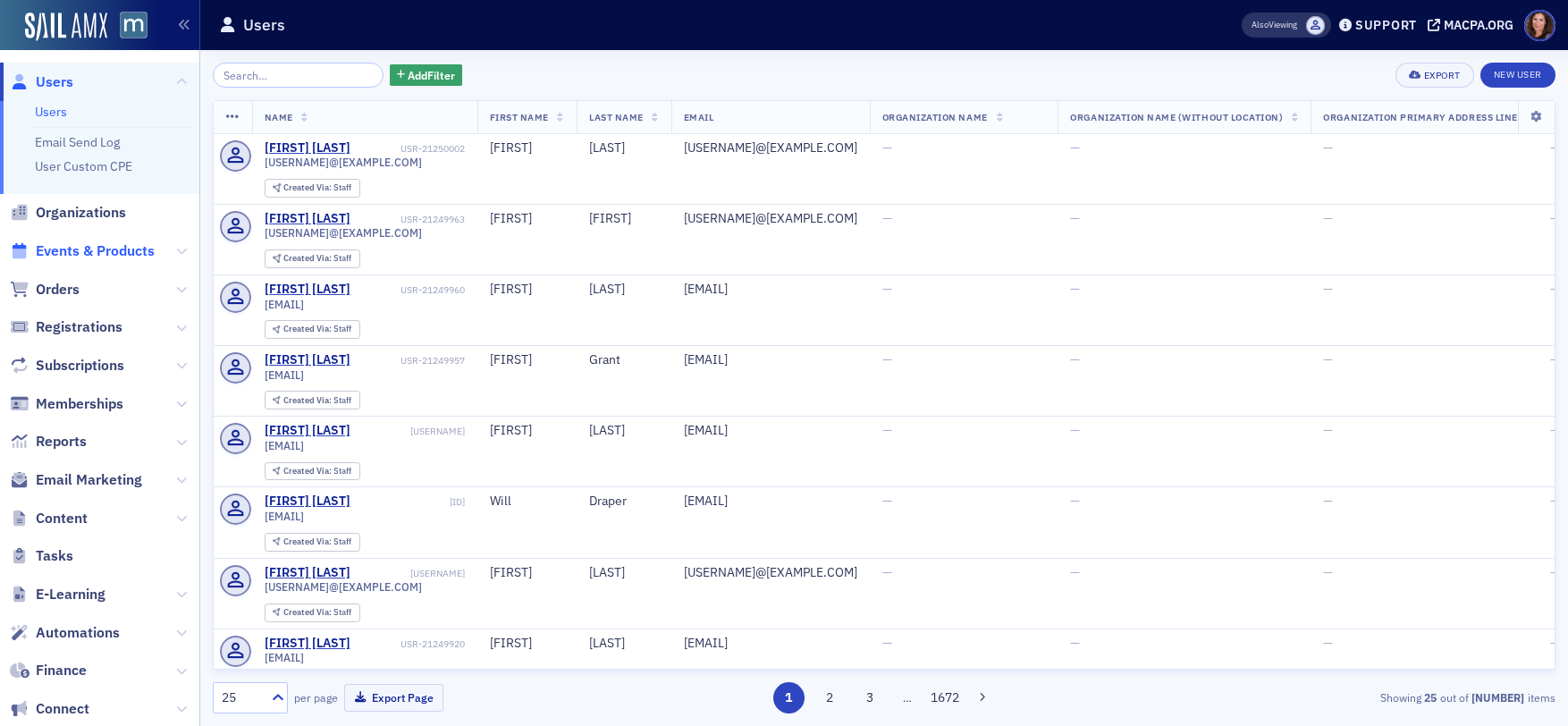 click on "Events & Products" 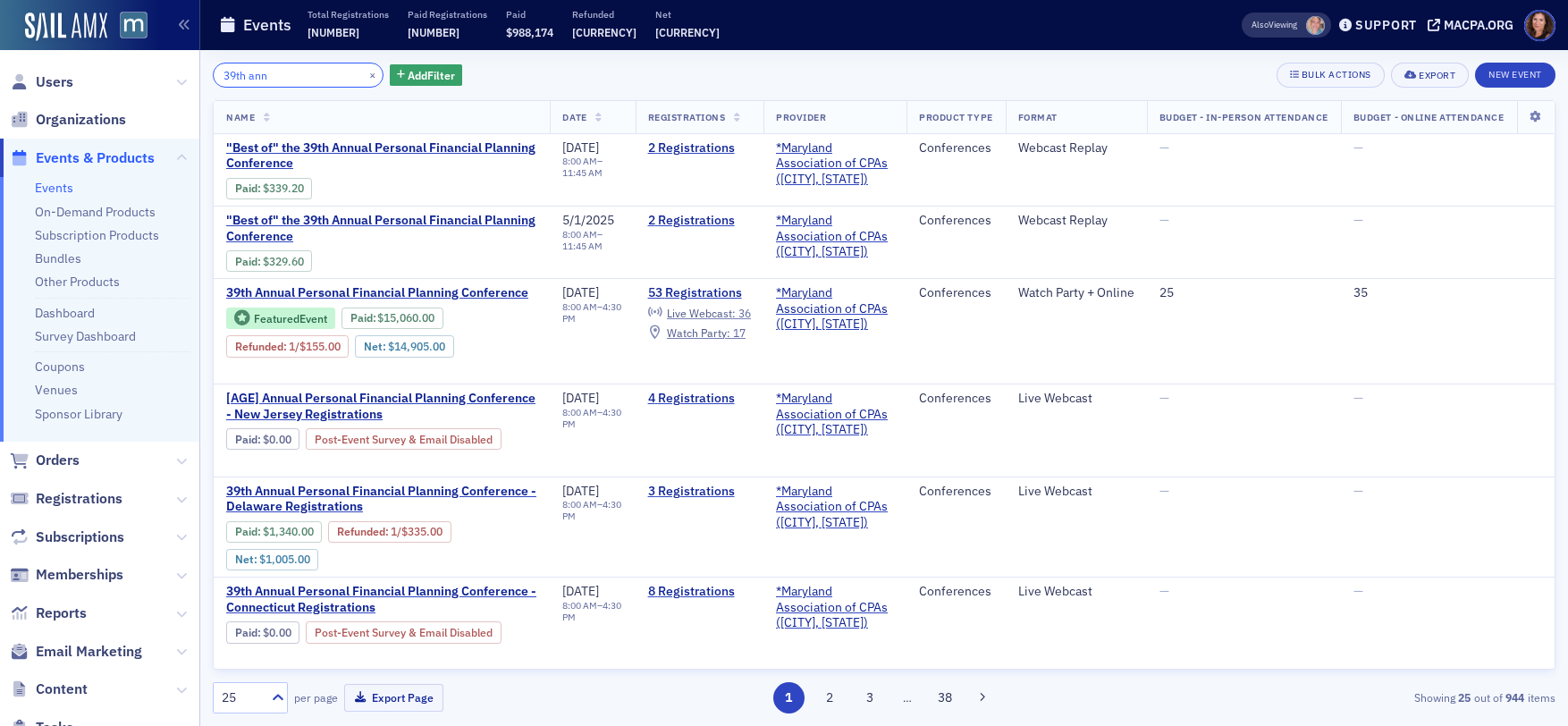 click on "39th ann" 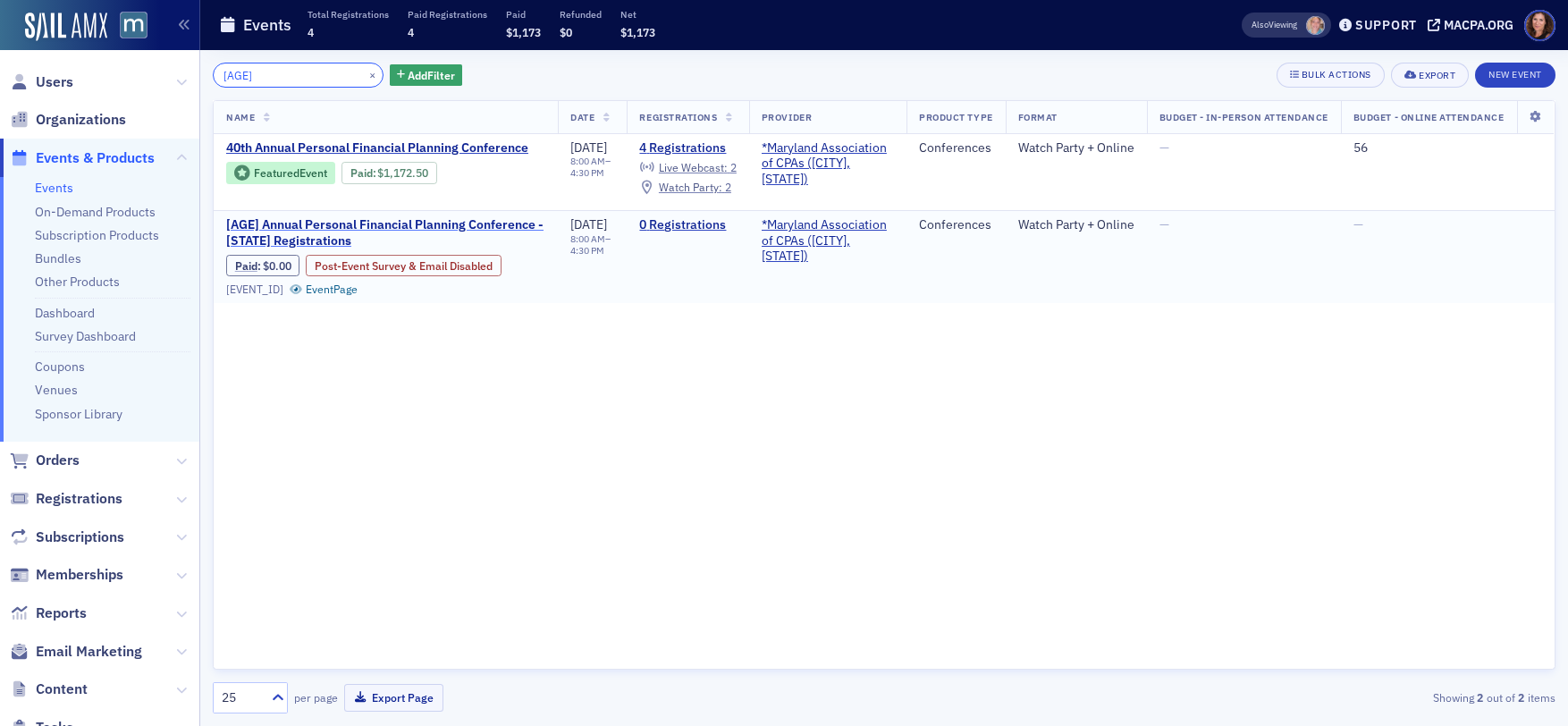type on "40th" 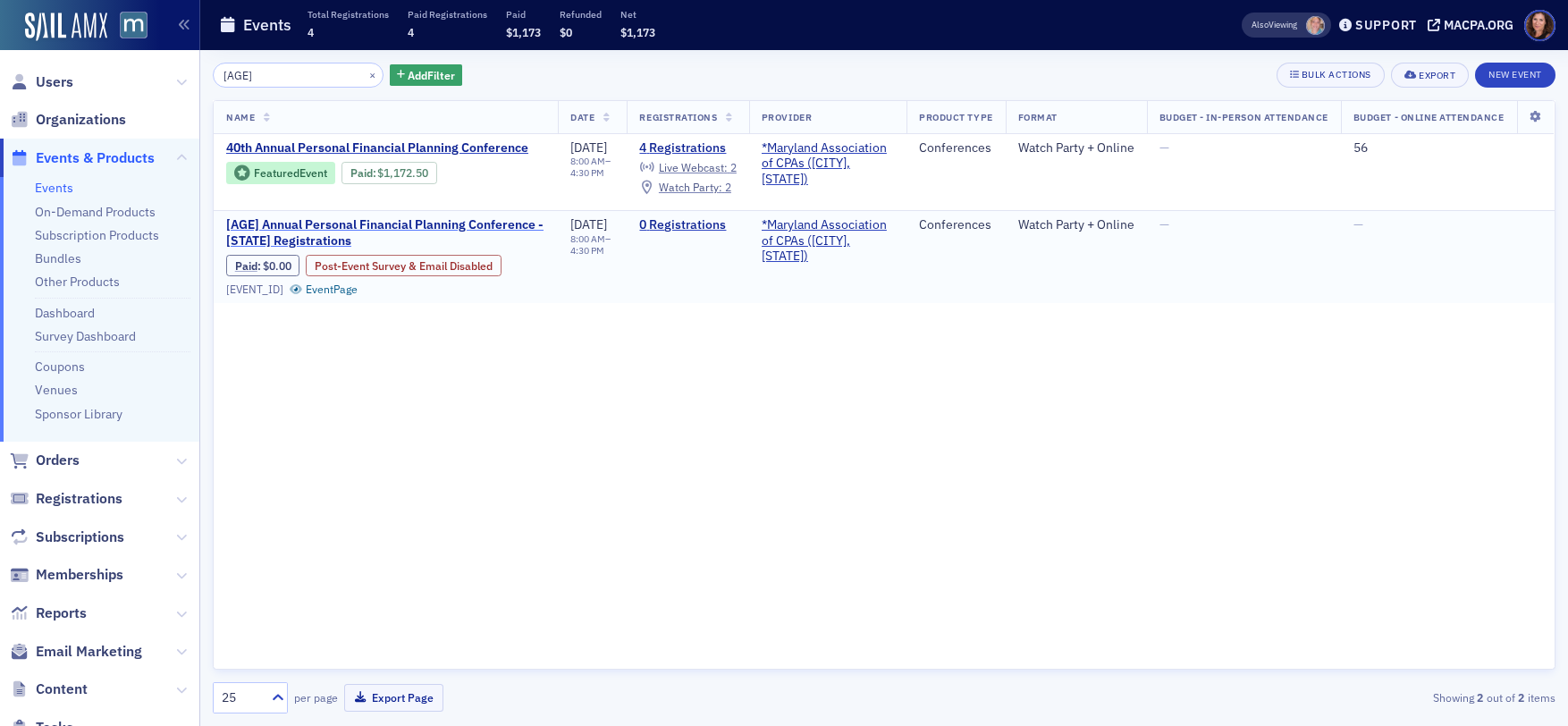 click on "40th Annual Personal Financial Planning Conference - Oklahoma Registrations" 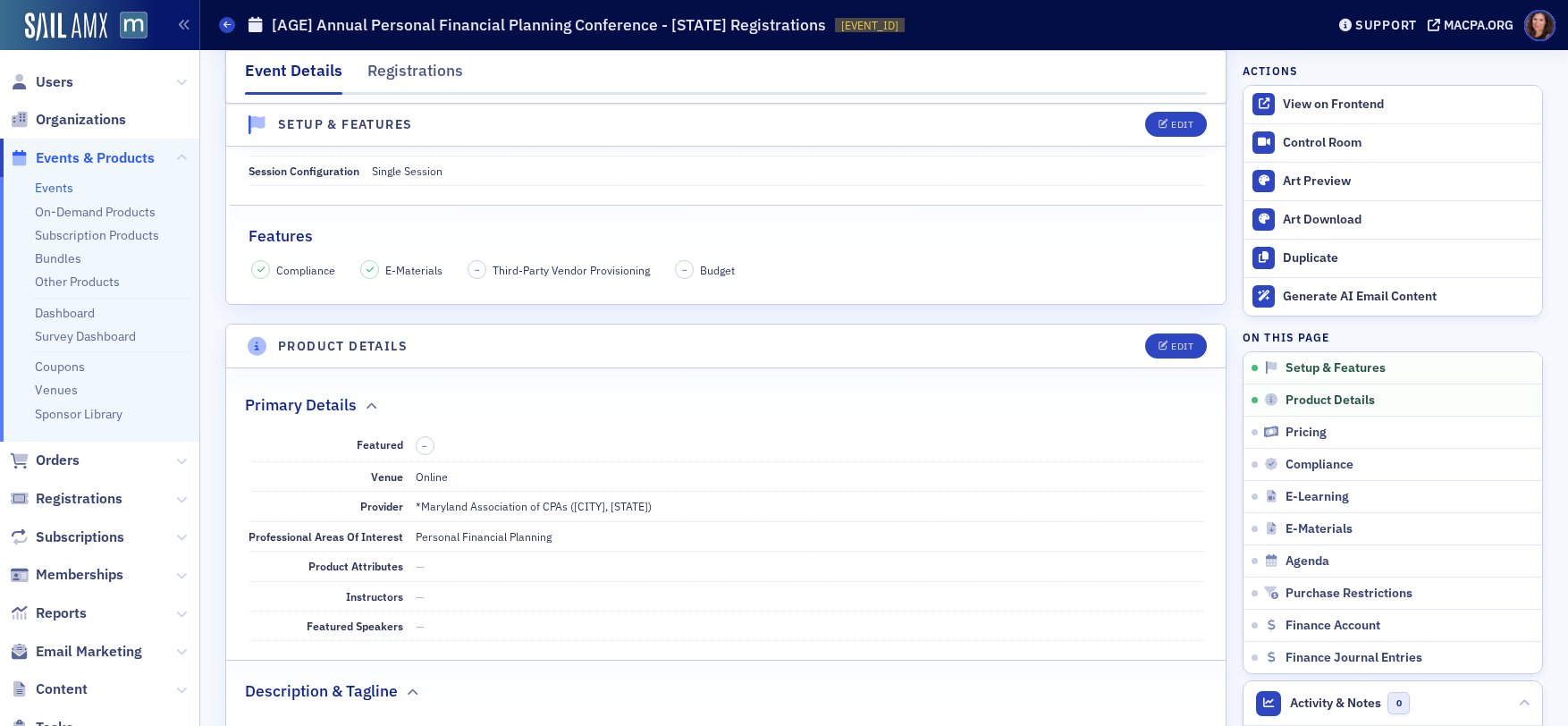 scroll, scrollTop: 386, scrollLeft: 0, axis: vertical 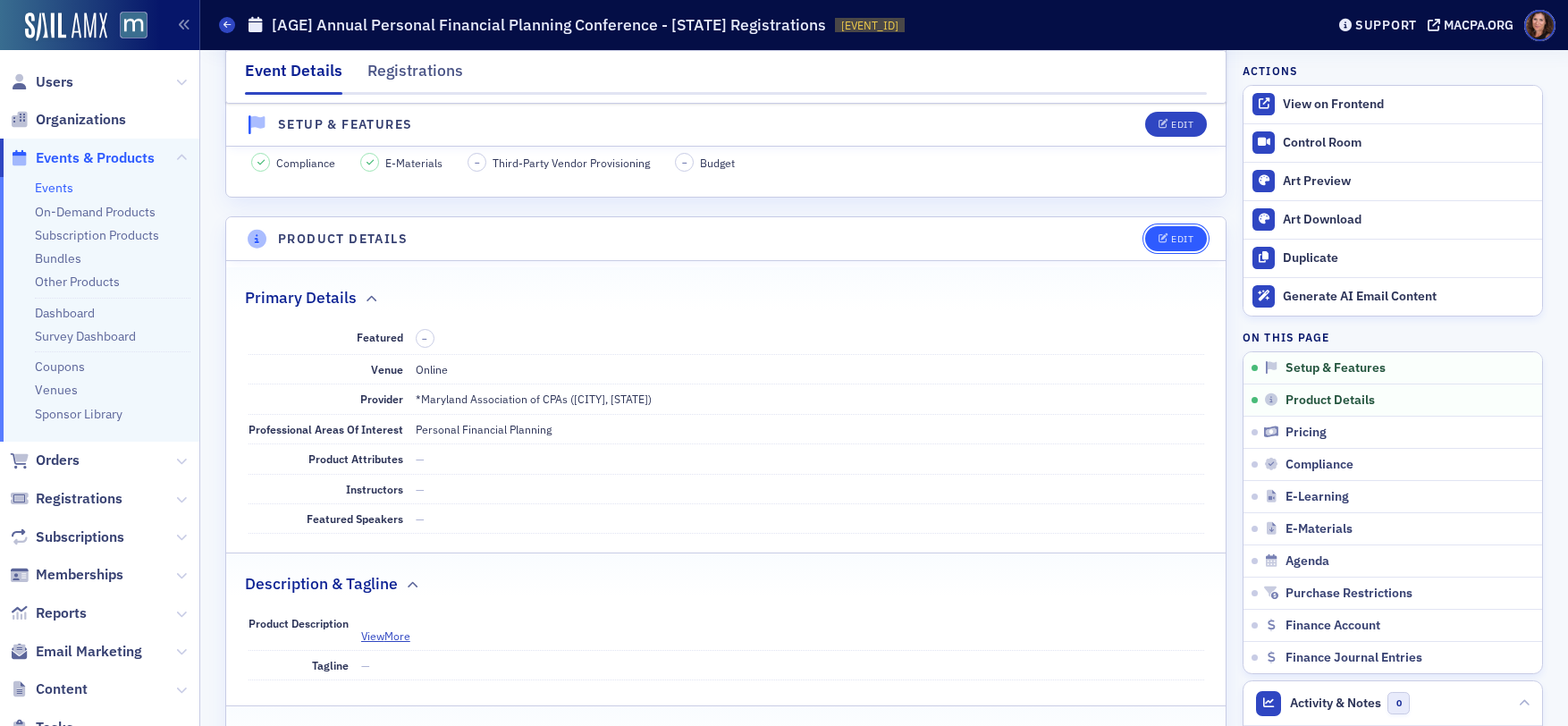 click 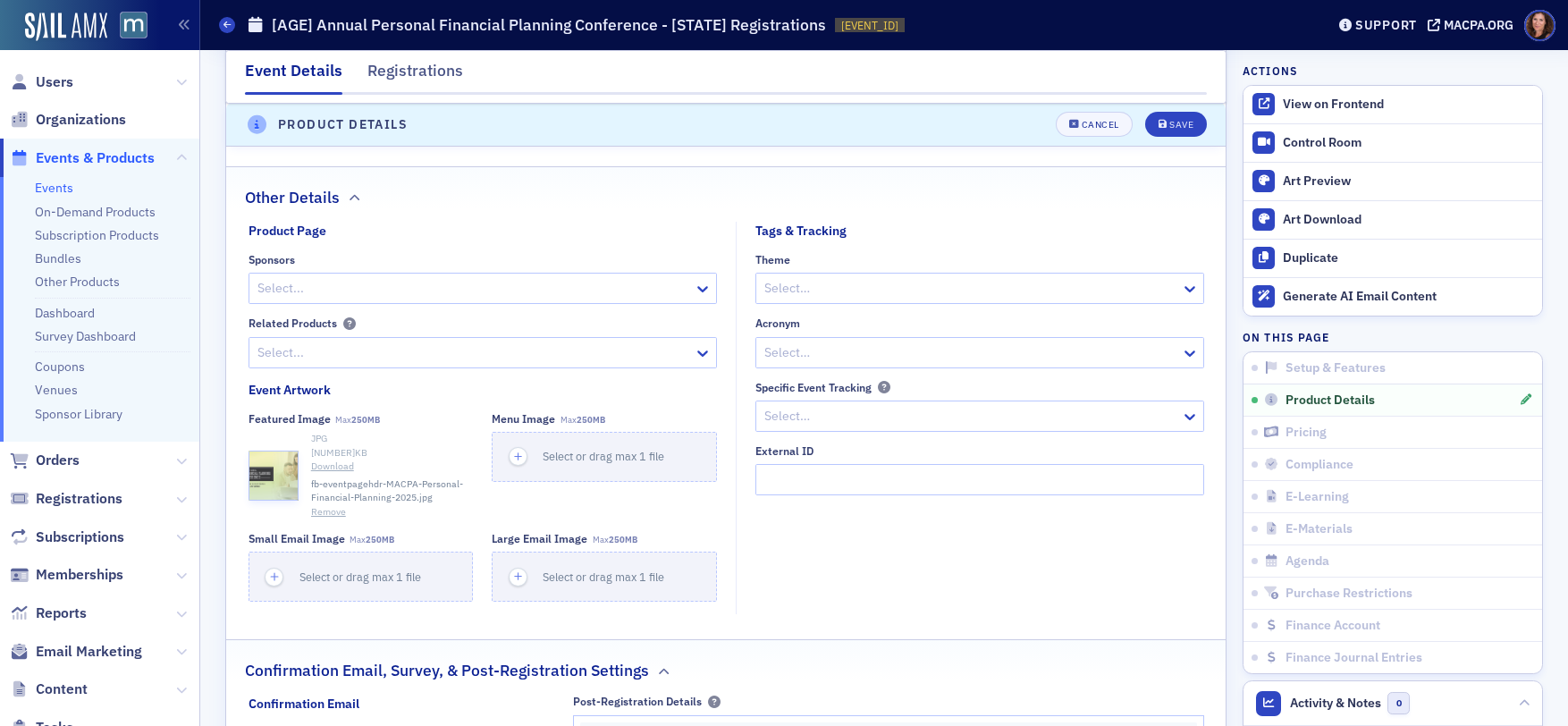 scroll, scrollTop: 1336, scrollLeft: 0, axis: vertical 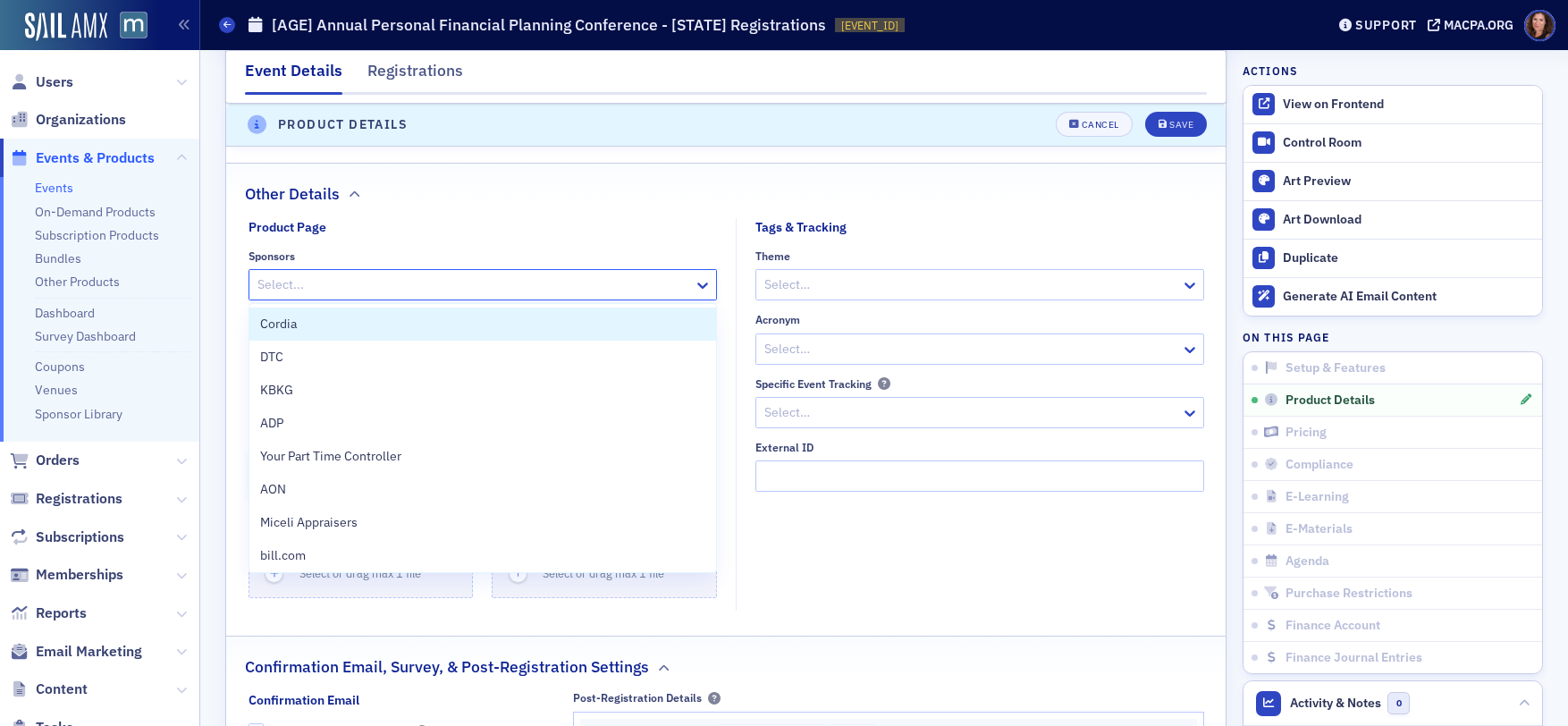 click 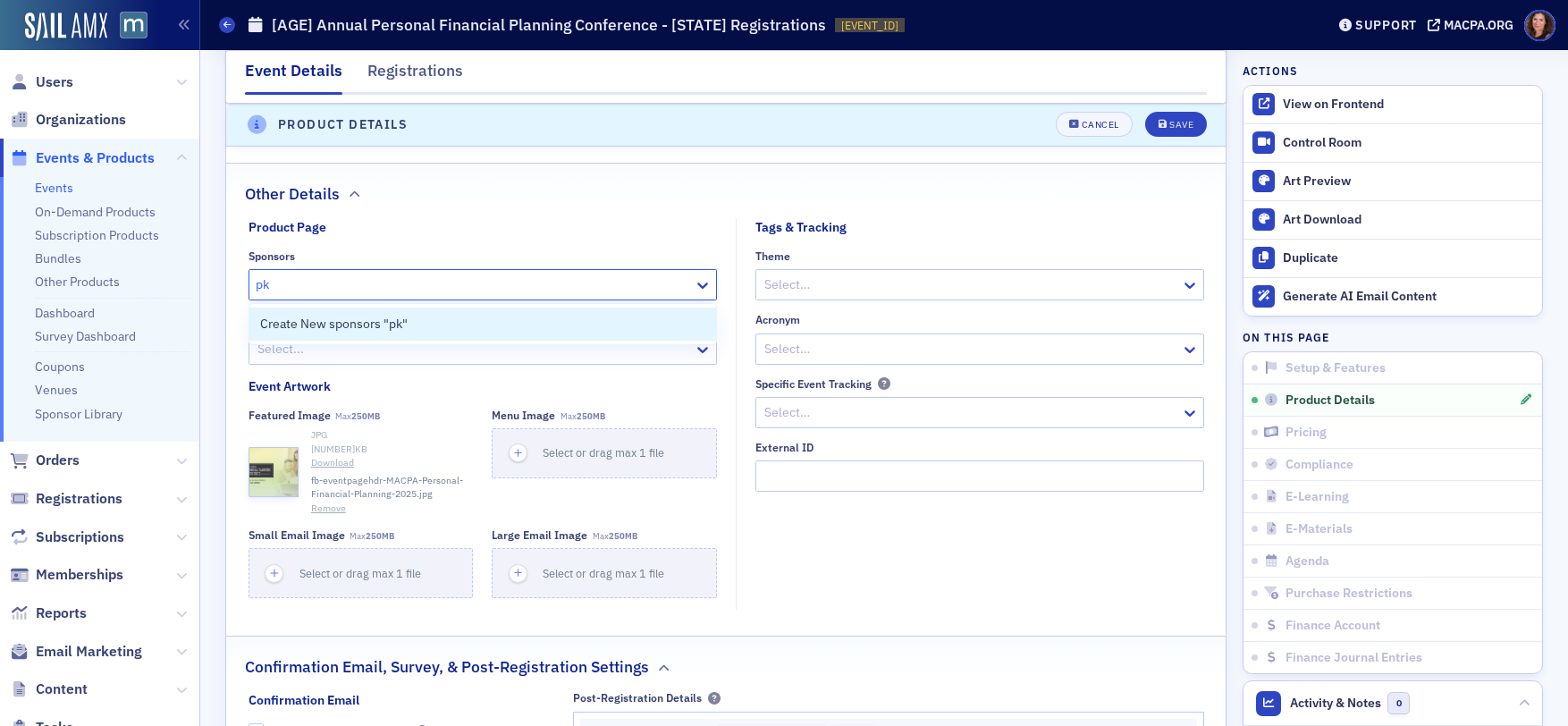 type on "p" 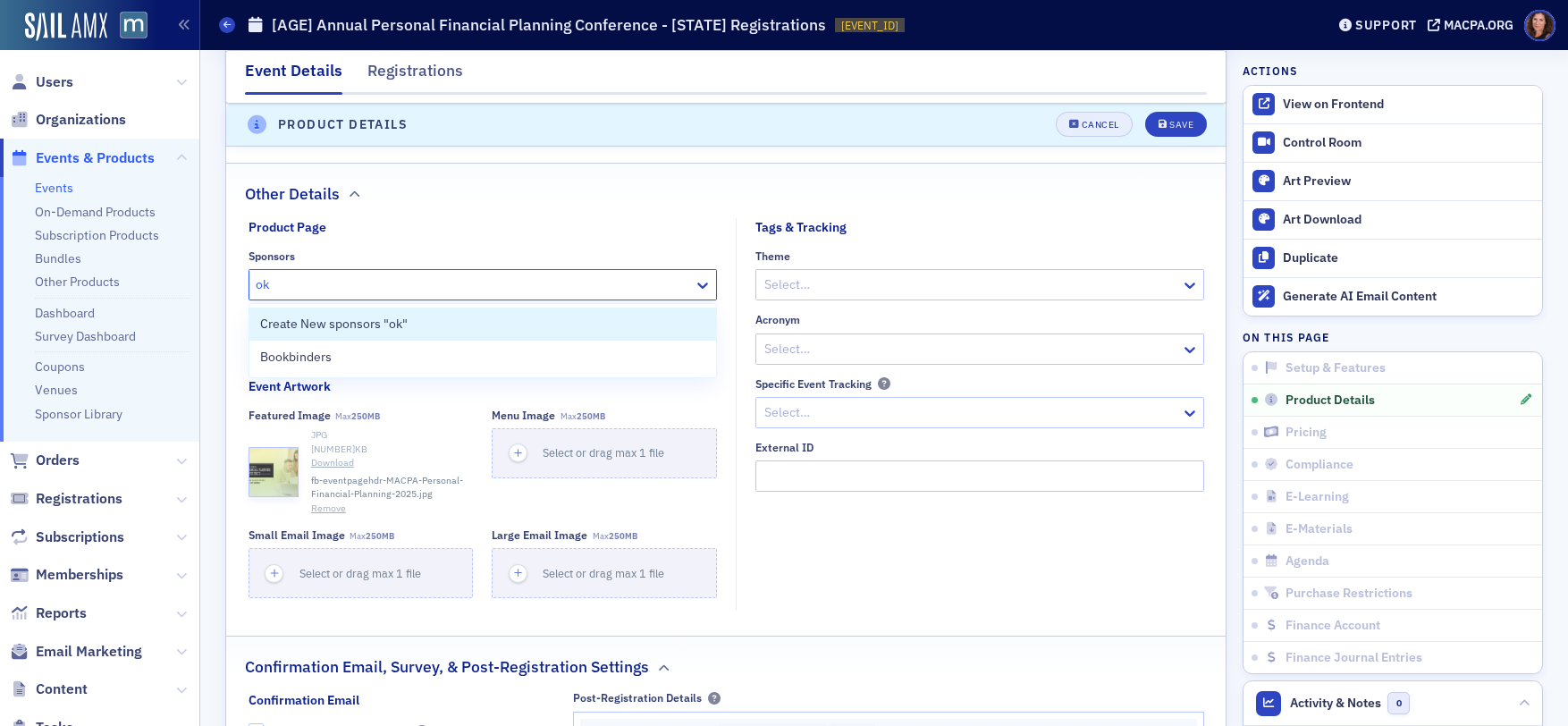 type on "ok" 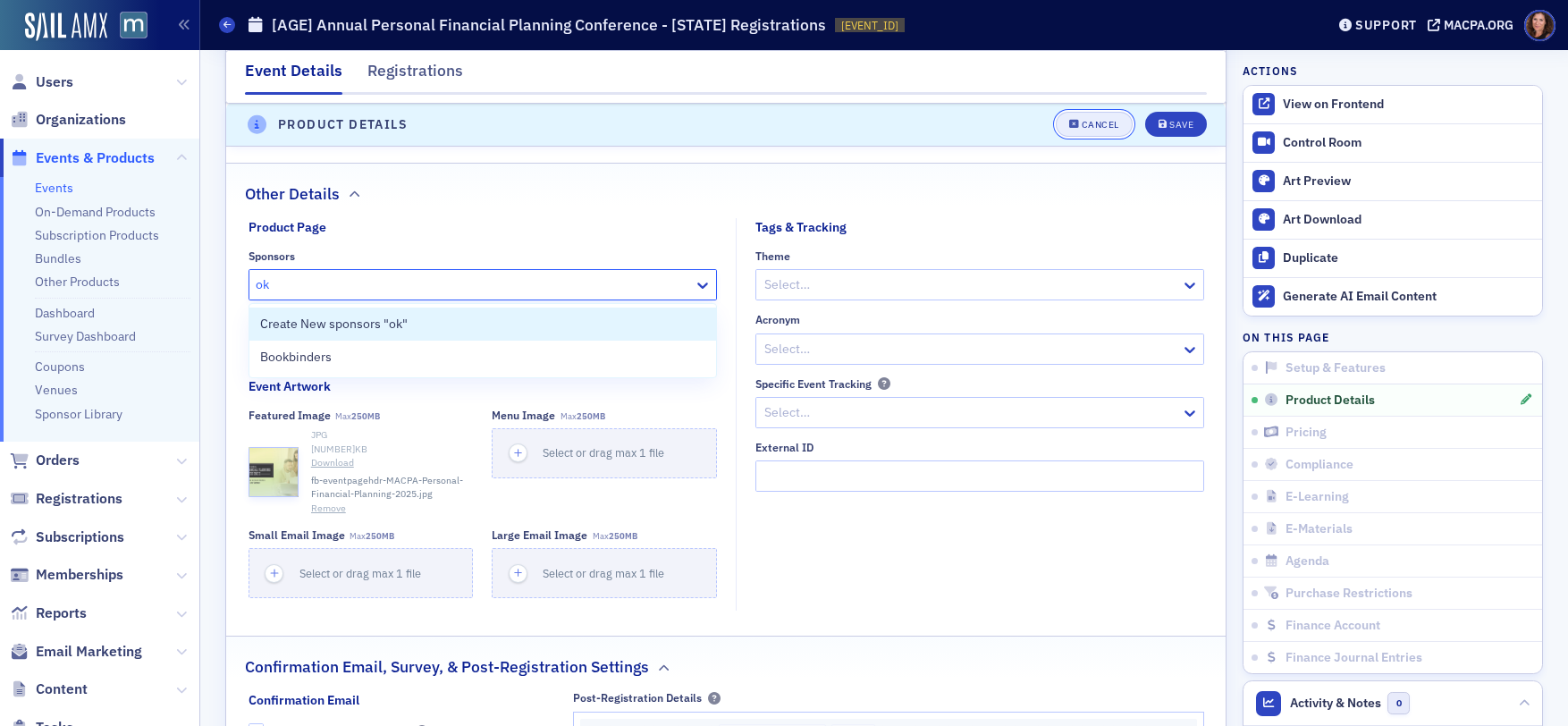 type 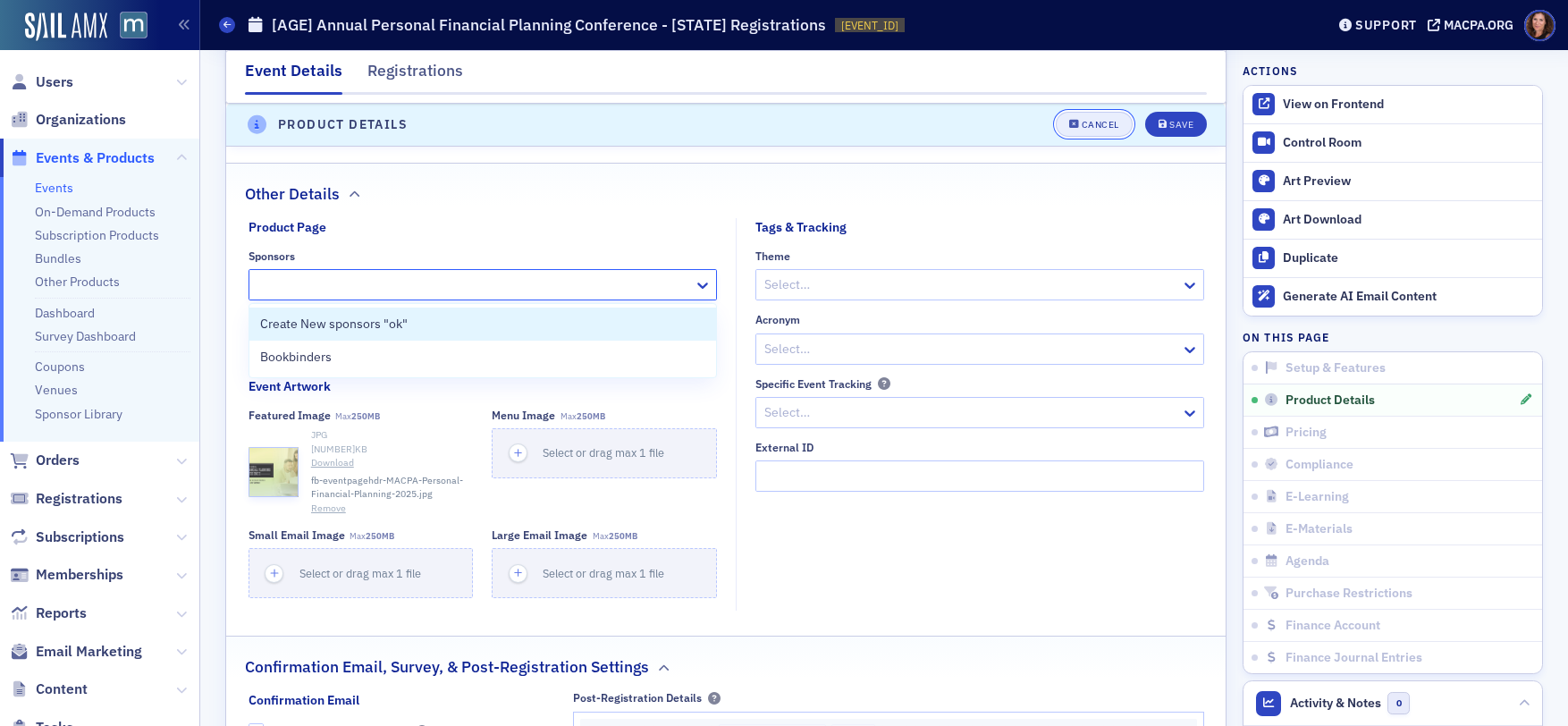 click on "Cancel" 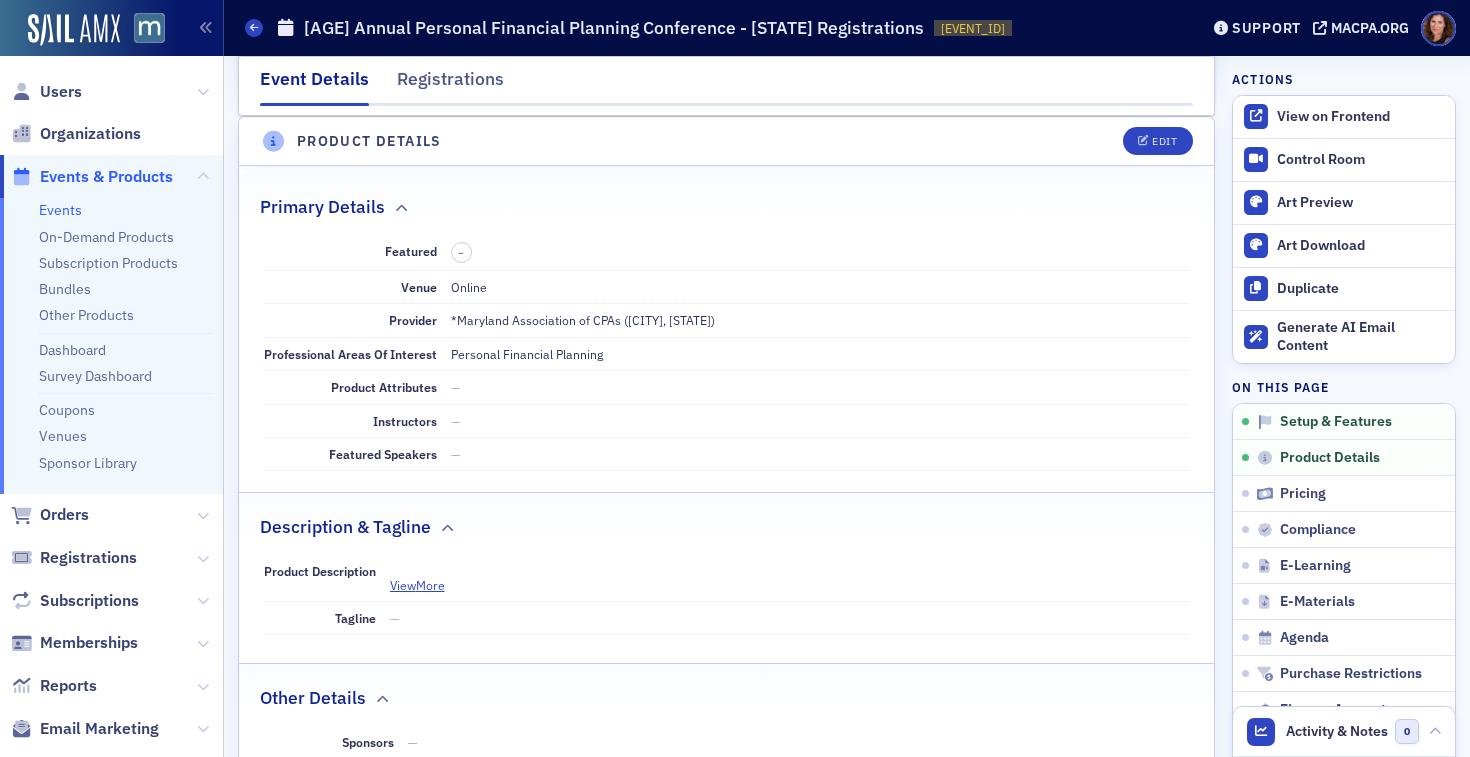 scroll, scrollTop: 558, scrollLeft: 0, axis: vertical 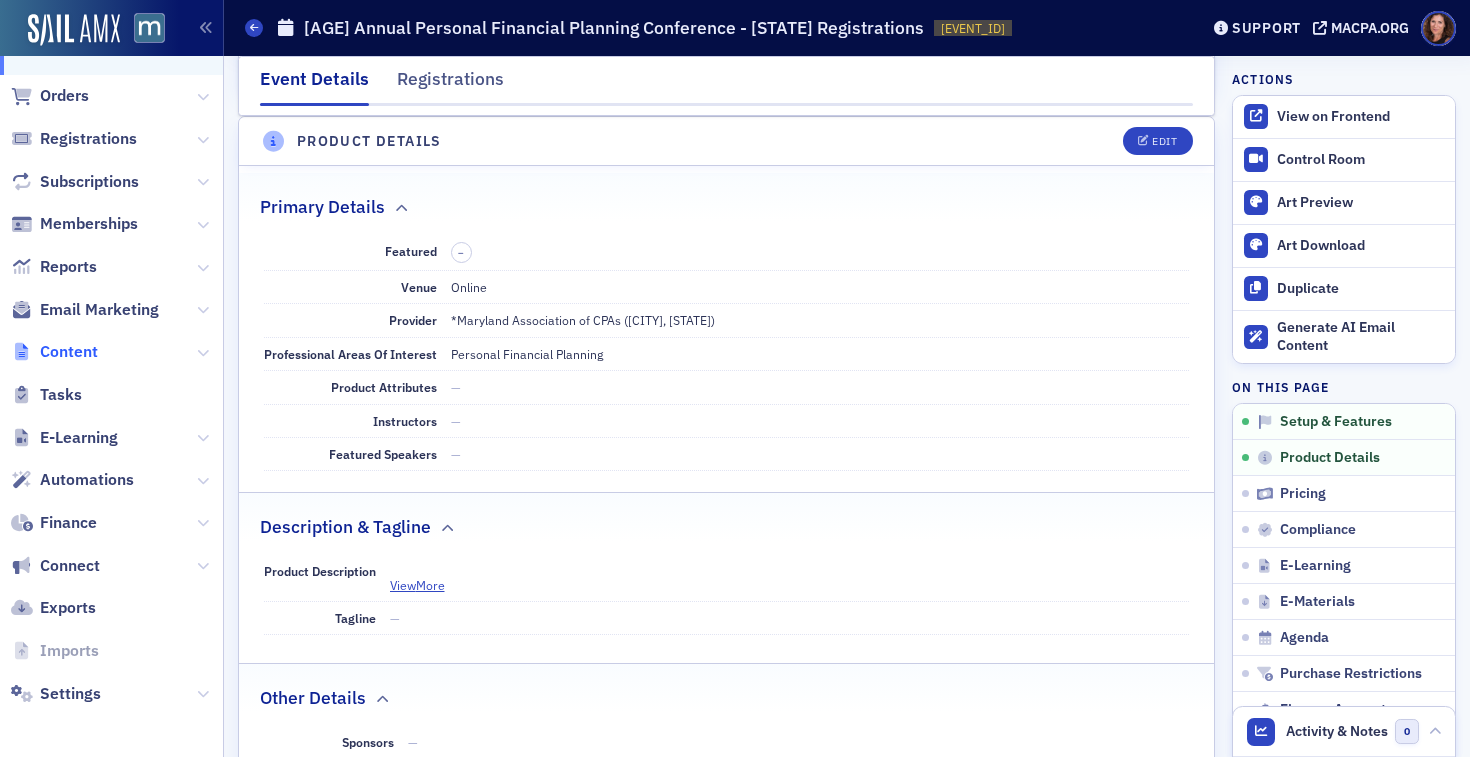 click on "Content" 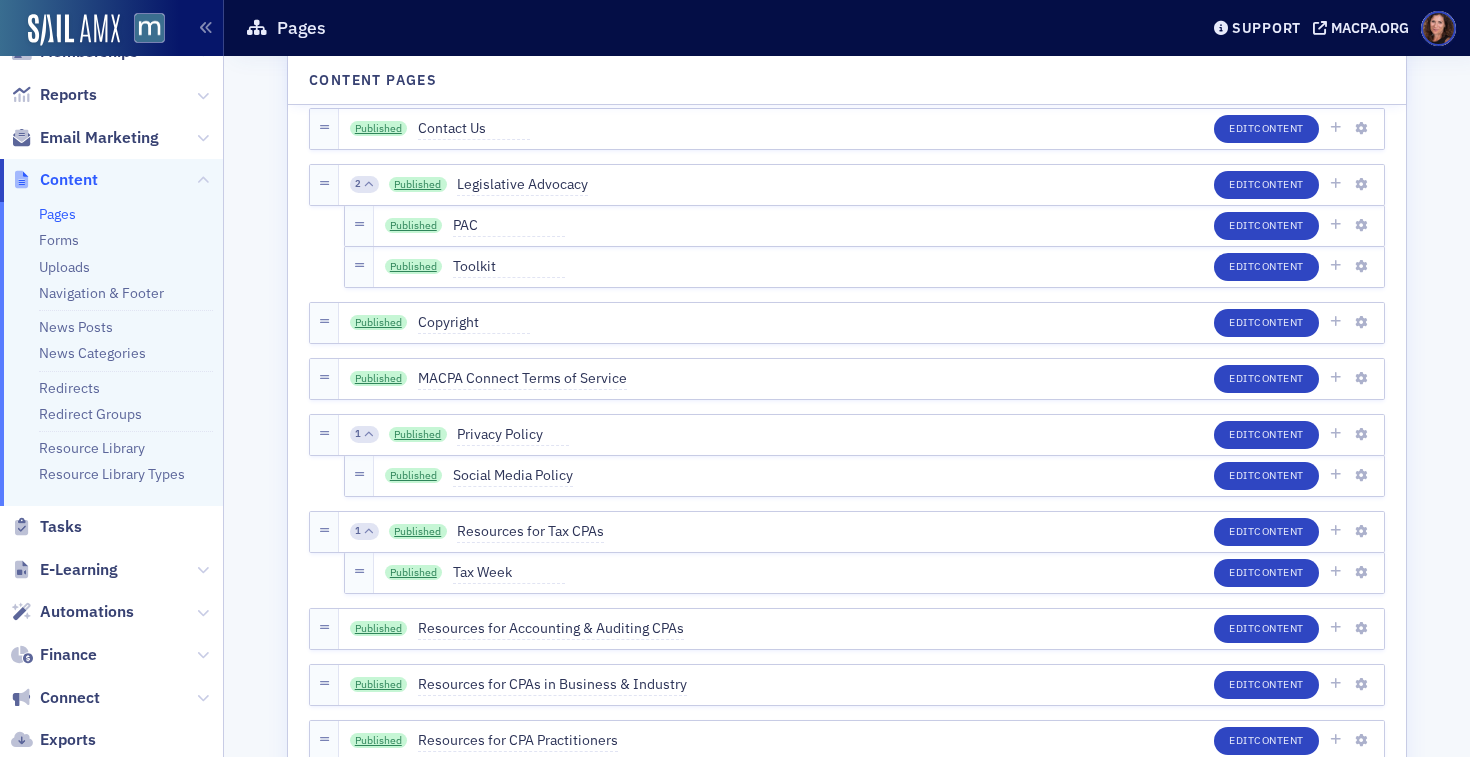scroll, scrollTop: 224, scrollLeft: 0, axis: vertical 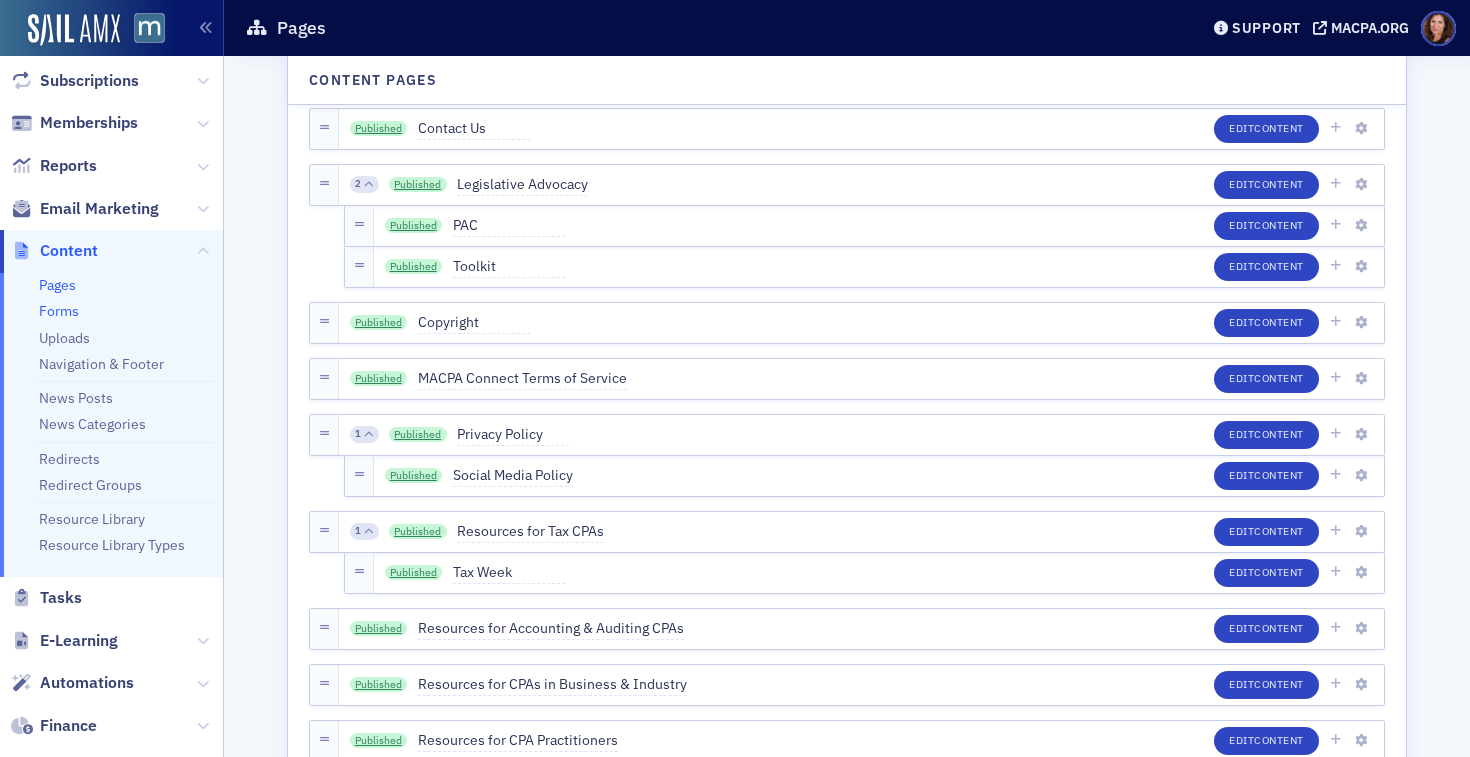 click on "Forms" 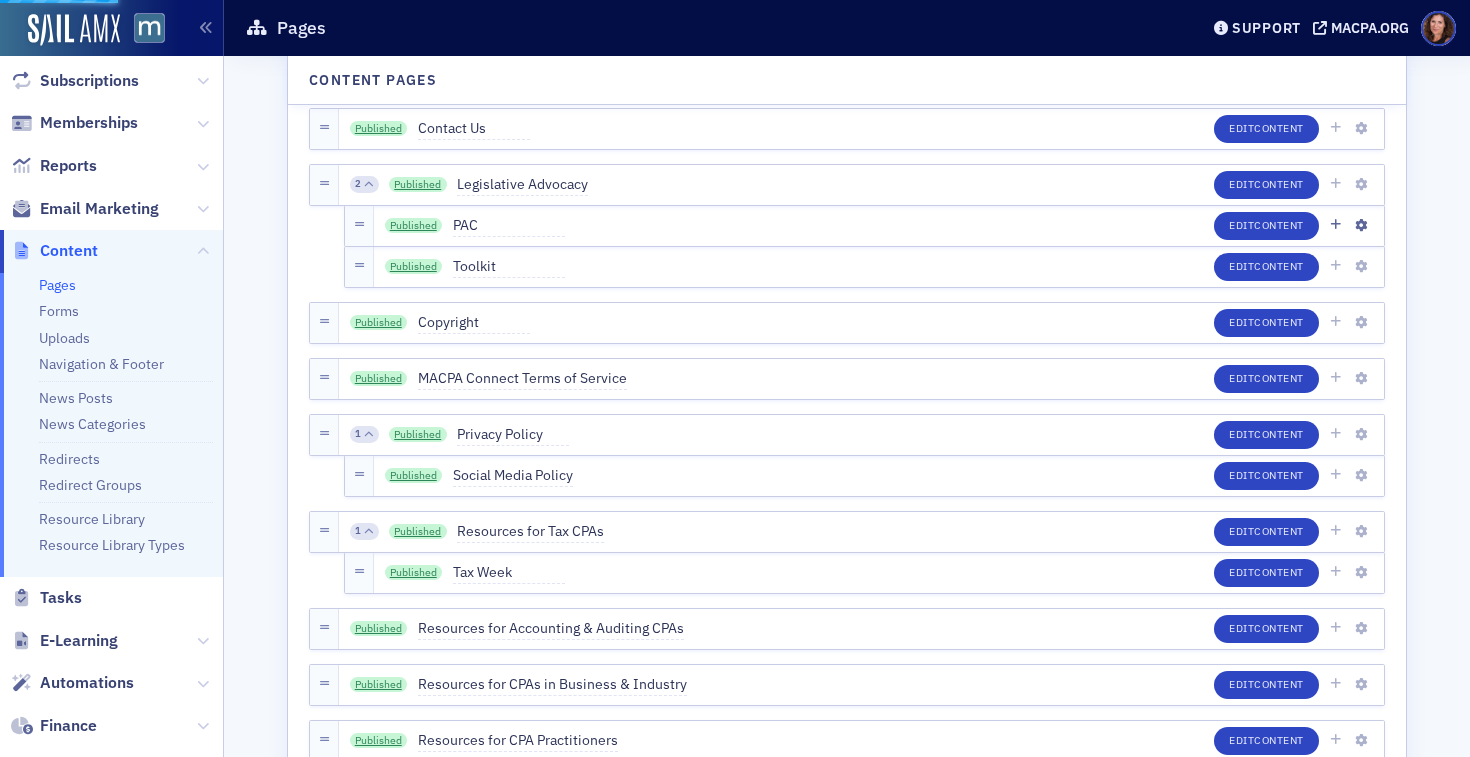 scroll, scrollTop: 0, scrollLeft: 0, axis: both 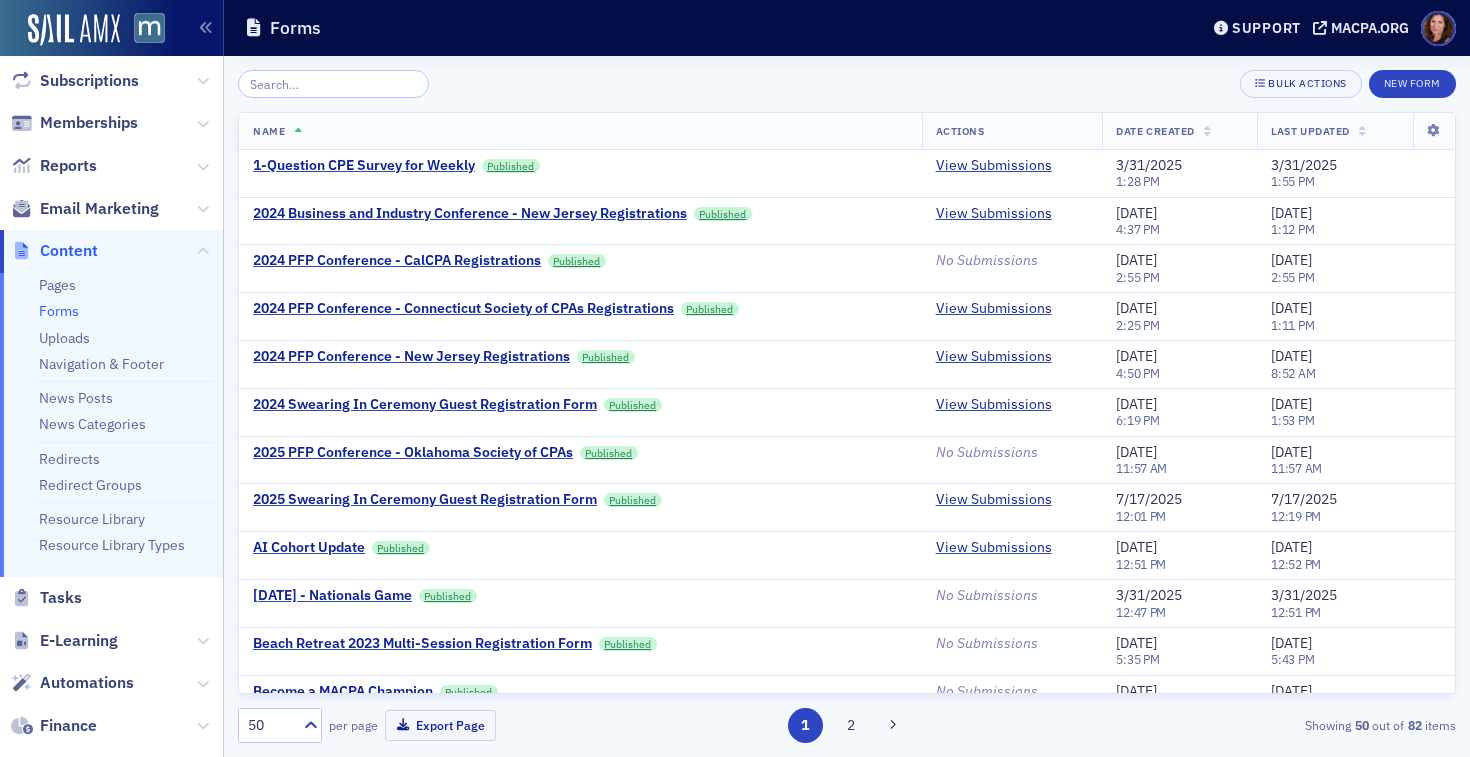 click 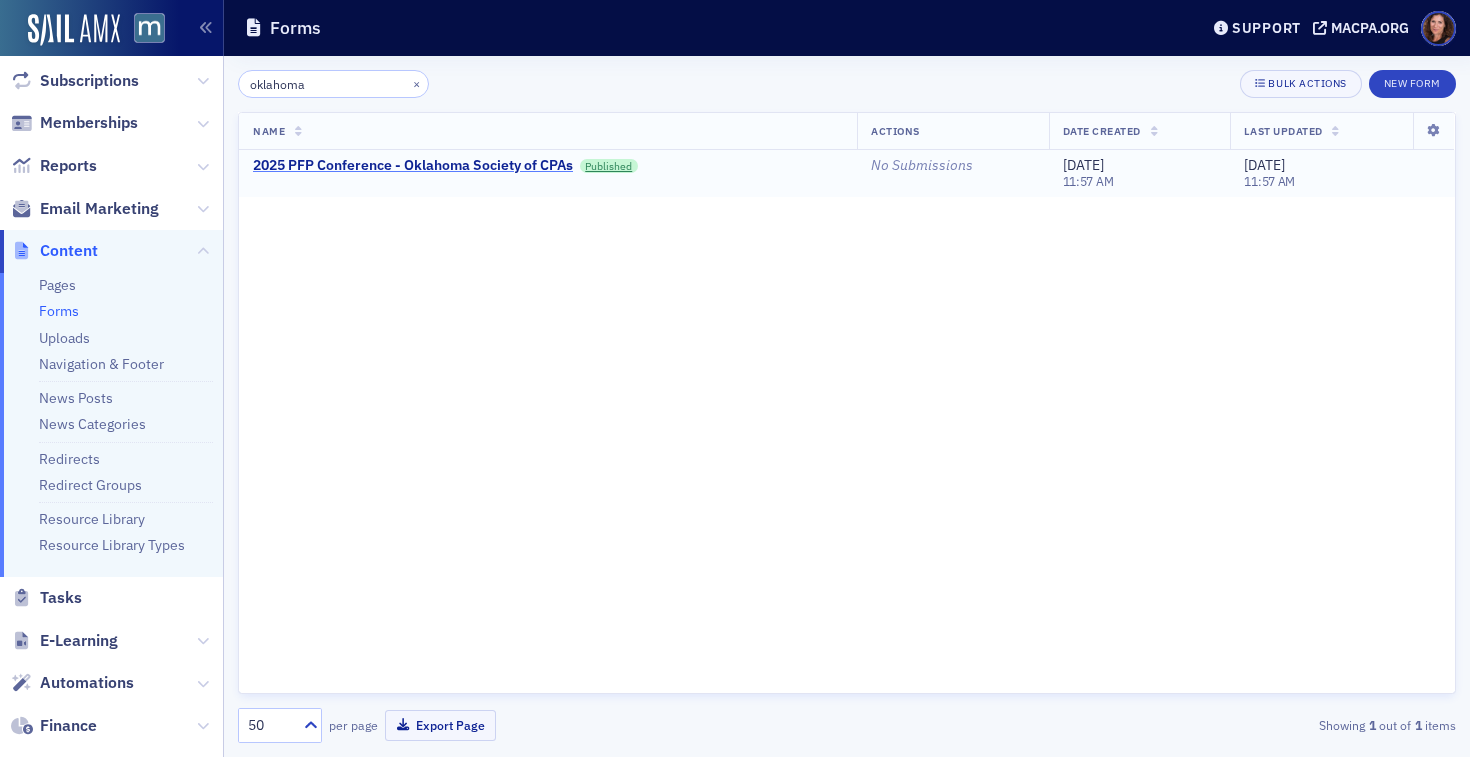 type on "oklahoma" 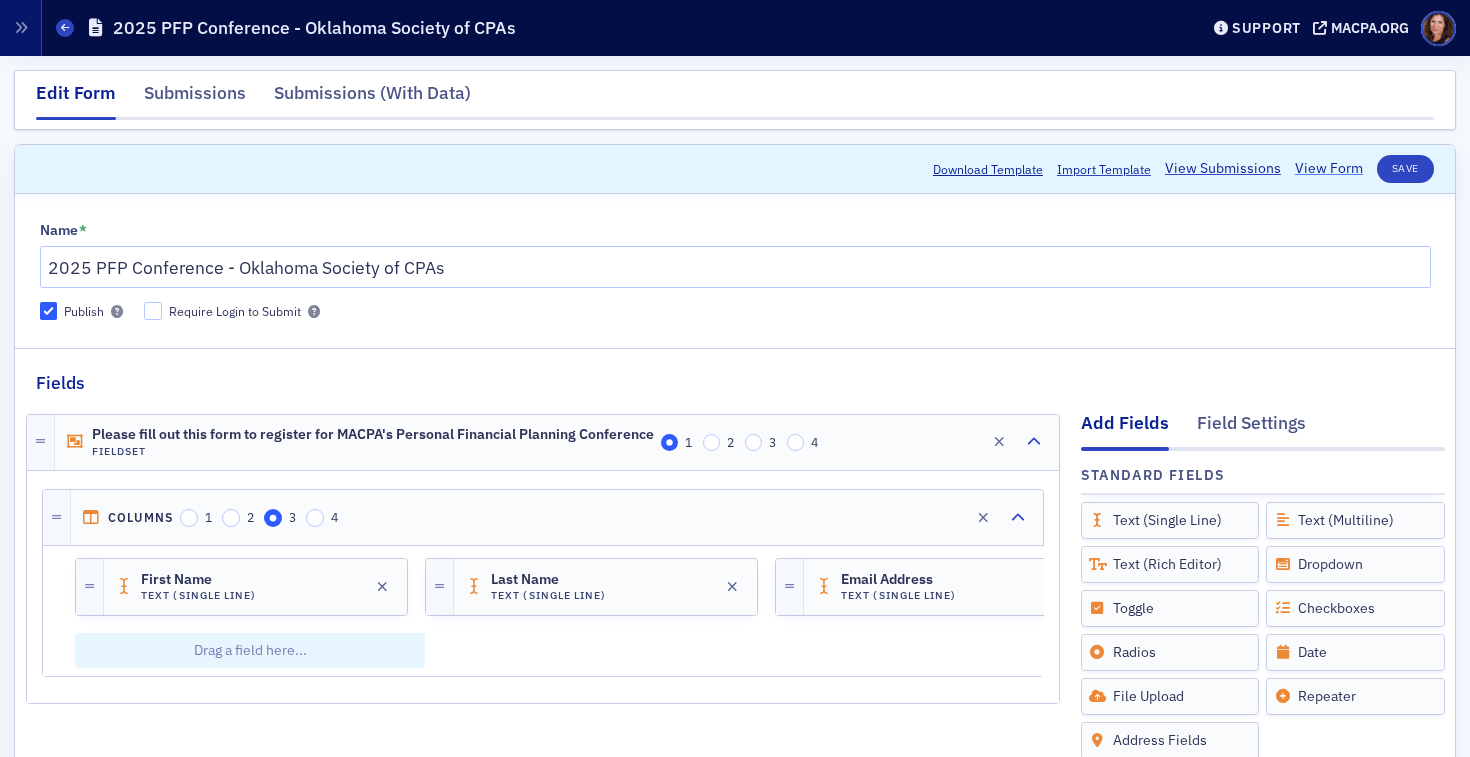 click on "View Form" 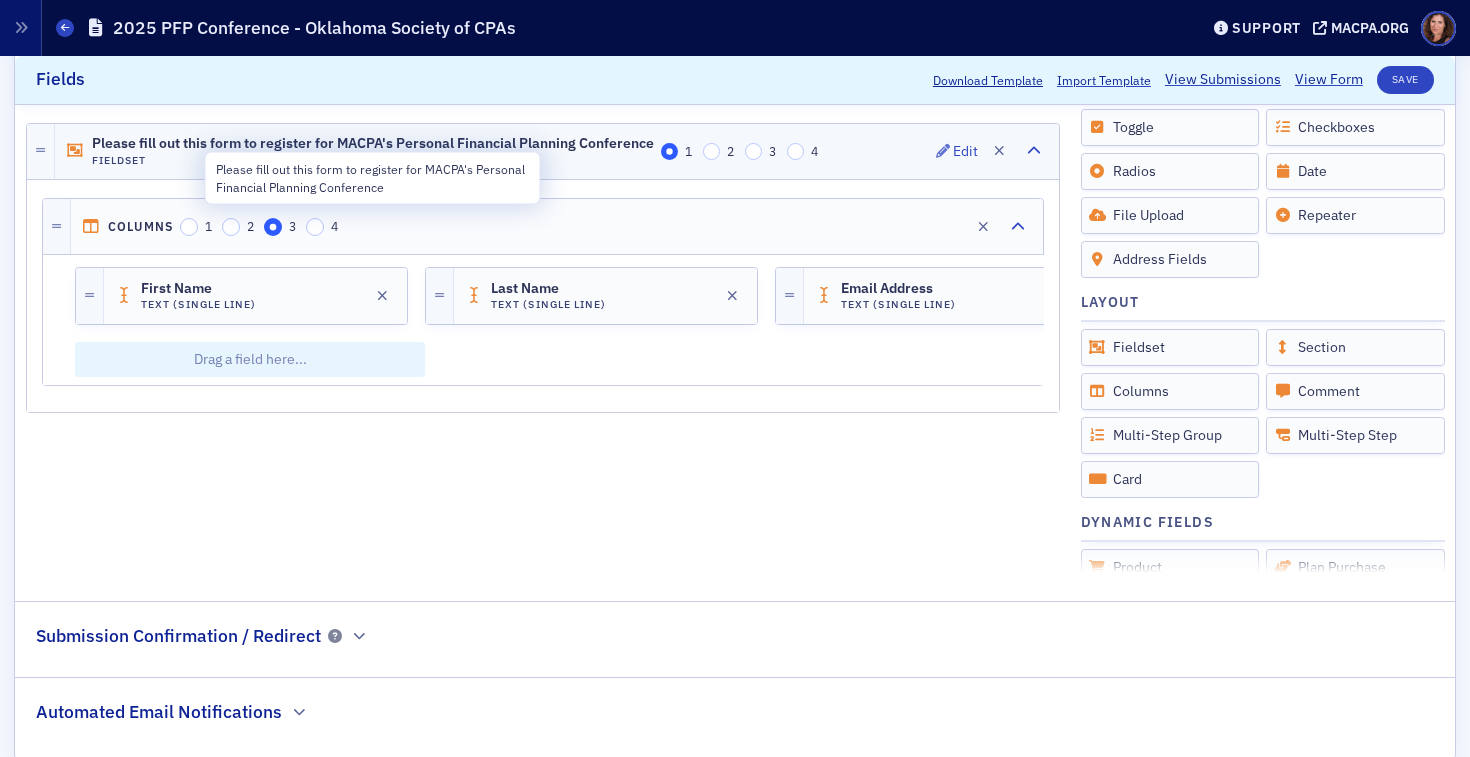 scroll, scrollTop: 520, scrollLeft: 0, axis: vertical 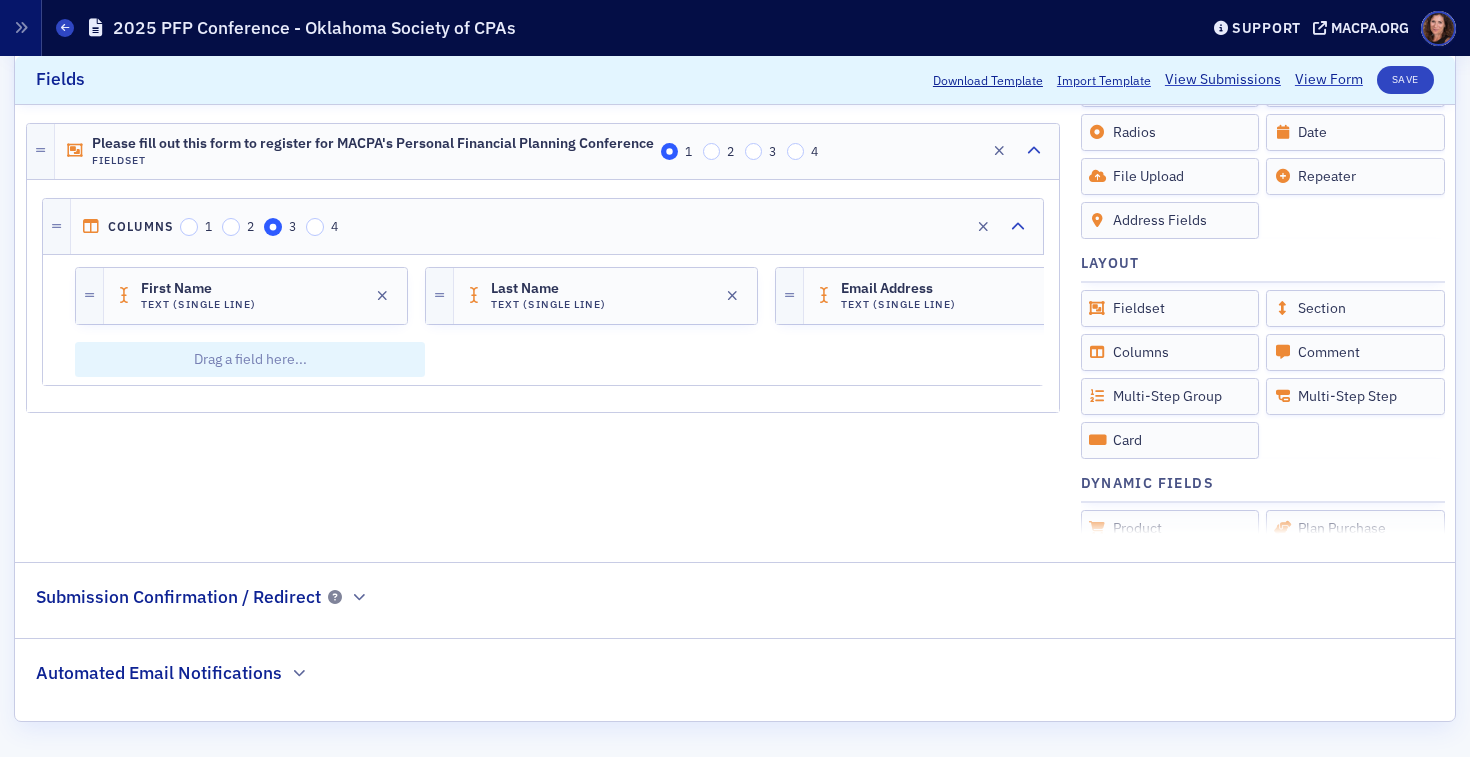 click on "Submission Confirmation / Redirect" 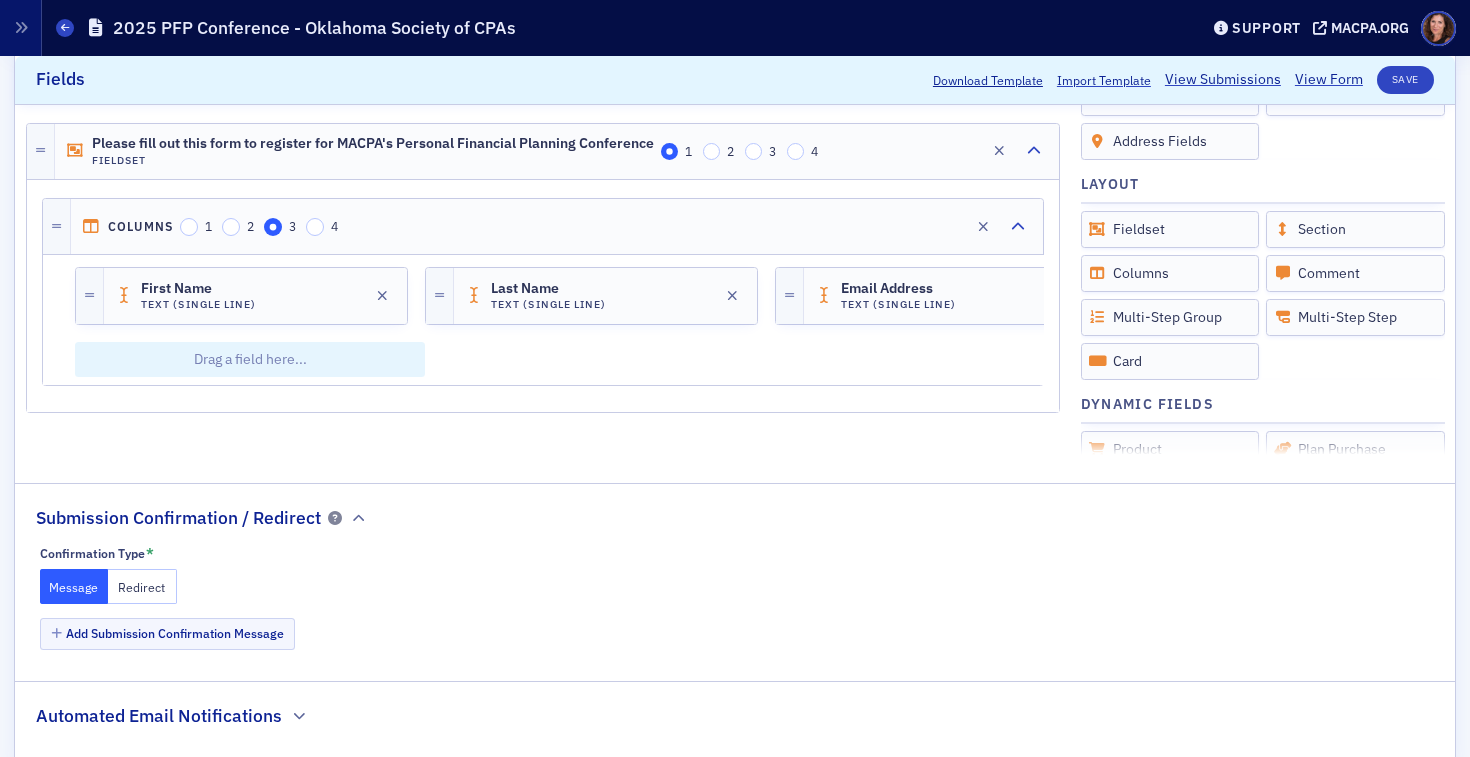 scroll, scrollTop: 642, scrollLeft: 0, axis: vertical 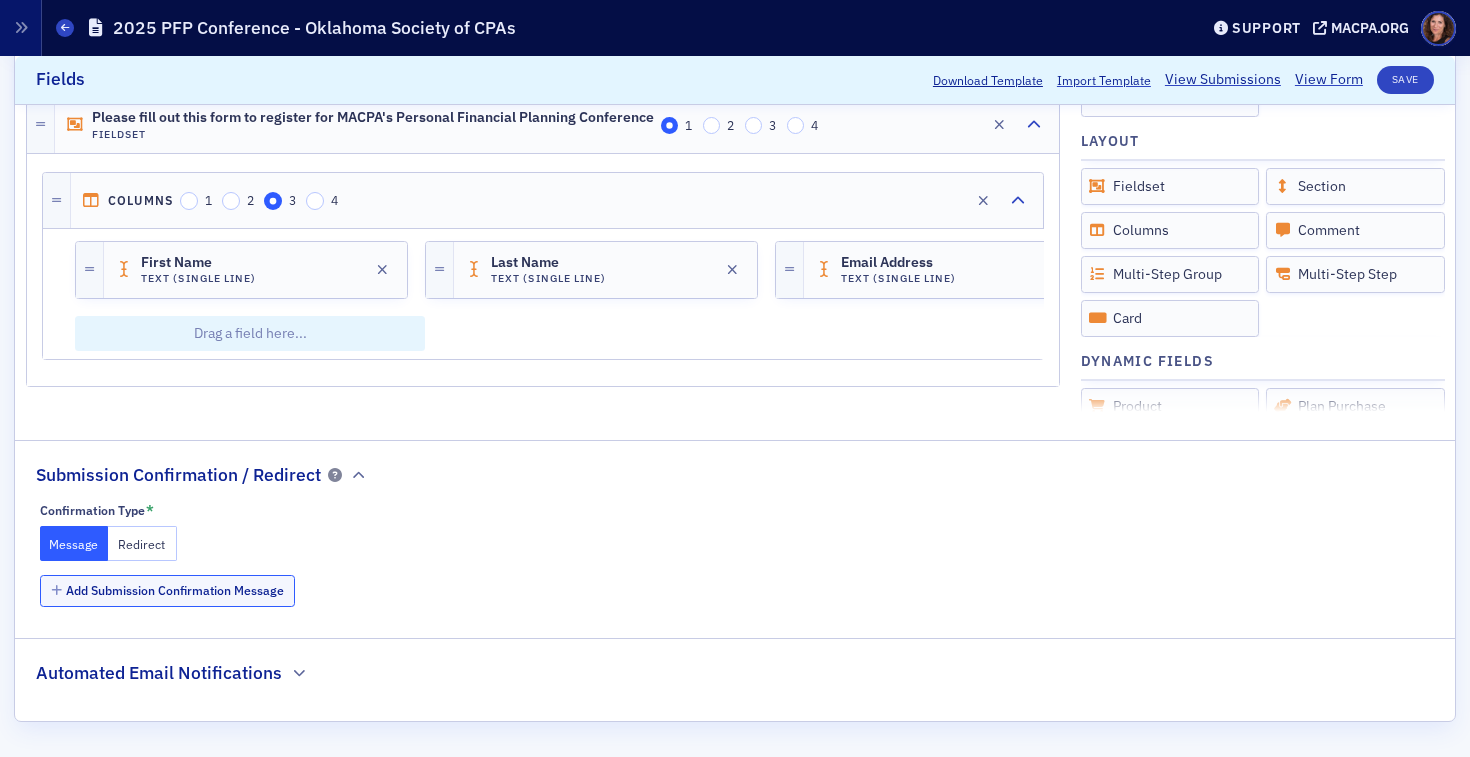 click on "Add Submission Confirmation Message" 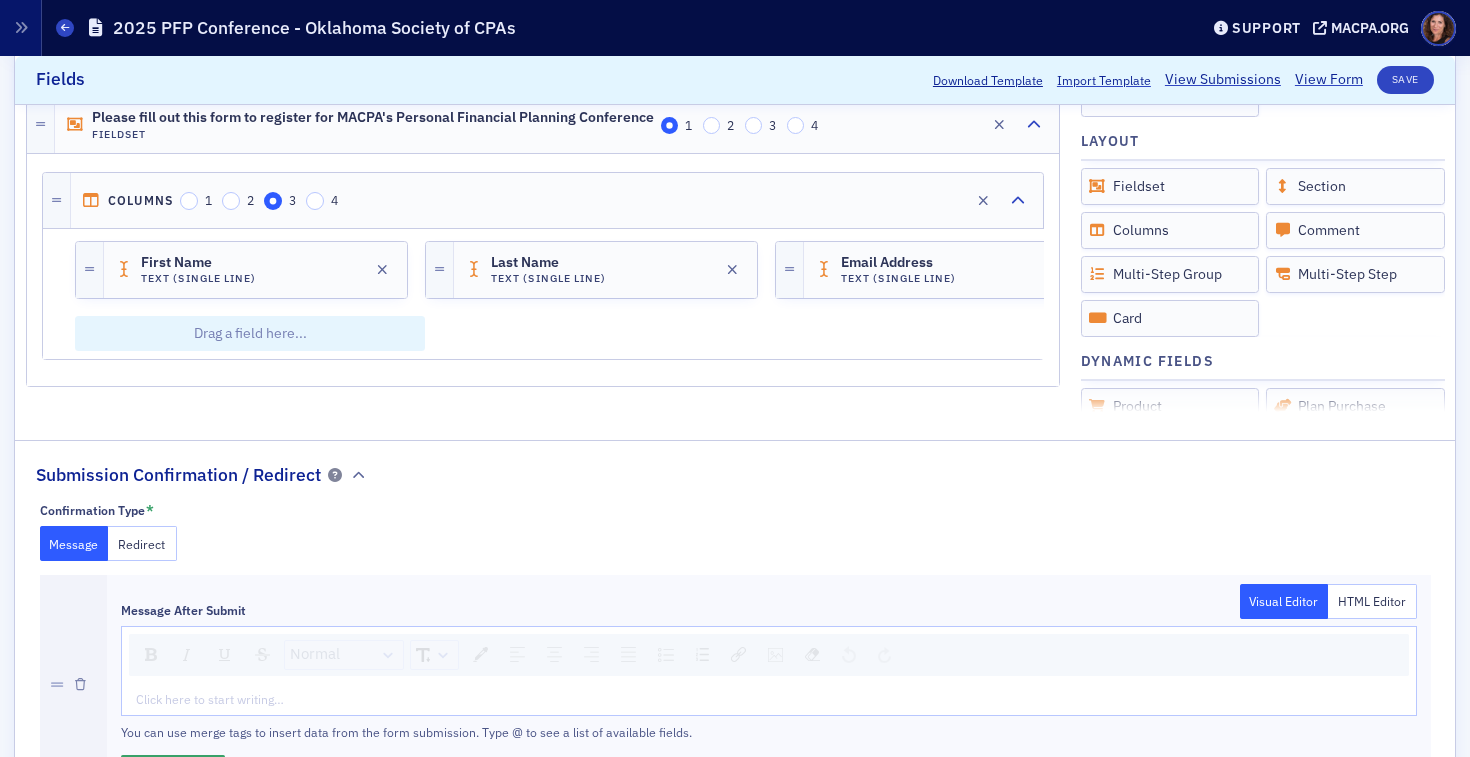 click 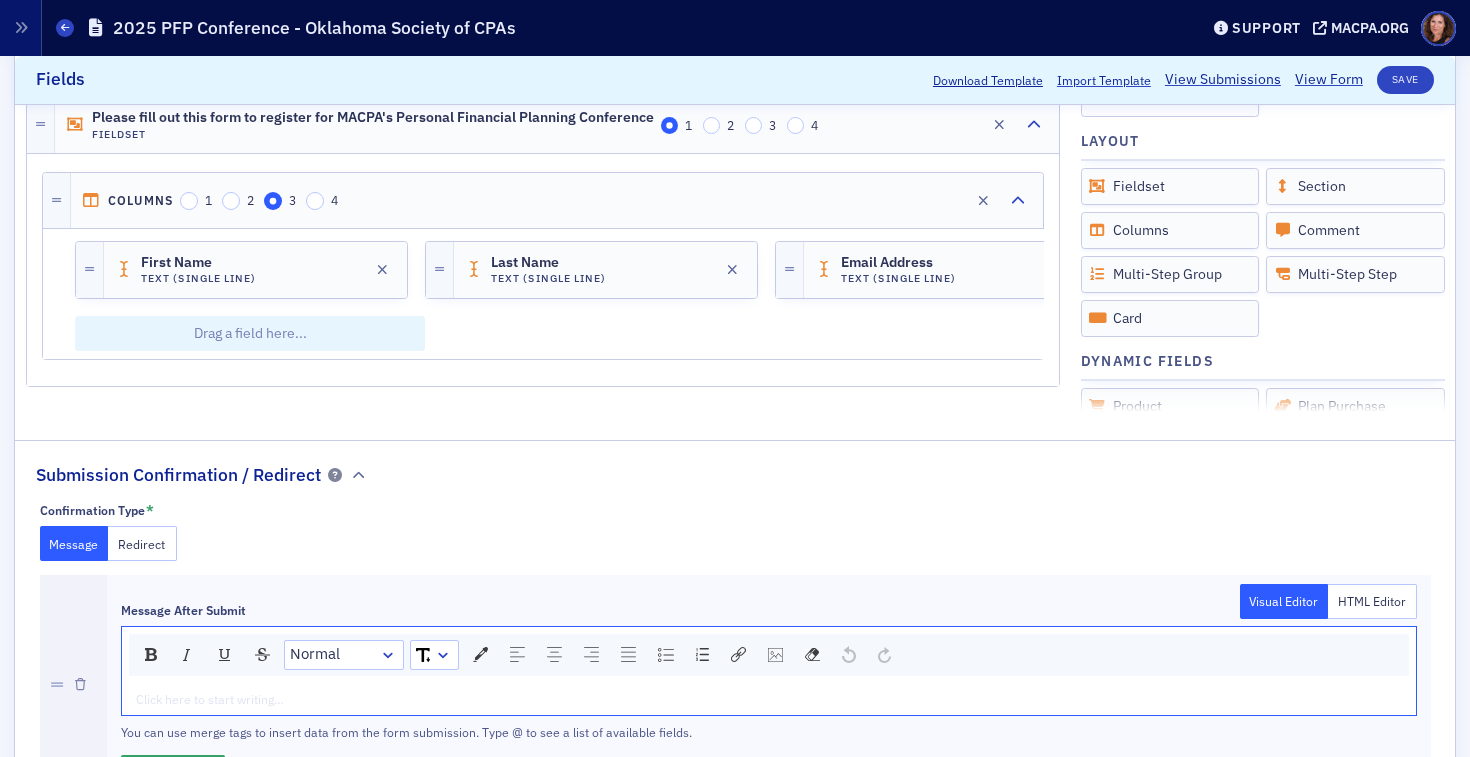 type 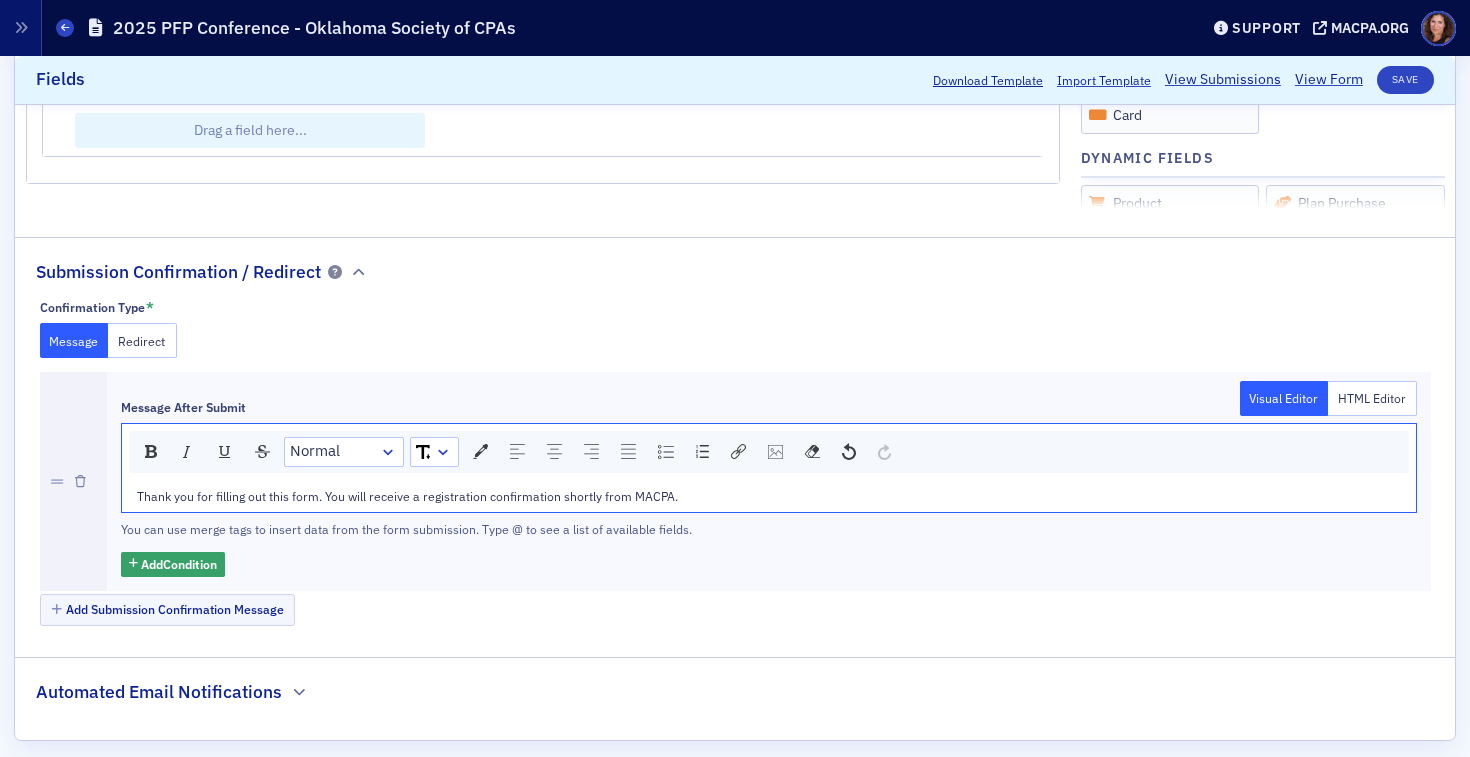 scroll, scrollTop: 864, scrollLeft: 0, axis: vertical 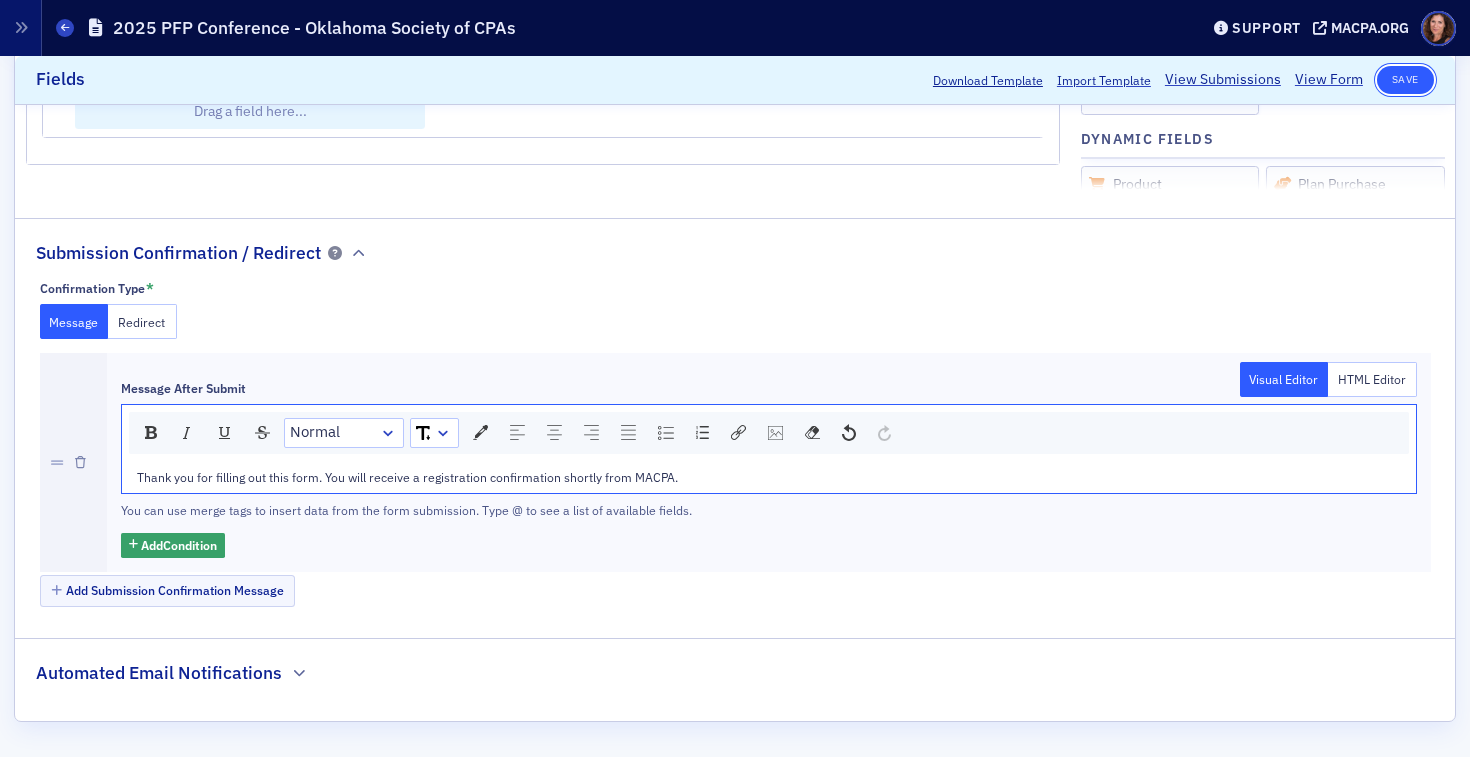 click on "Save" 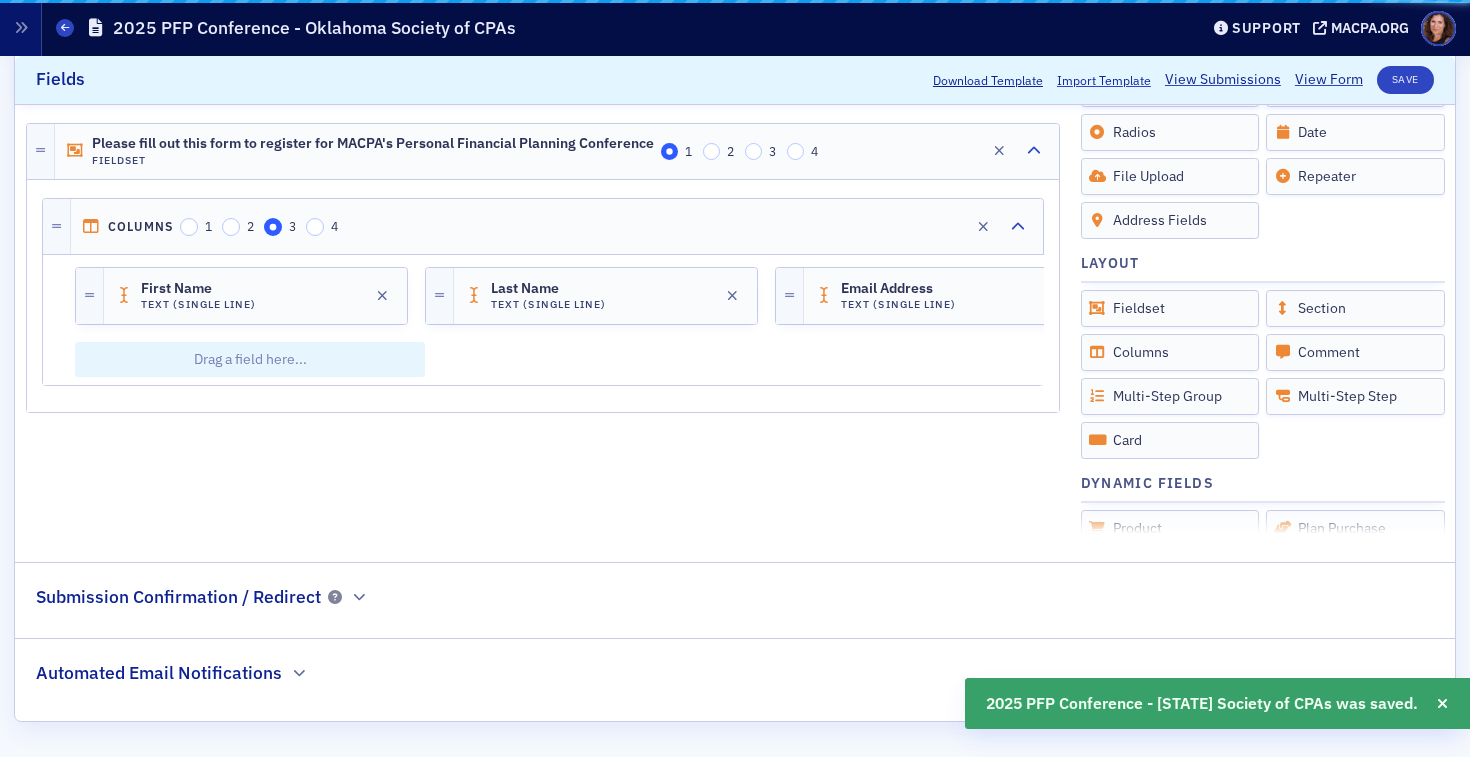 scroll, scrollTop: 520, scrollLeft: 0, axis: vertical 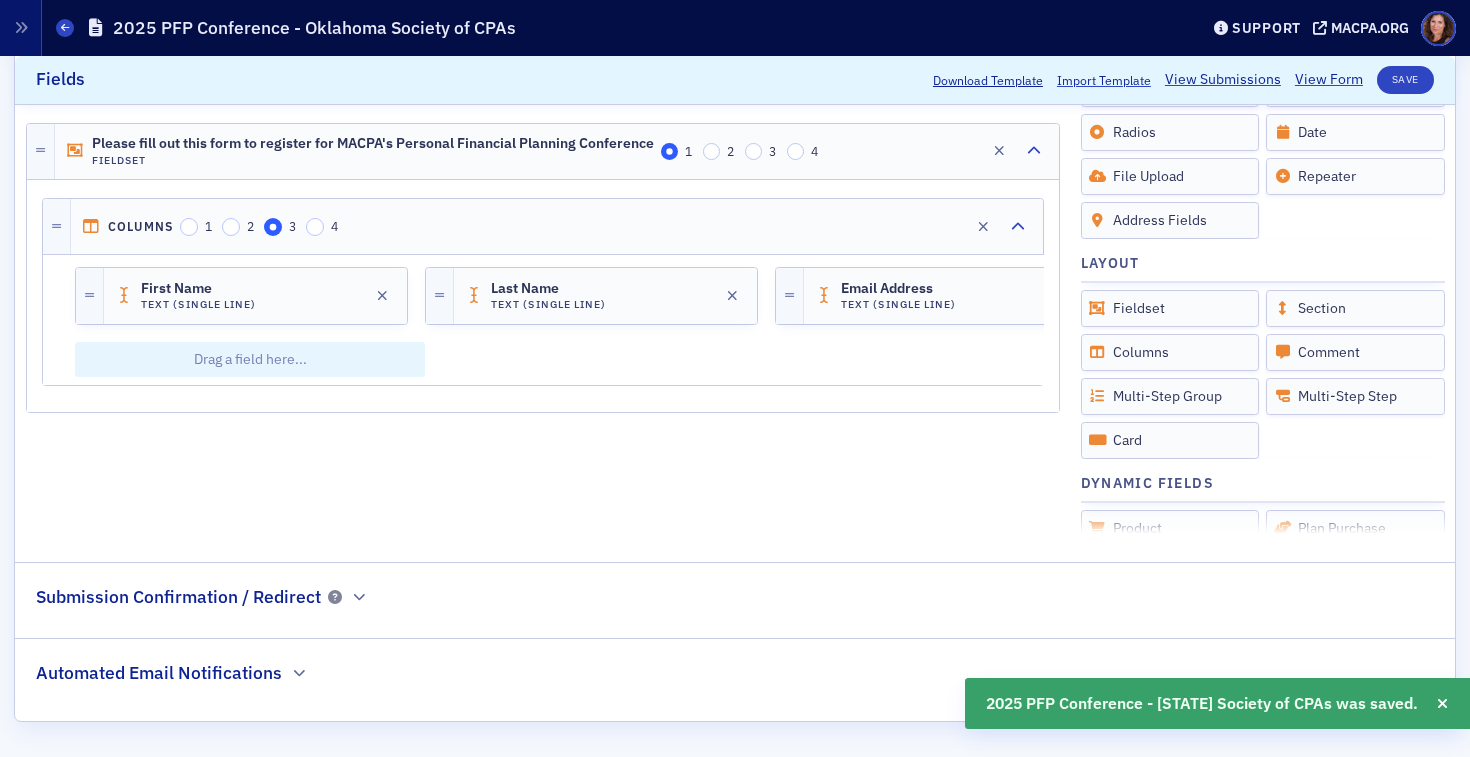click on "Automated Email Notifications" 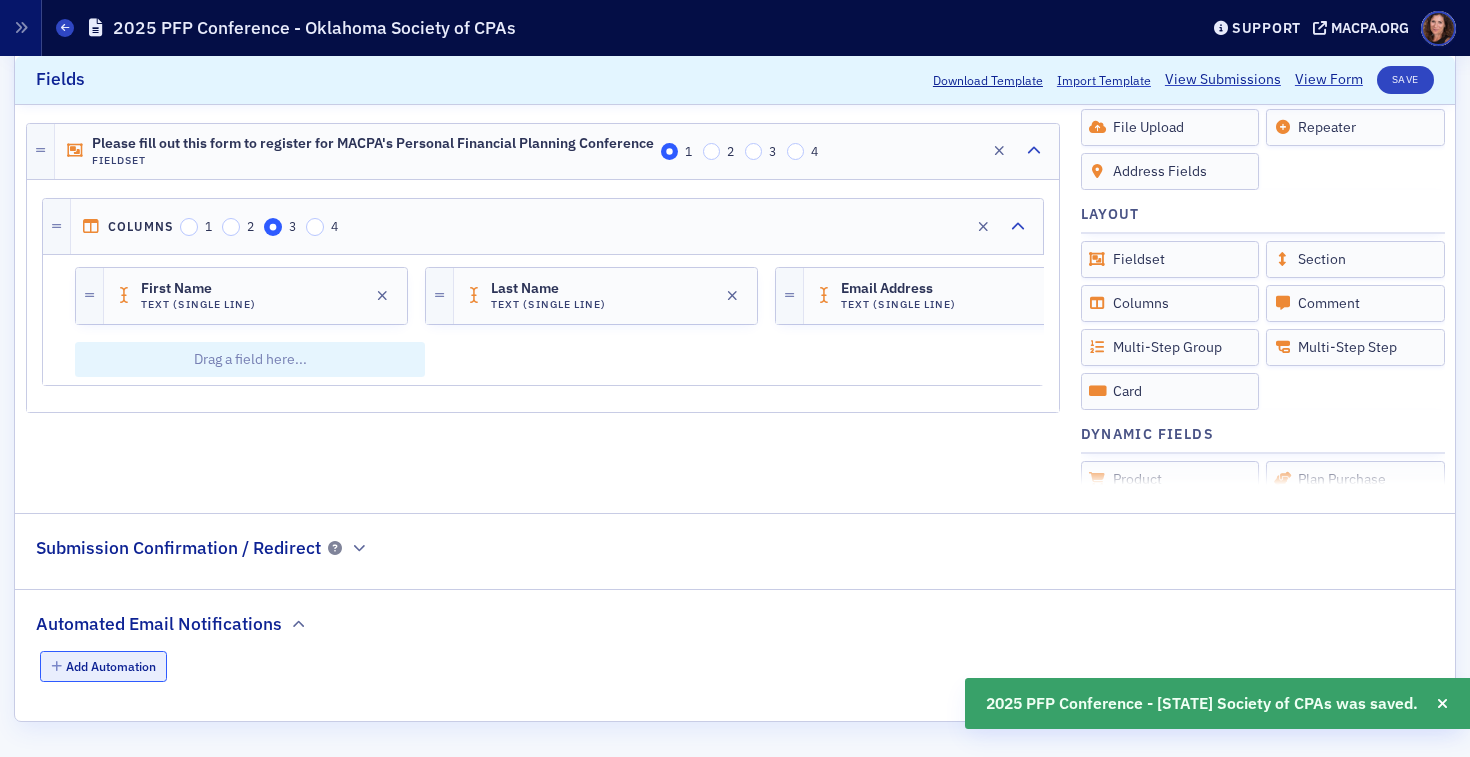 click on "Add Automation" 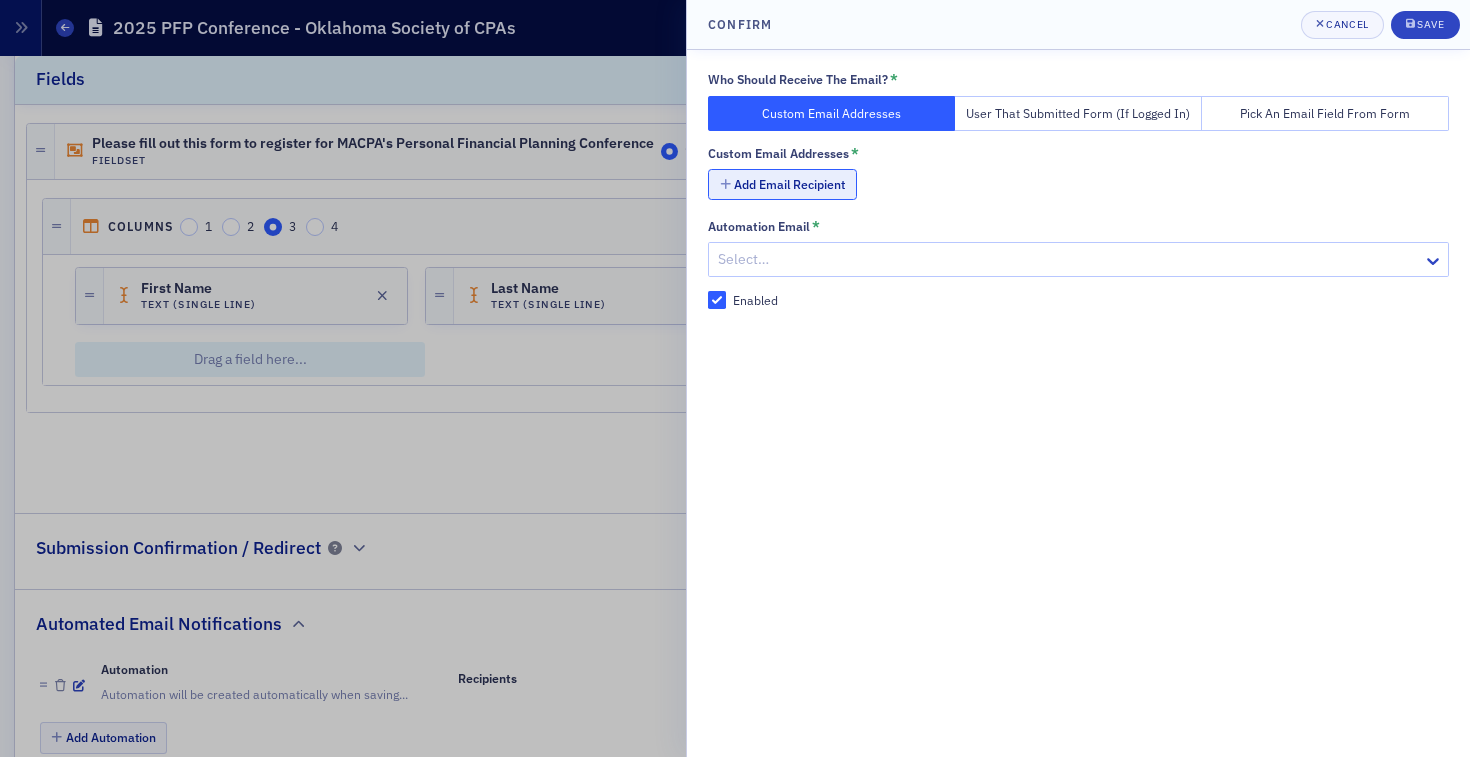click on "Add Email Recipient" at bounding box center (782, 184) 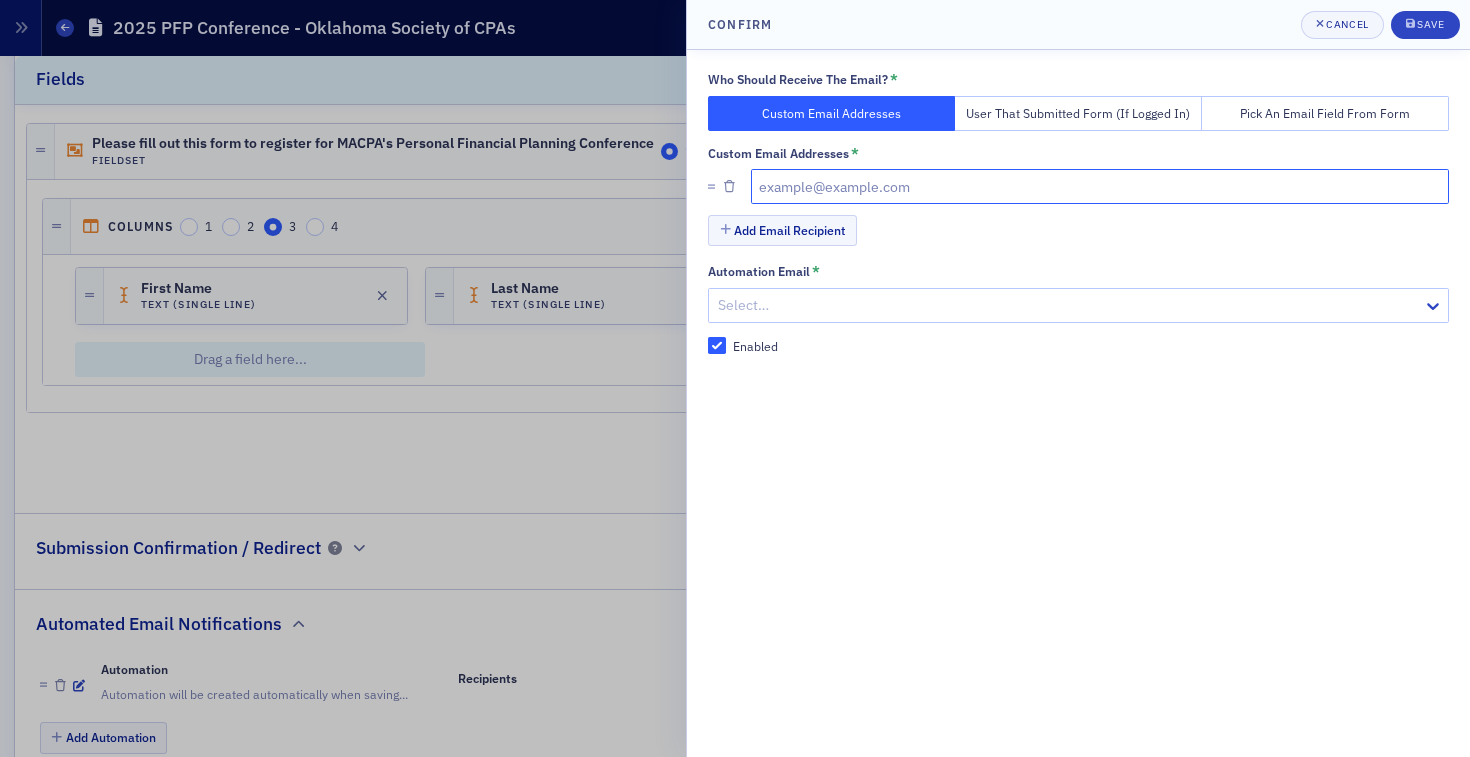 click at bounding box center (1100, 186) 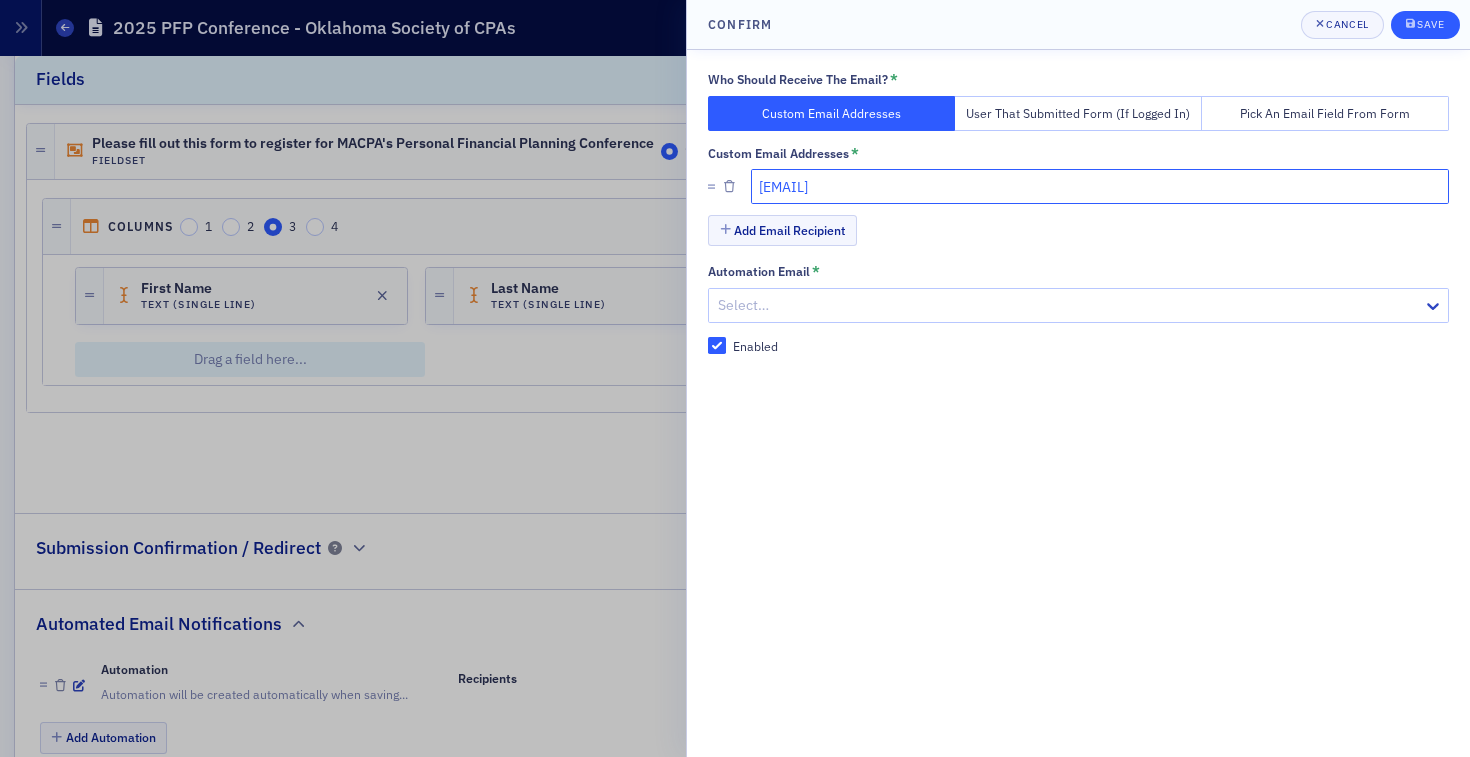 type on "kelly@macpa.org" 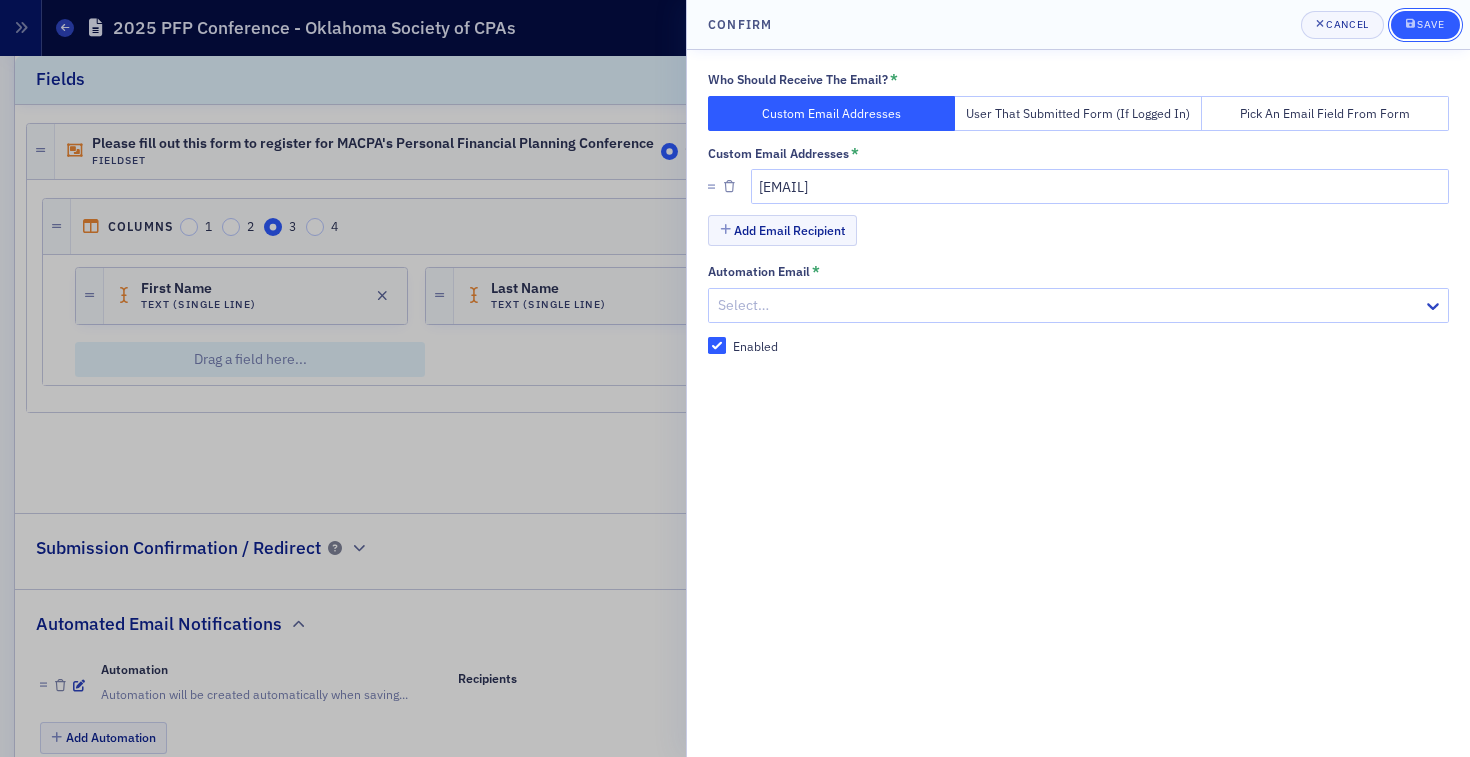 click on "Save" at bounding box center (1430, 24) 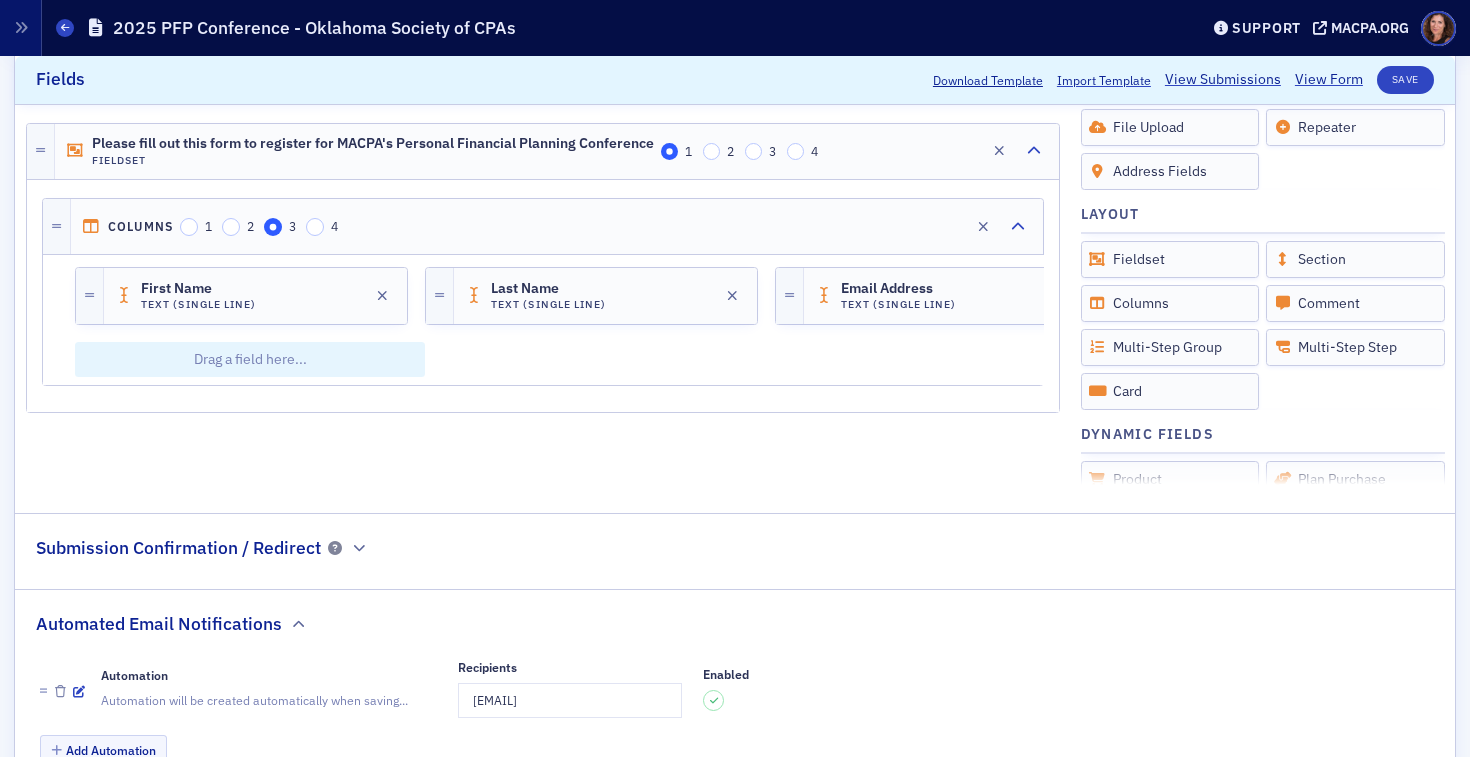 scroll, scrollTop: 653, scrollLeft: 0, axis: vertical 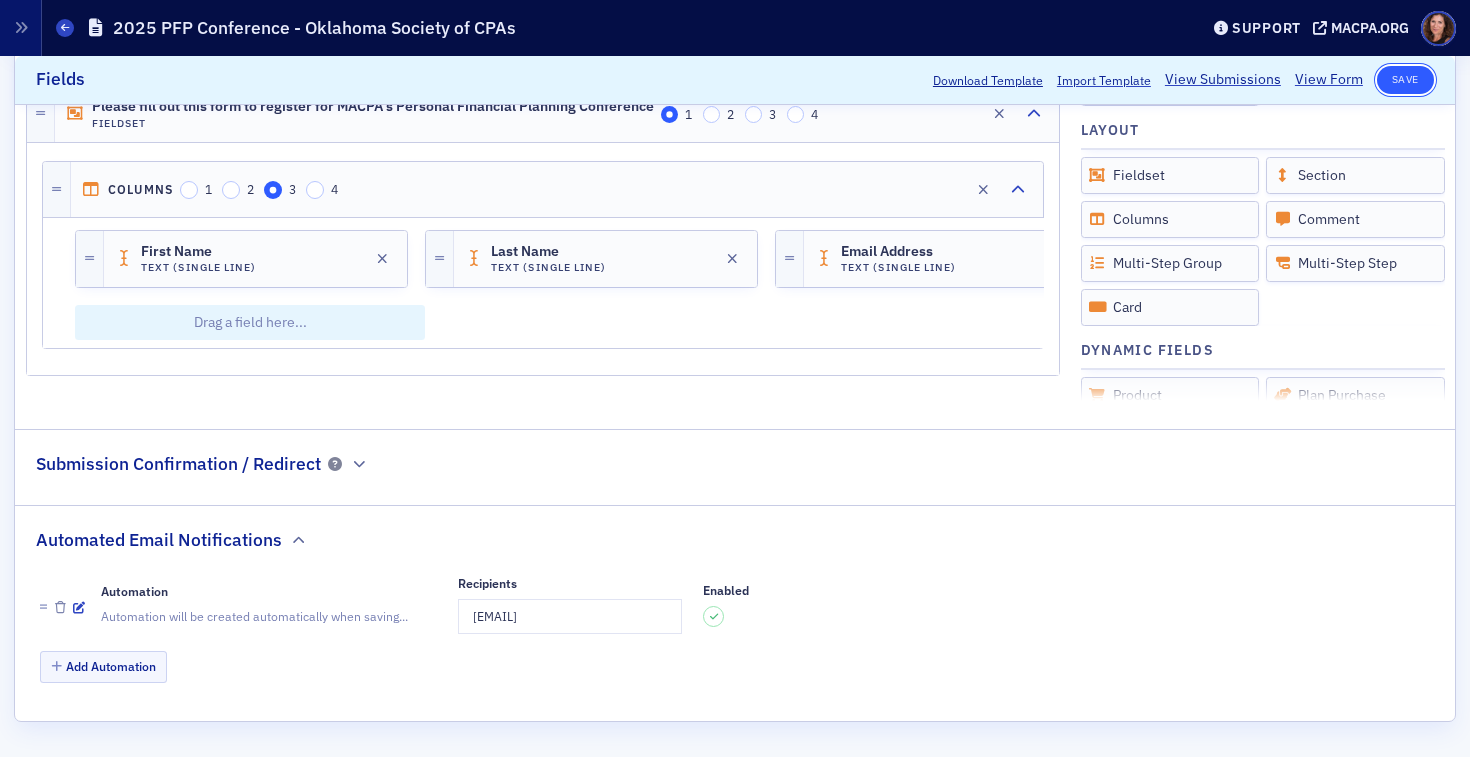 click on "Save" 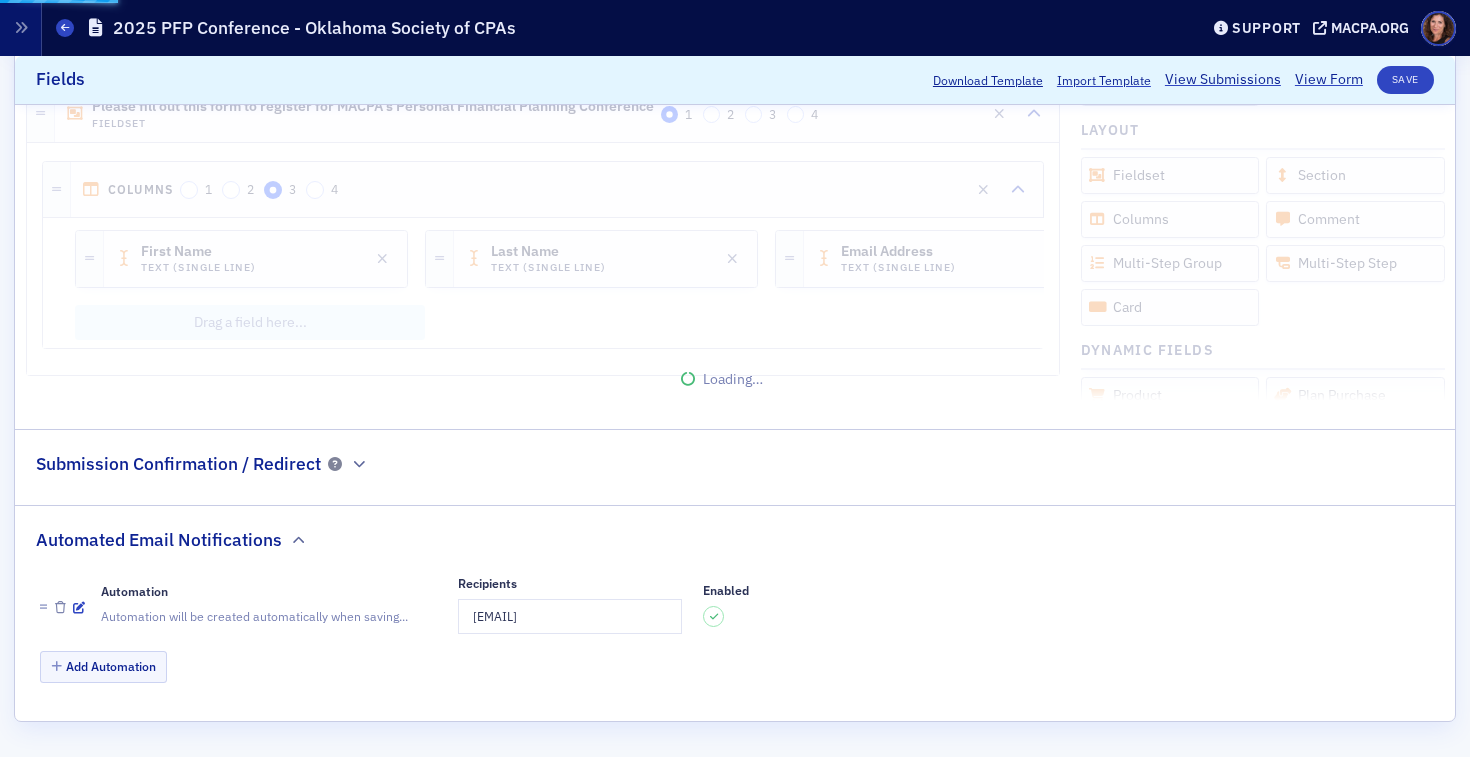 scroll, scrollTop: 520, scrollLeft: 0, axis: vertical 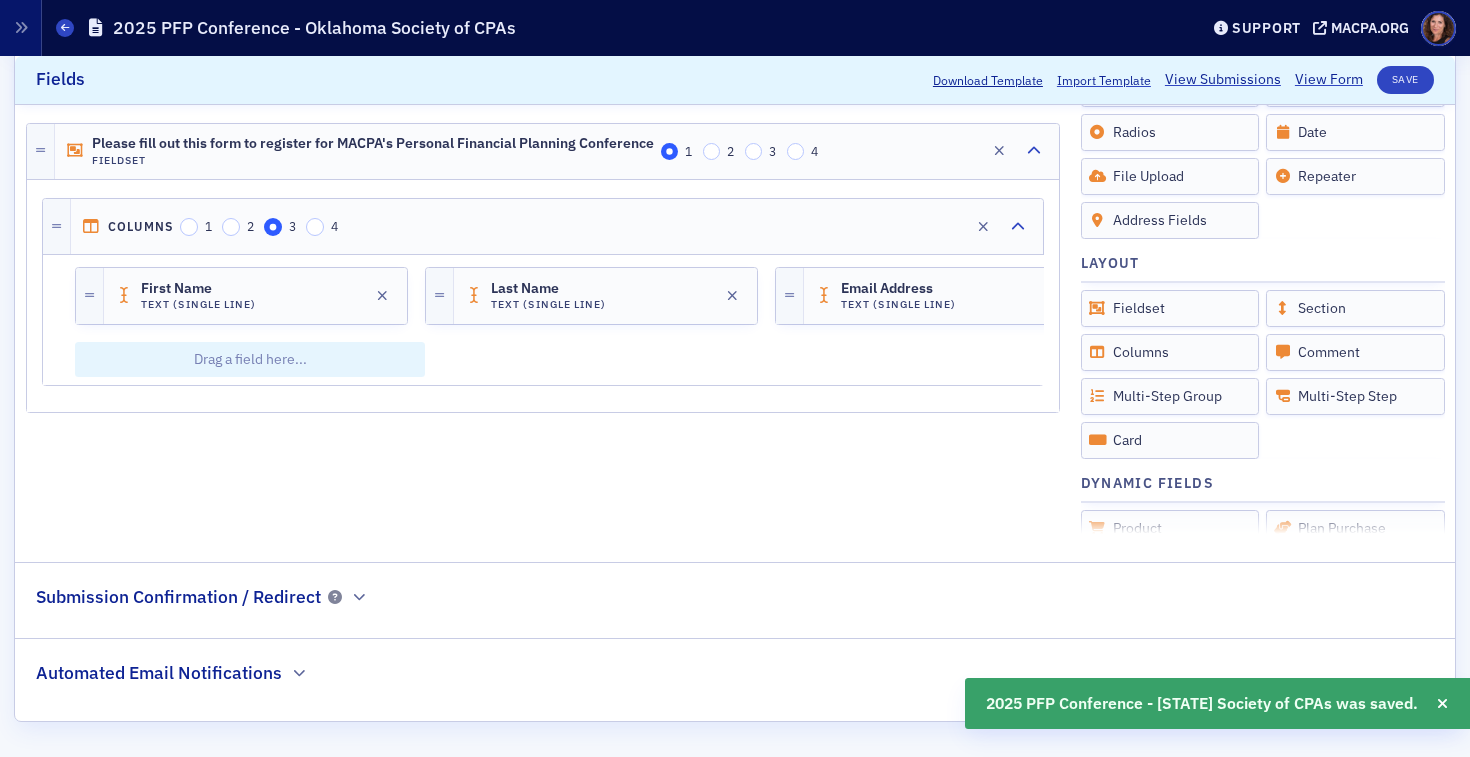 click on "Automated Email Notifications" 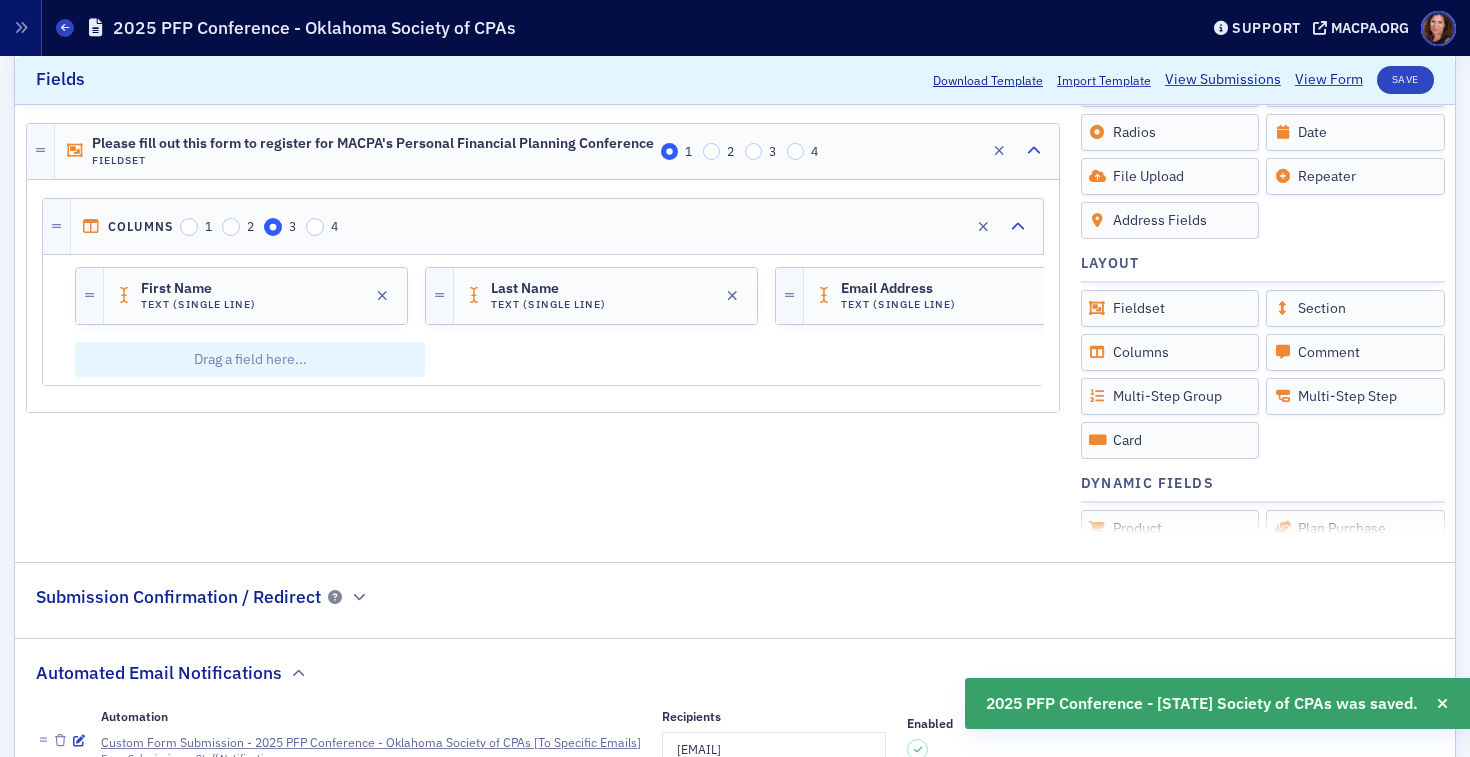 scroll, scrollTop: 653, scrollLeft: 0, axis: vertical 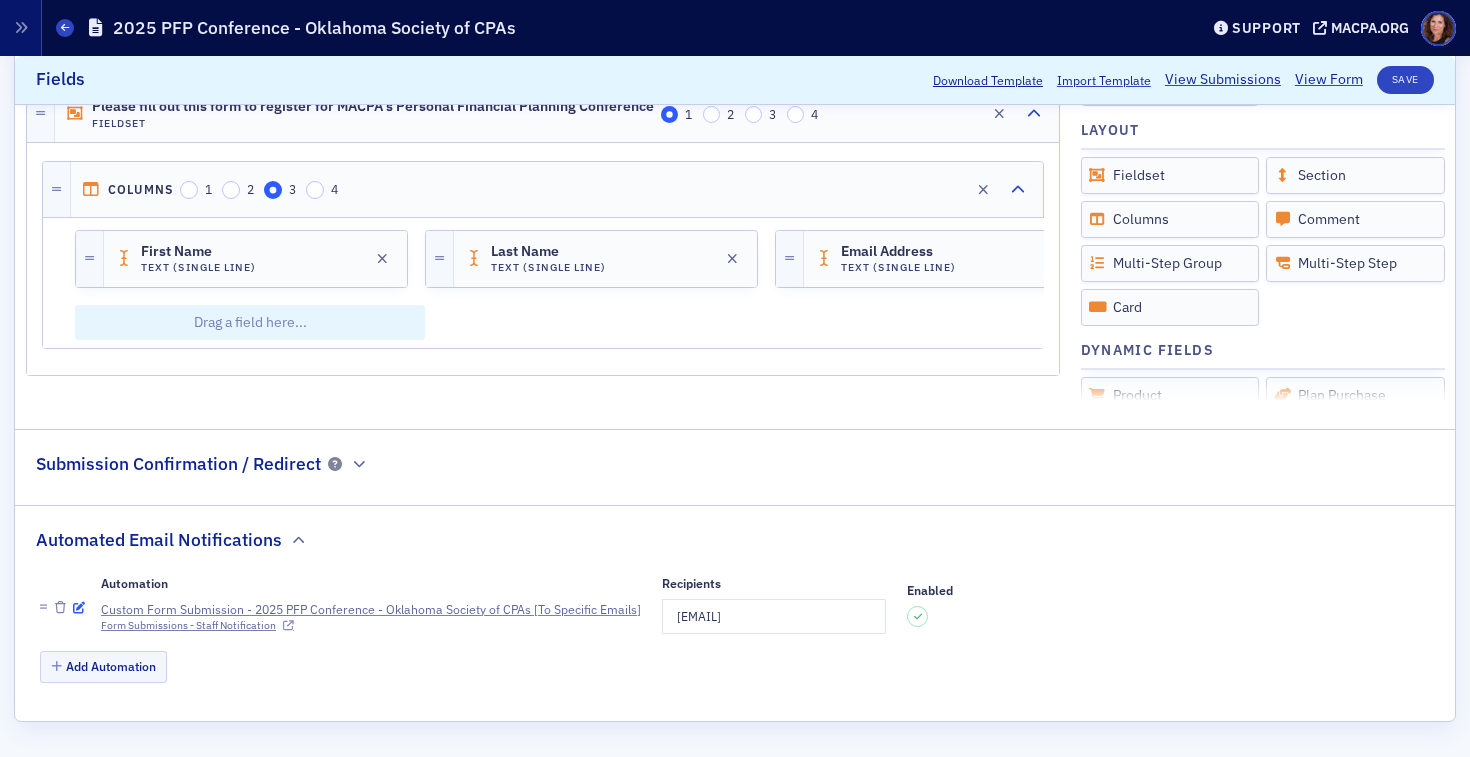 click 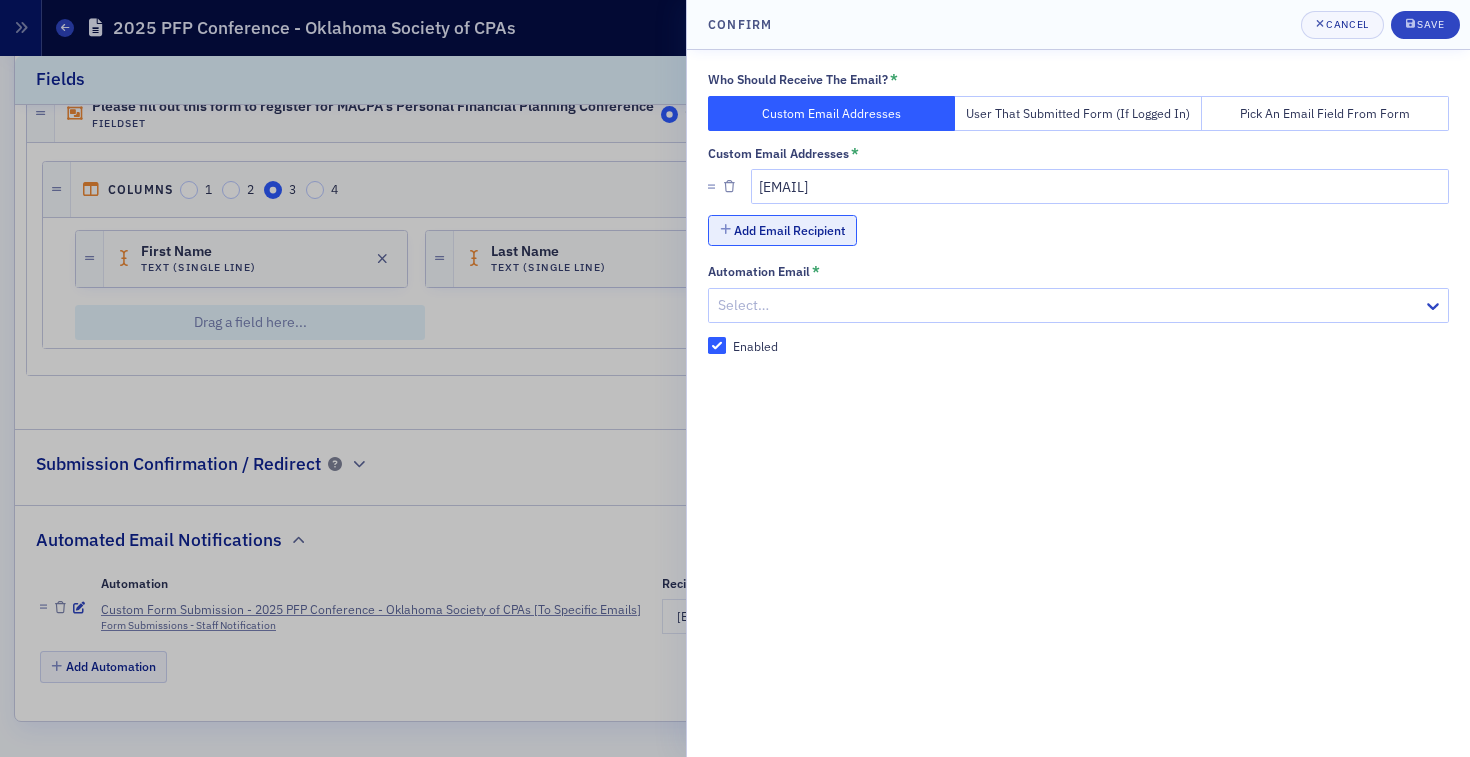 click on "Add Email Recipient" at bounding box center [782, 230] 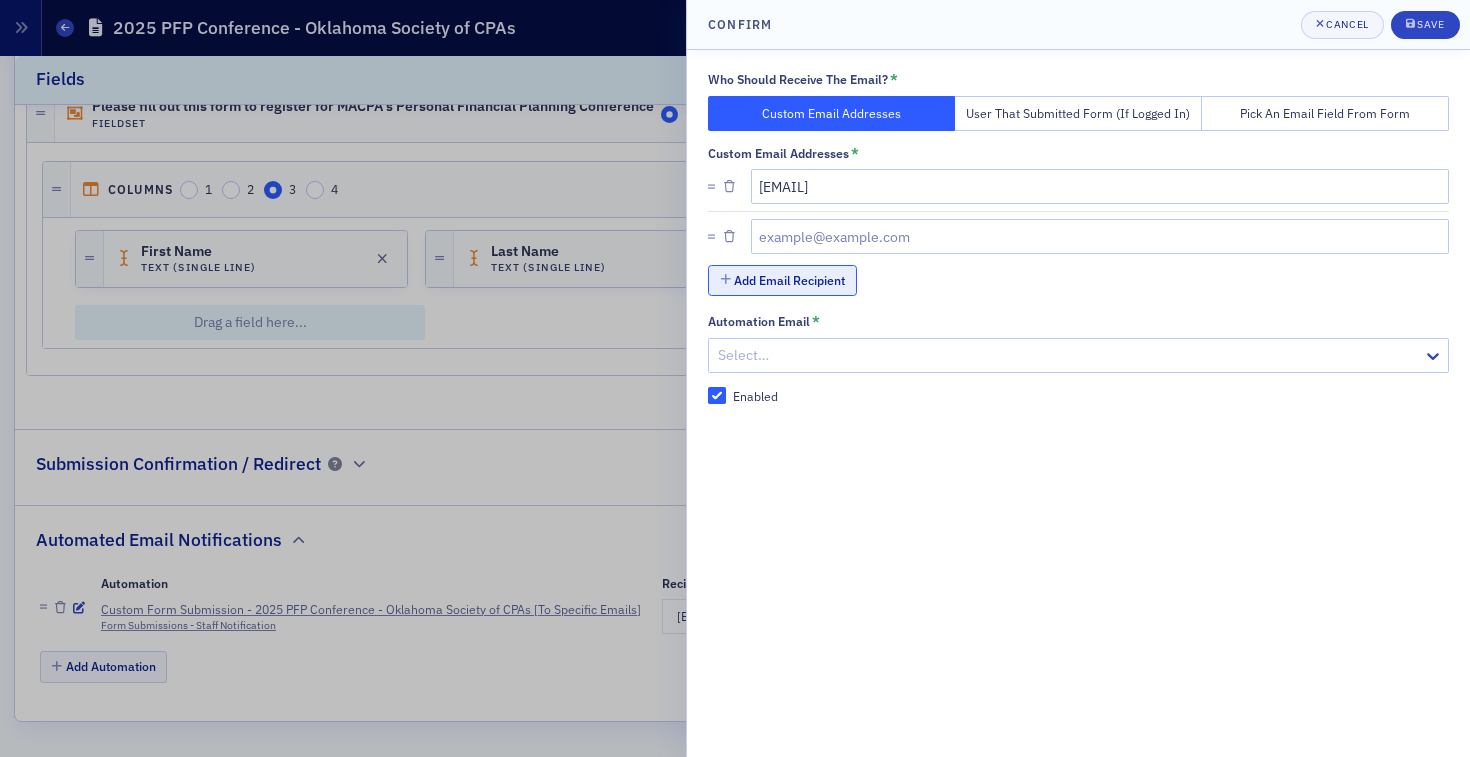 type 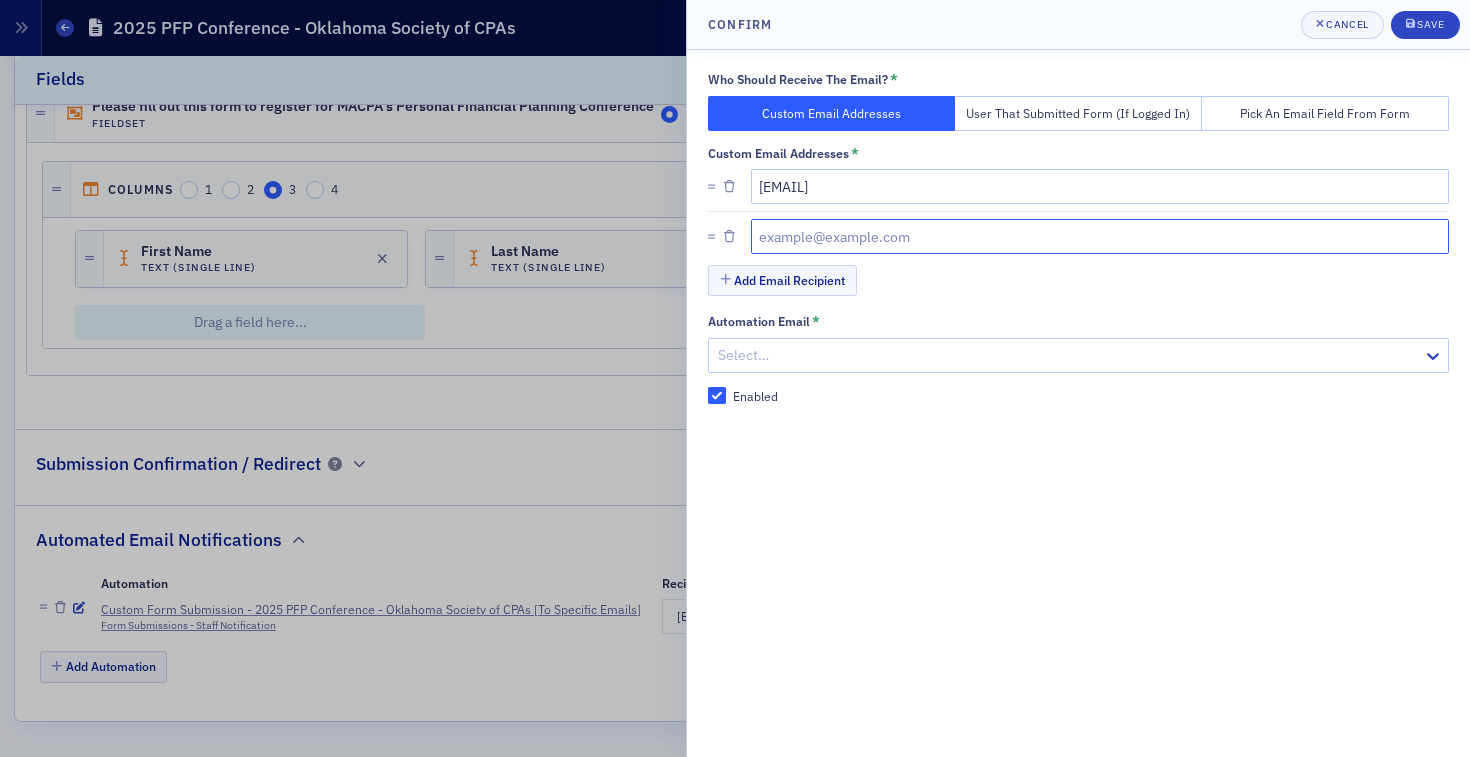 click at bounding box center [1100, 236] 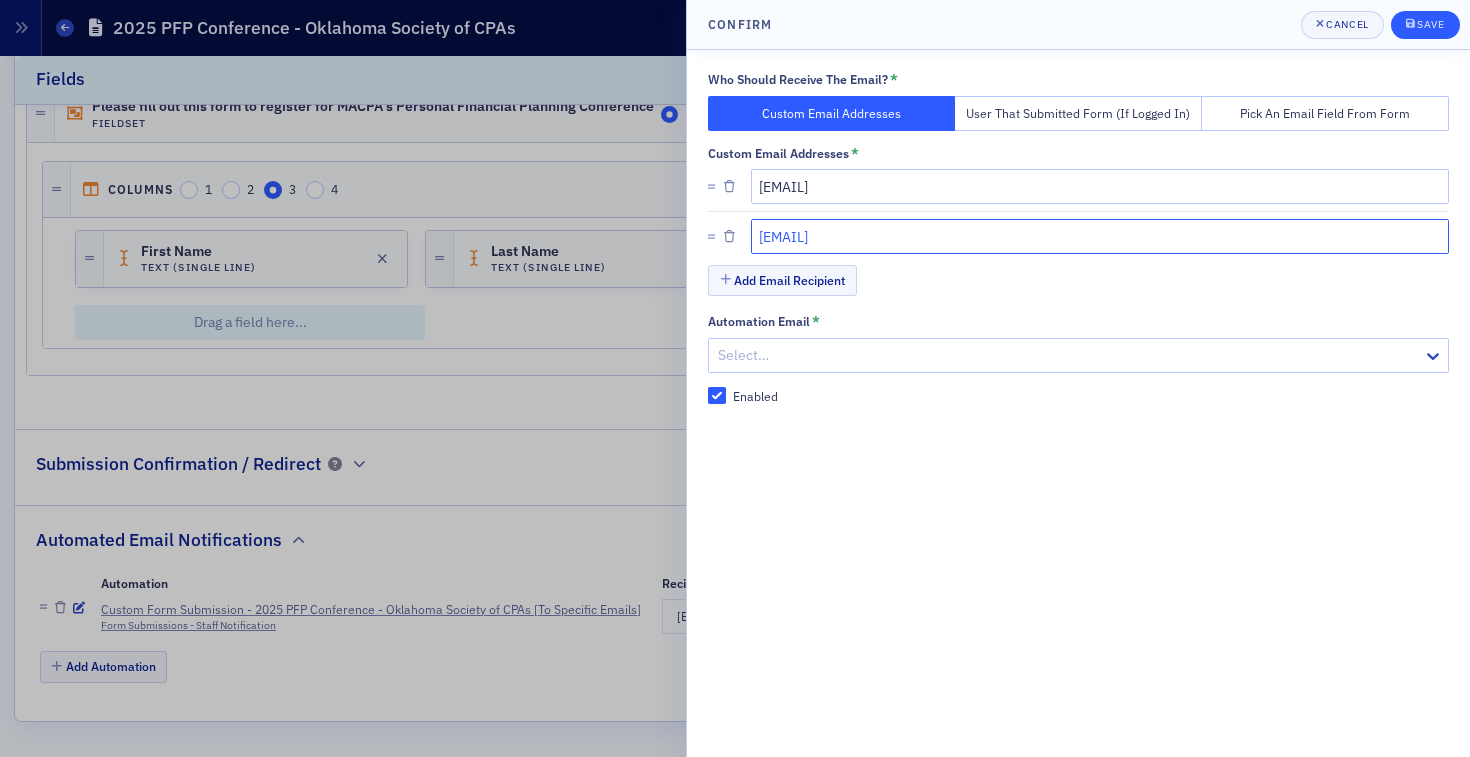 type on "natalie@macpa.org" 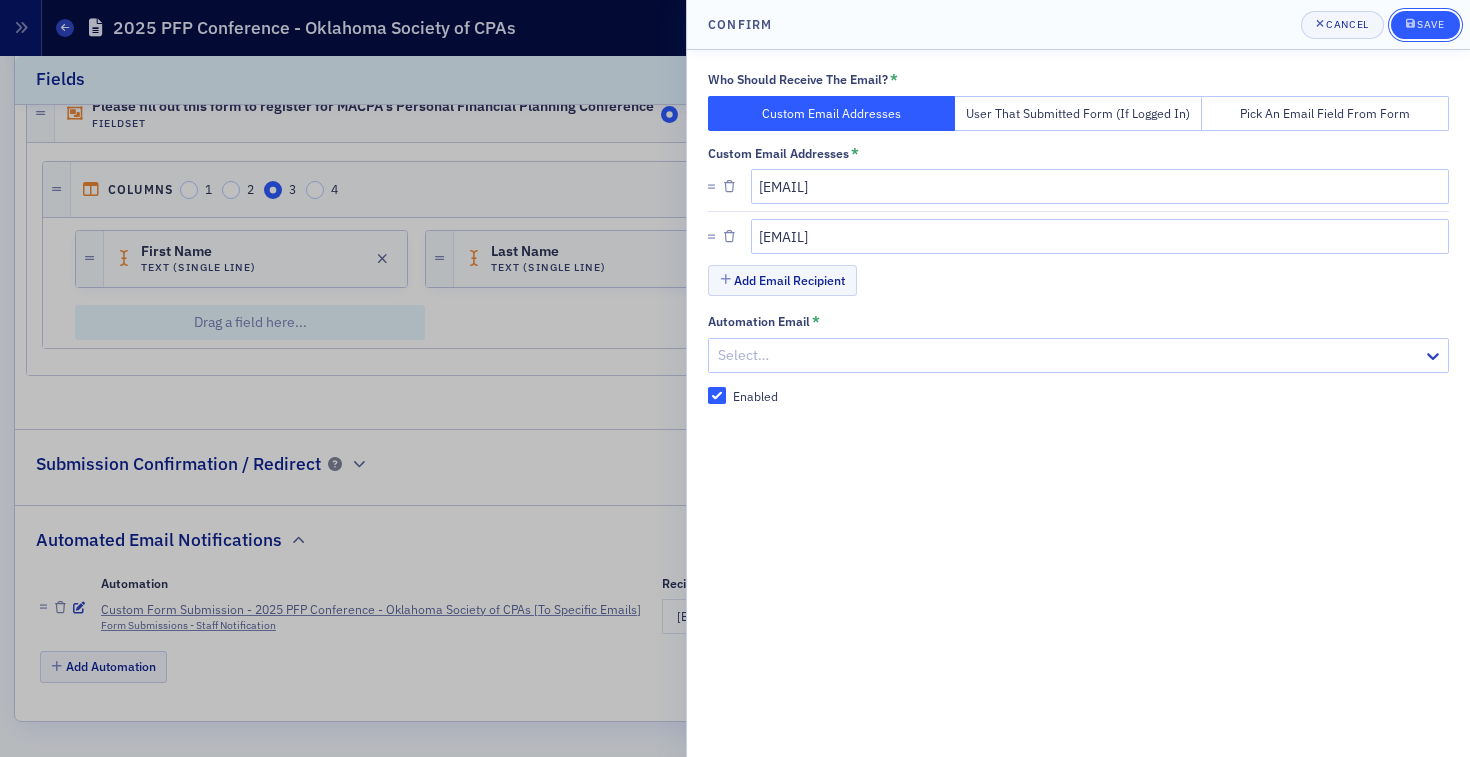 click on "Save" at bounding box center [1425, 25] 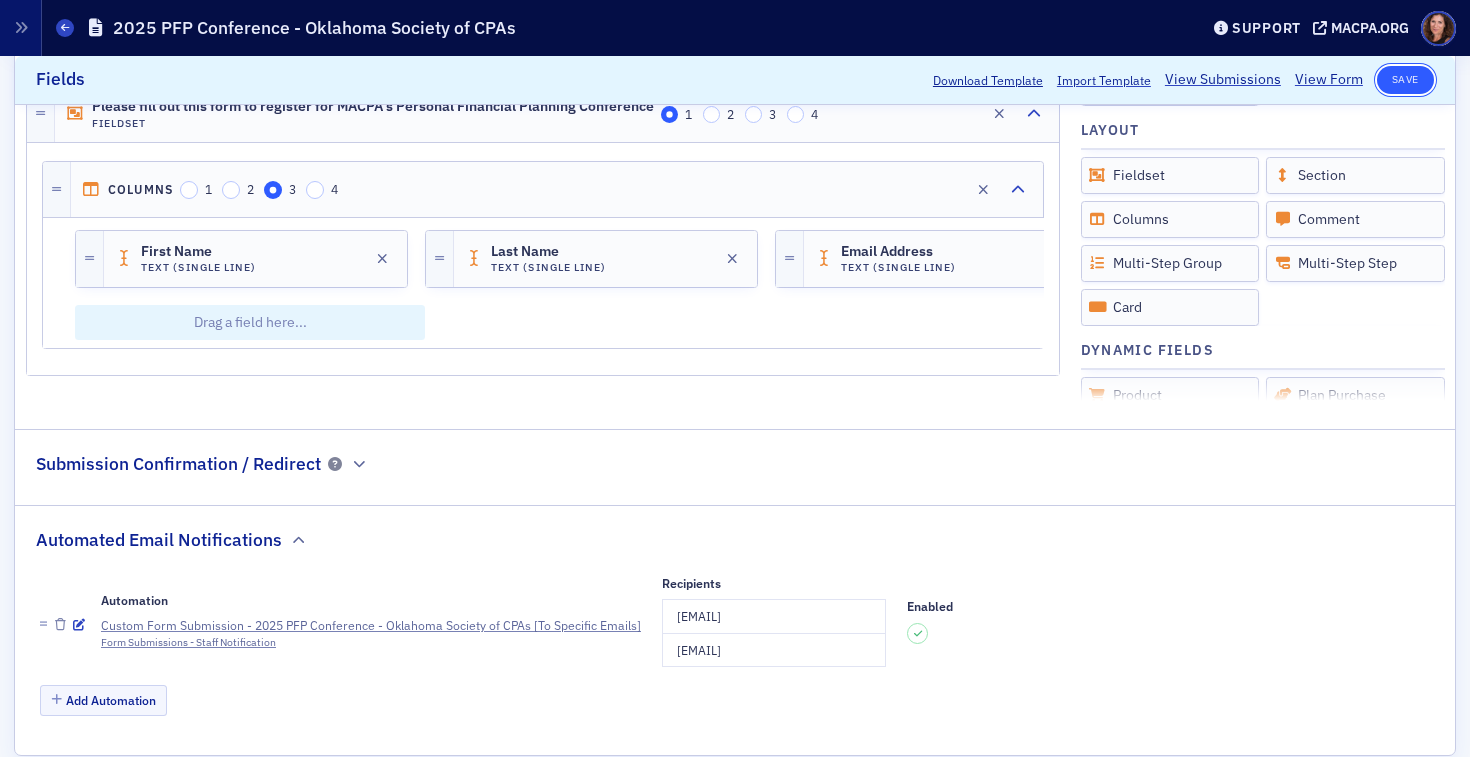 click on "Save" 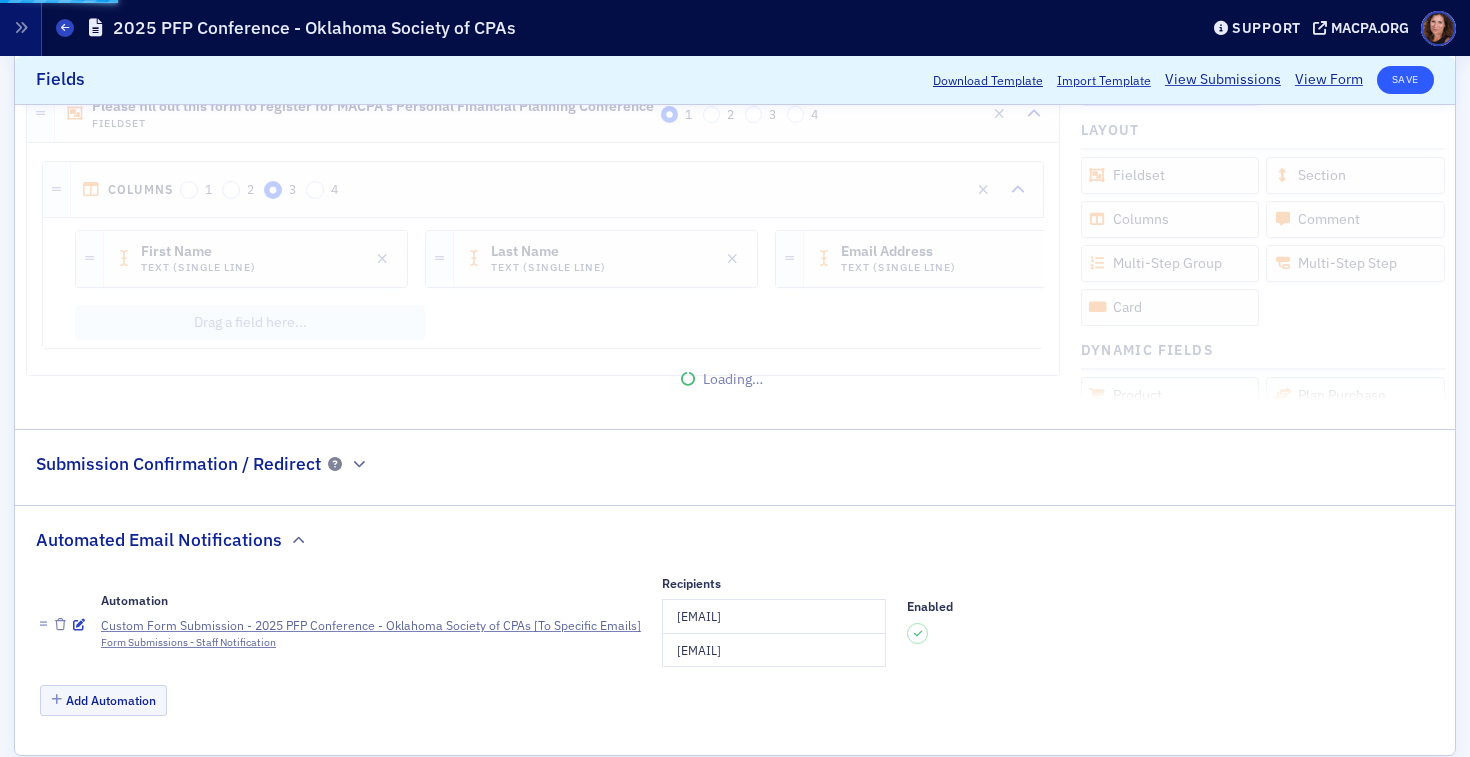 scroll, scrollTop: 520, scrollLeft: 0, axis: vertical 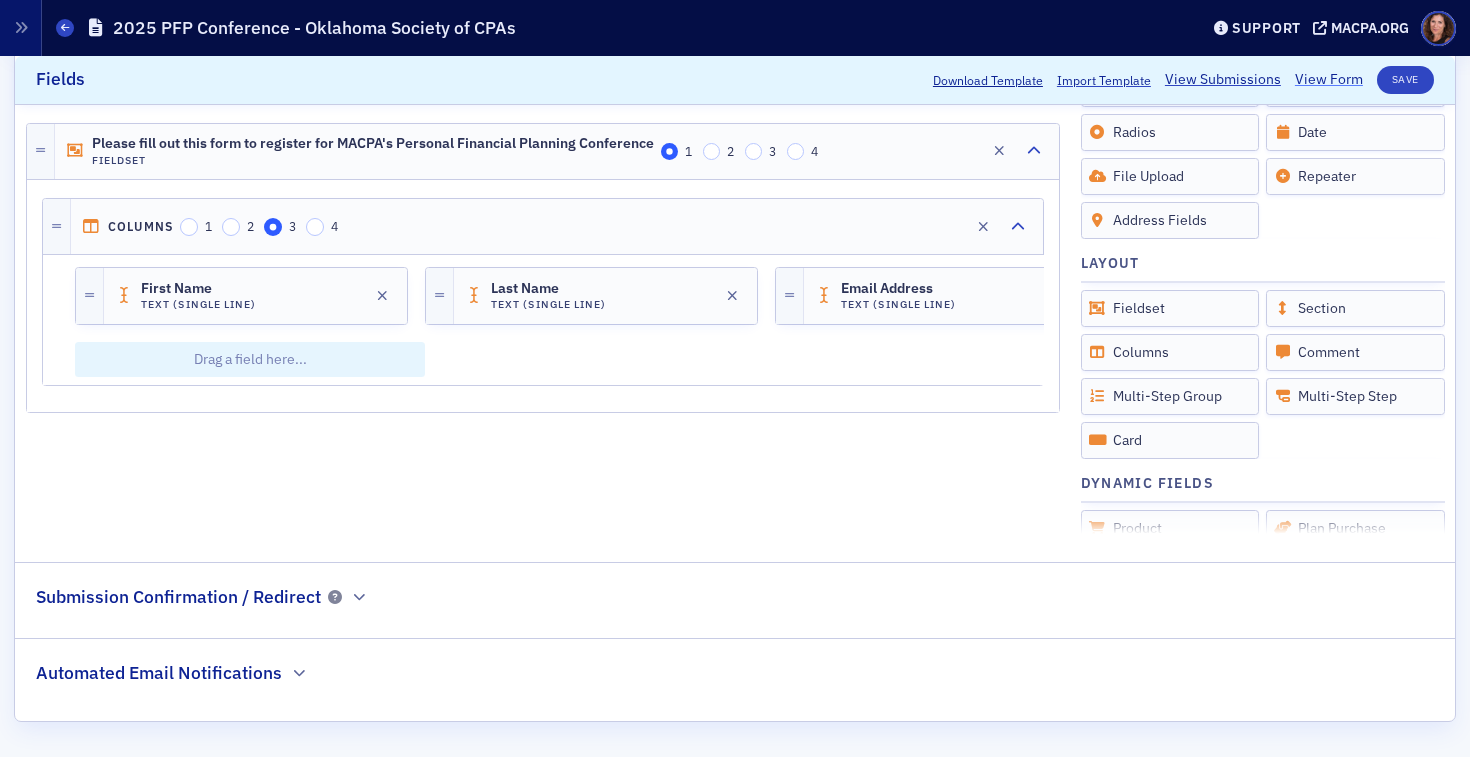 click on "View Form" 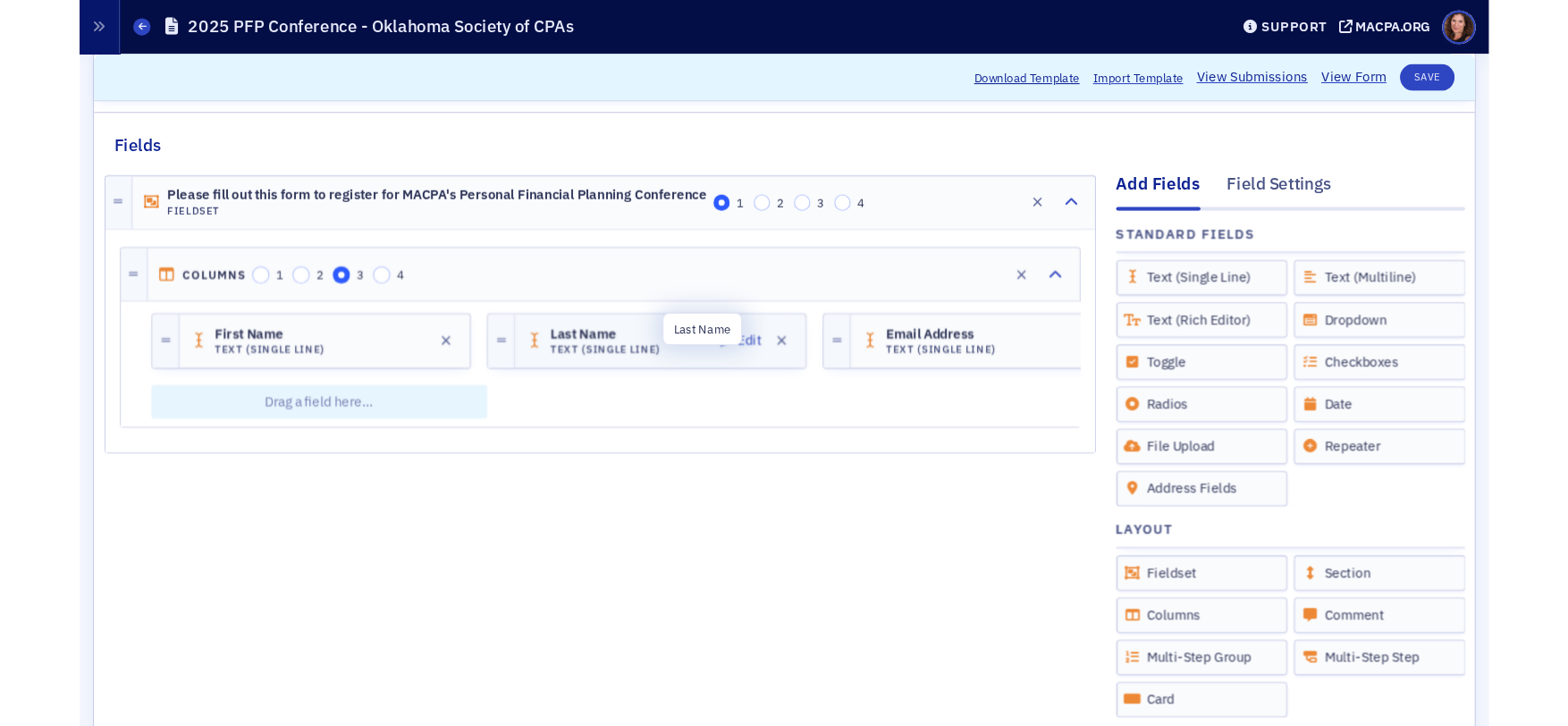scroll, scrollTop: 181, scrollLeft: 0, axis: vertical 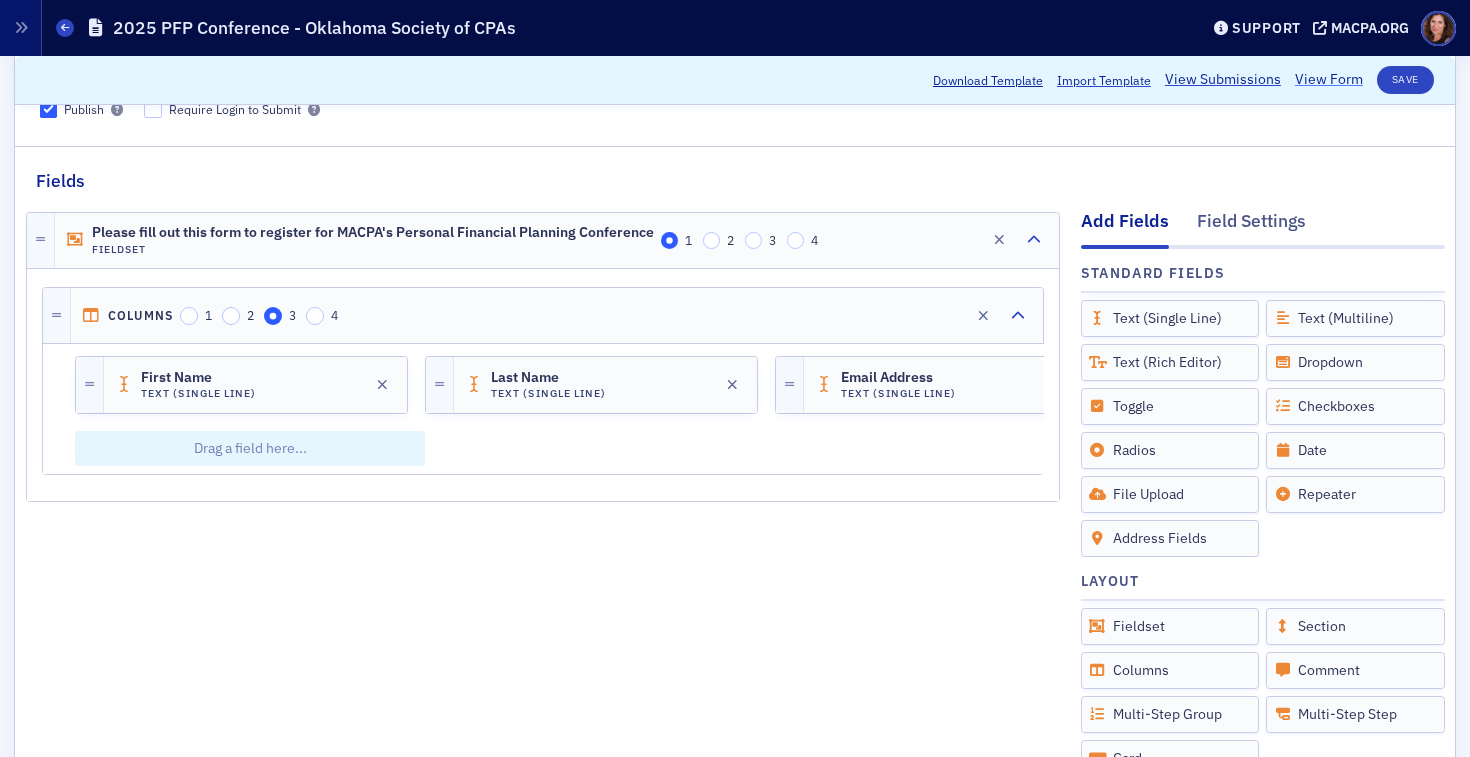 click on "View Form" 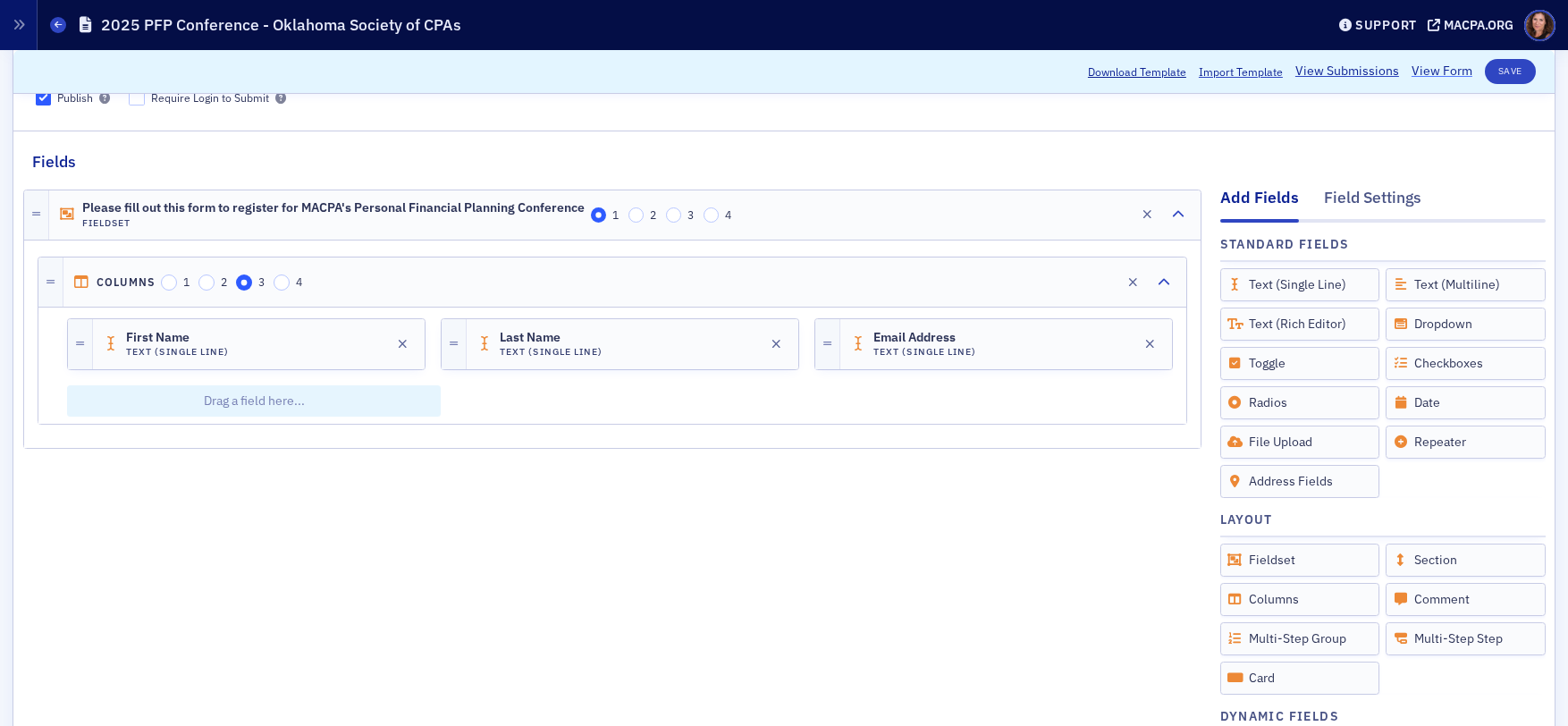 scroll, scrollTop: 200, scrollLeft: 0, axis: vertical 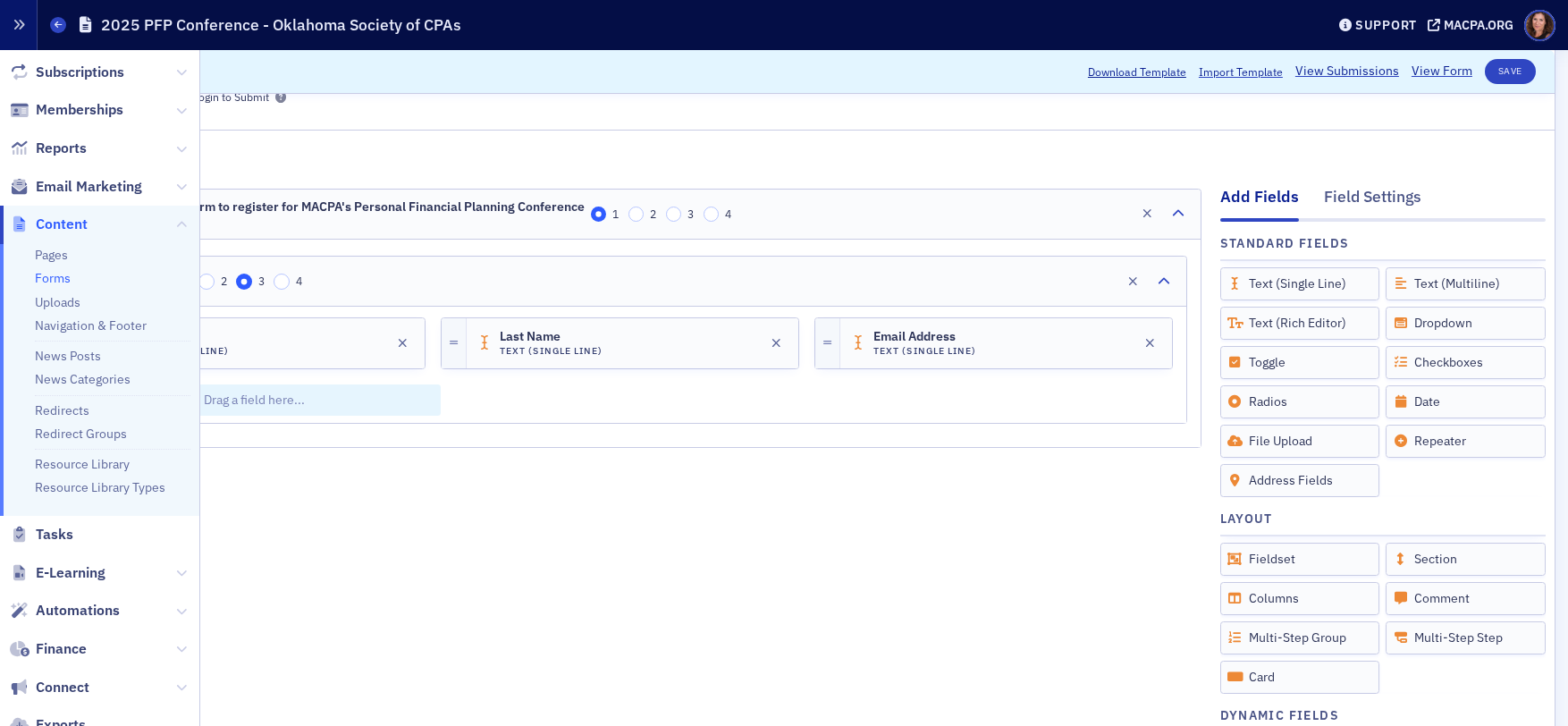 click 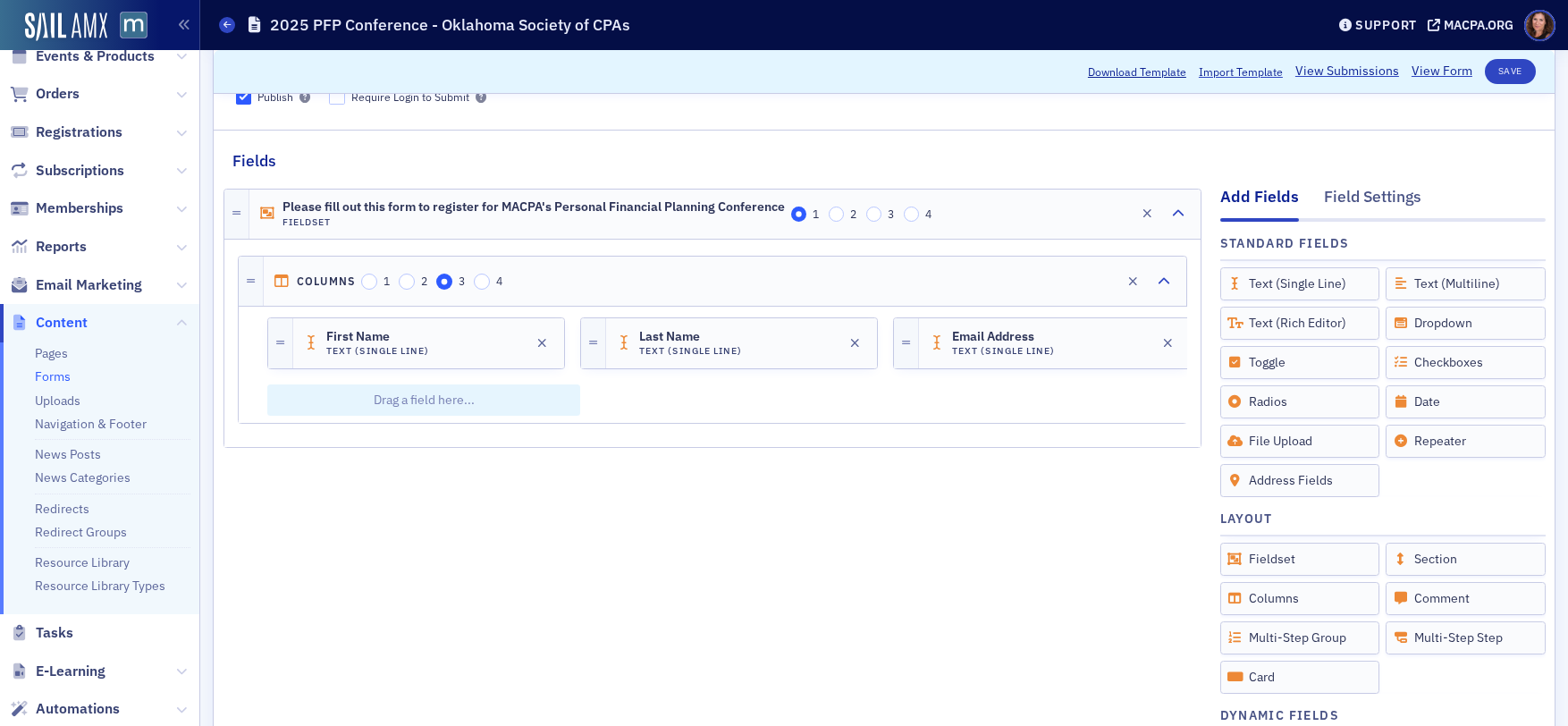 scroll, scrollTop: 0, scrollLeft: 0, axis: both 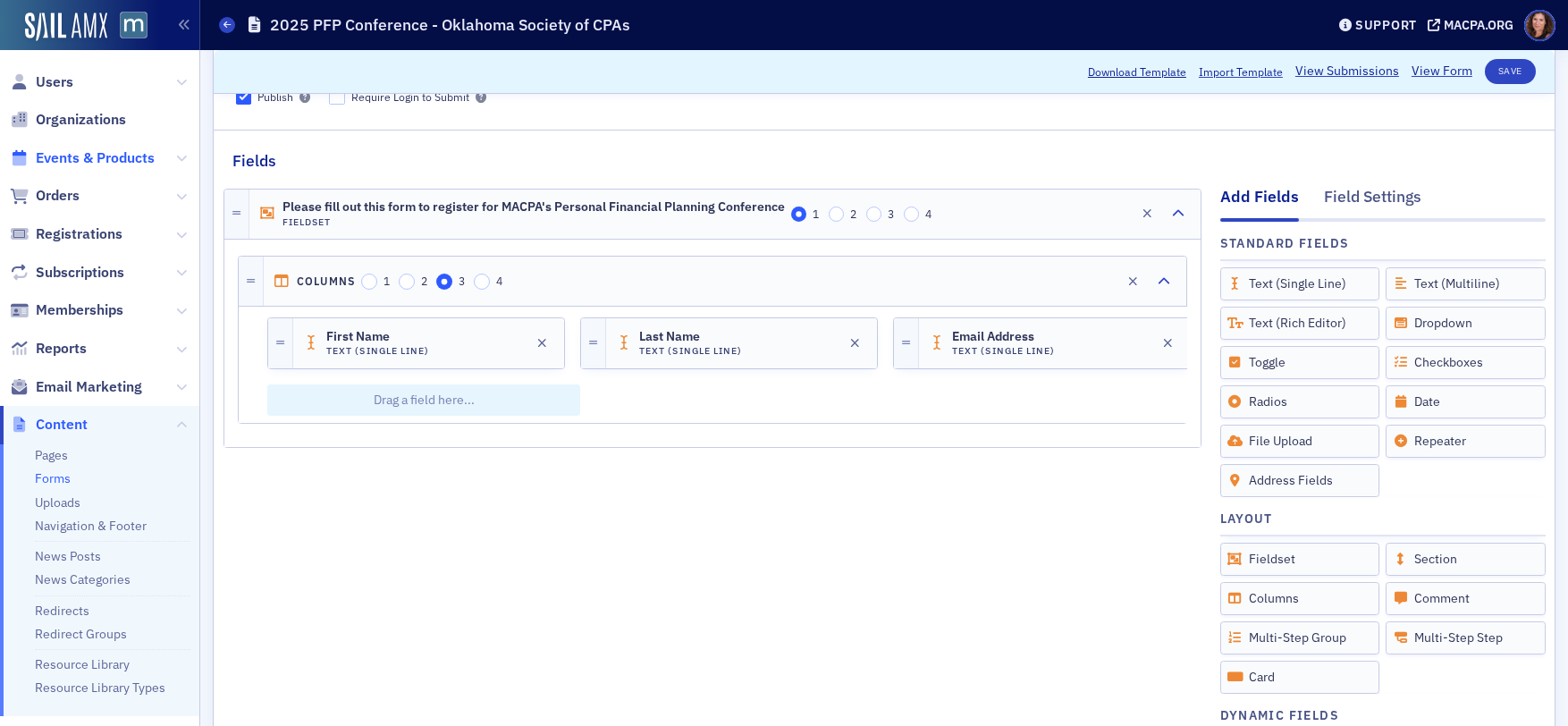 click on "Events & Products" 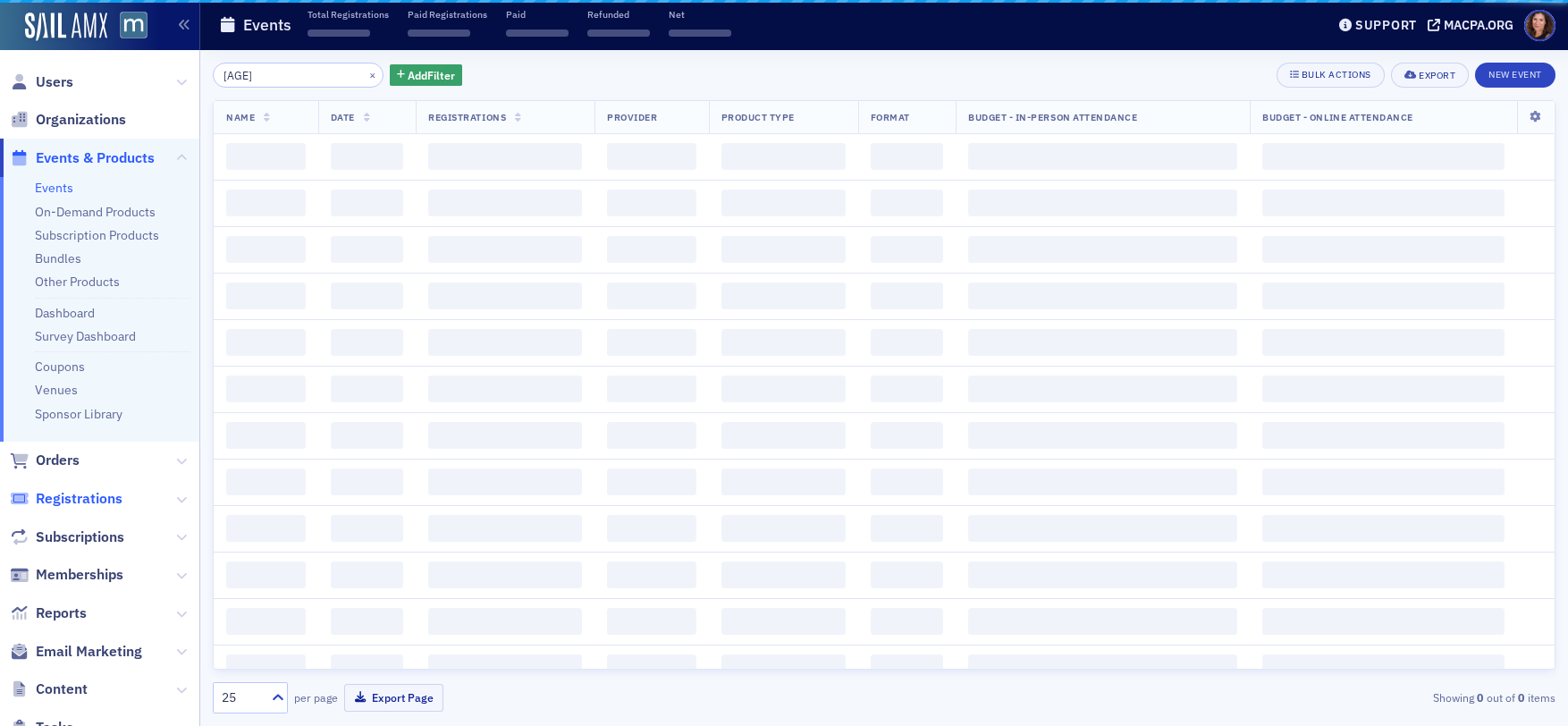scroll, scrollTop: 0, scrollLeft: 0, axis: both 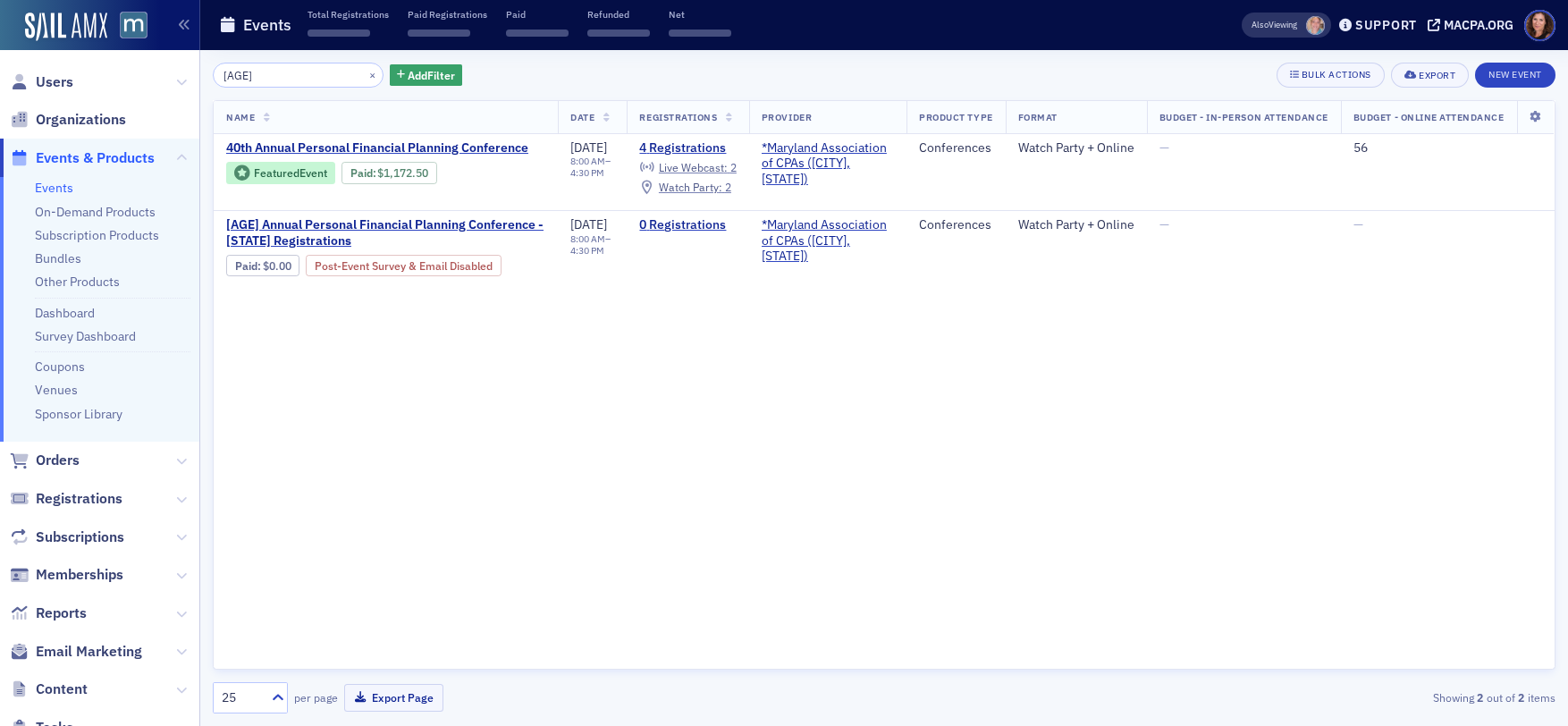 click on "Events" 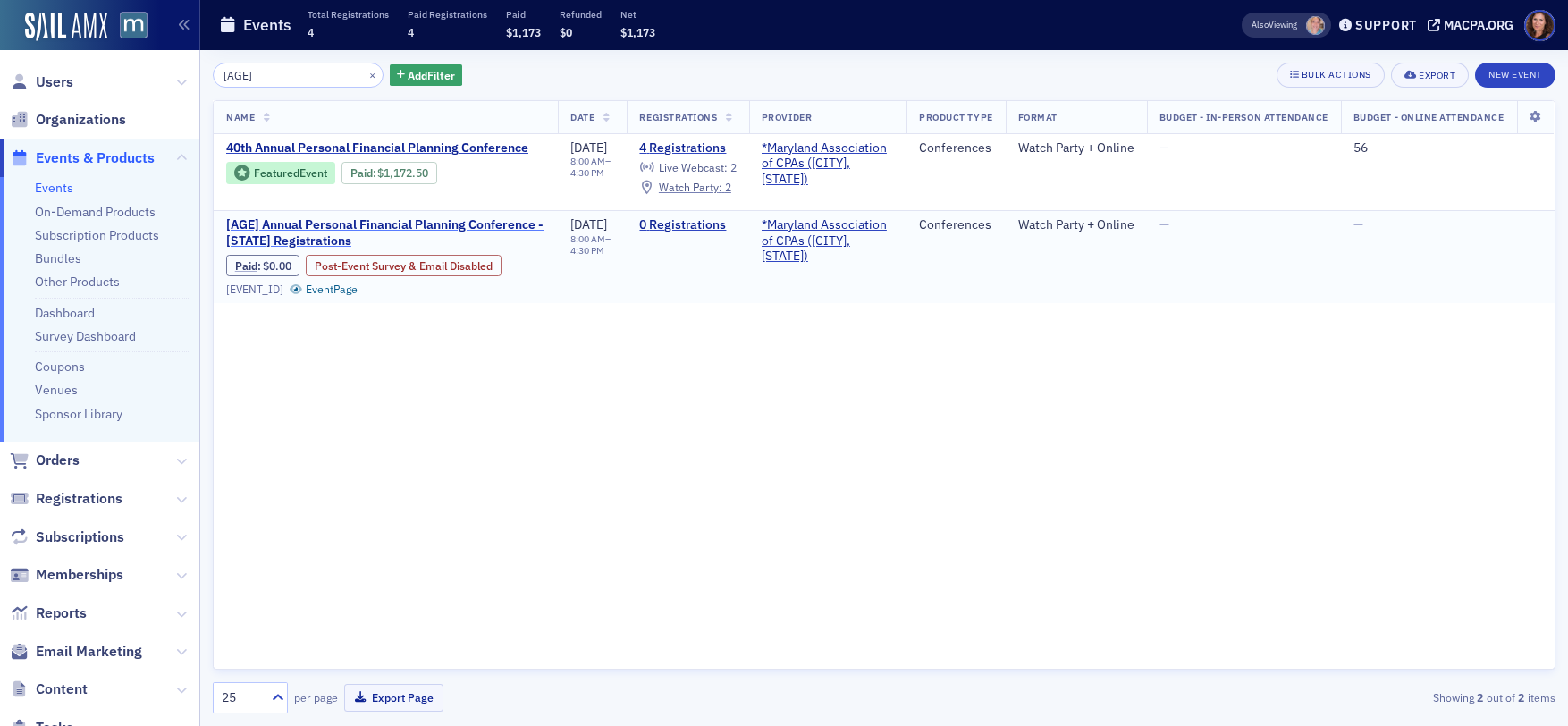 click on "40th Annual Personal Financial Planning Conference - Oklahoma Registrations" 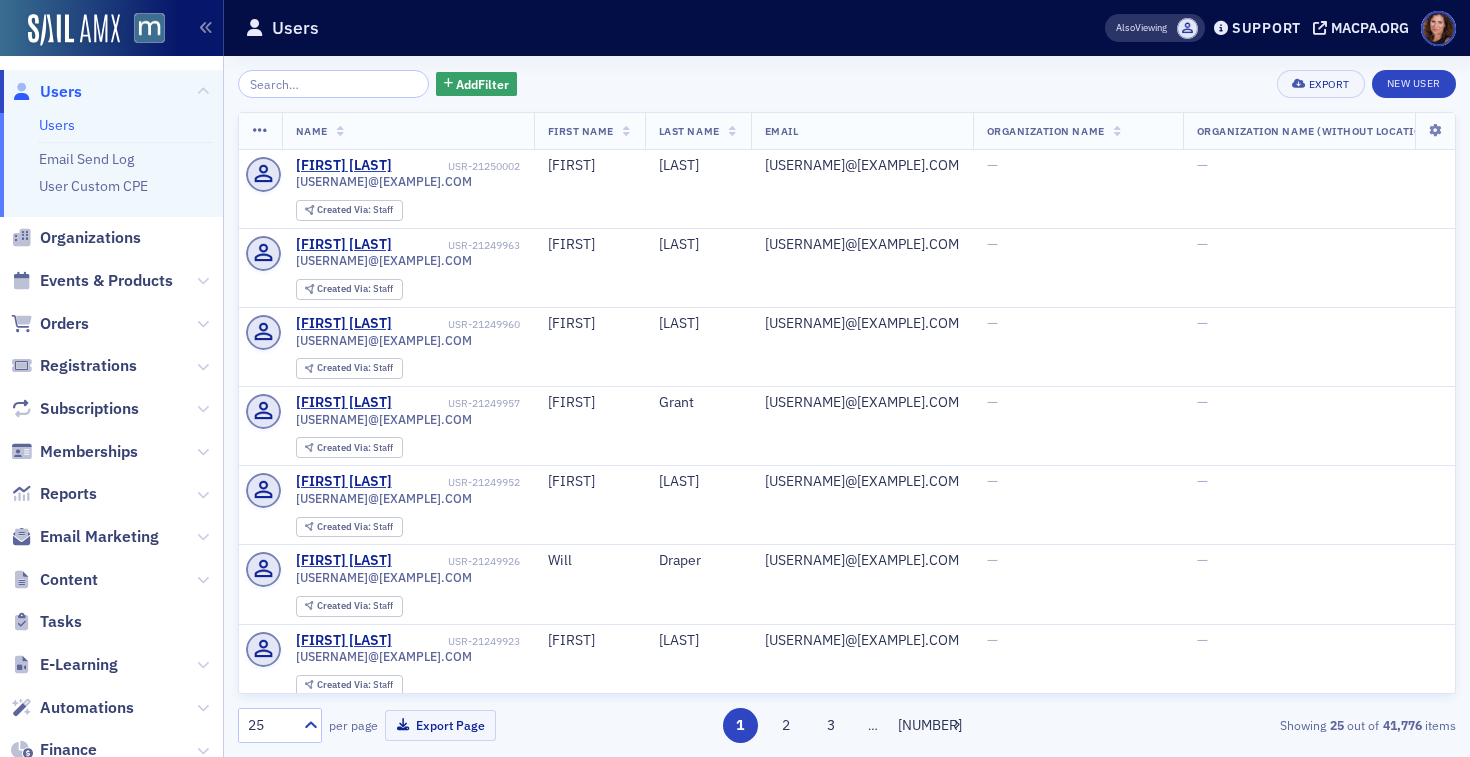 scroll, scrollTop: 0, scrollLeft: 0, axis: both 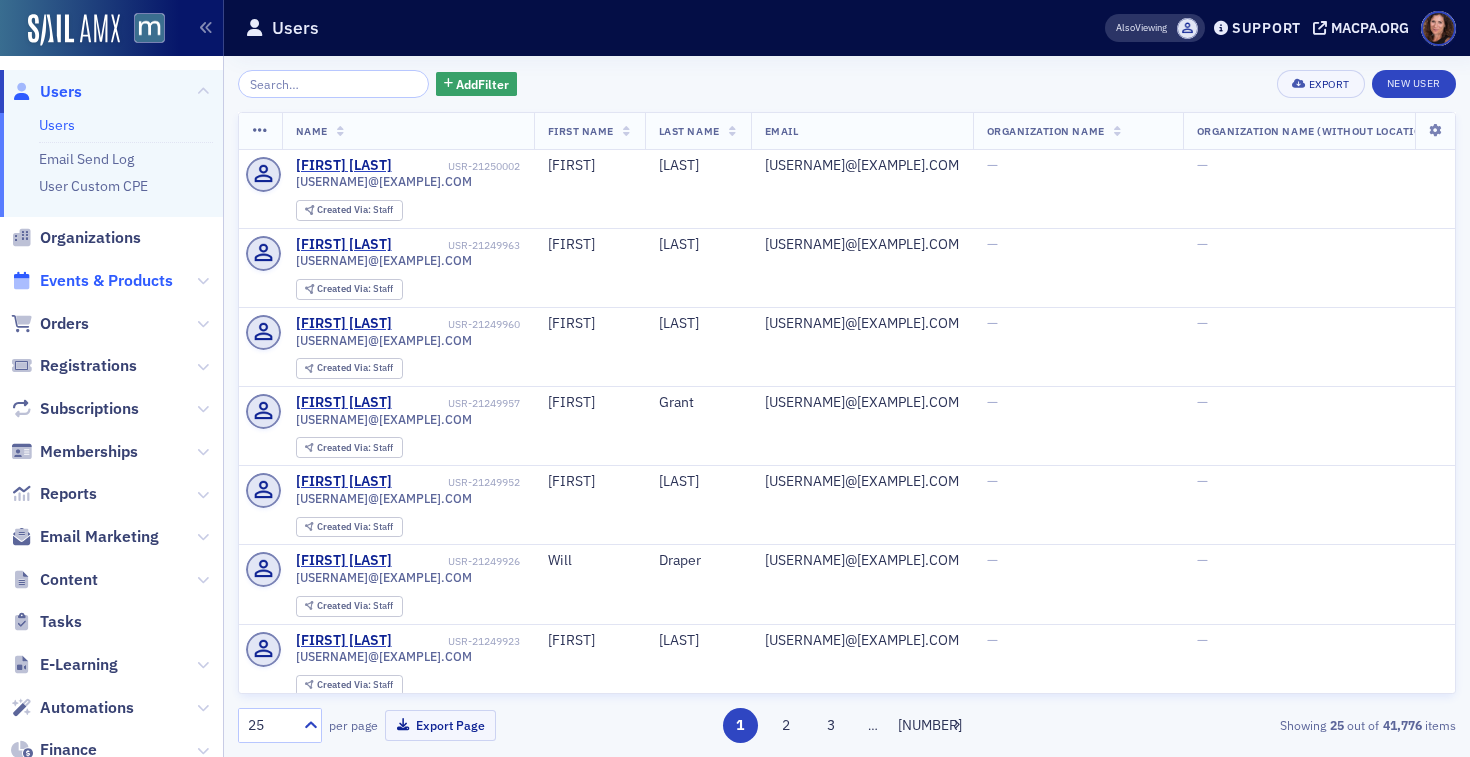 click on "Events & Products" 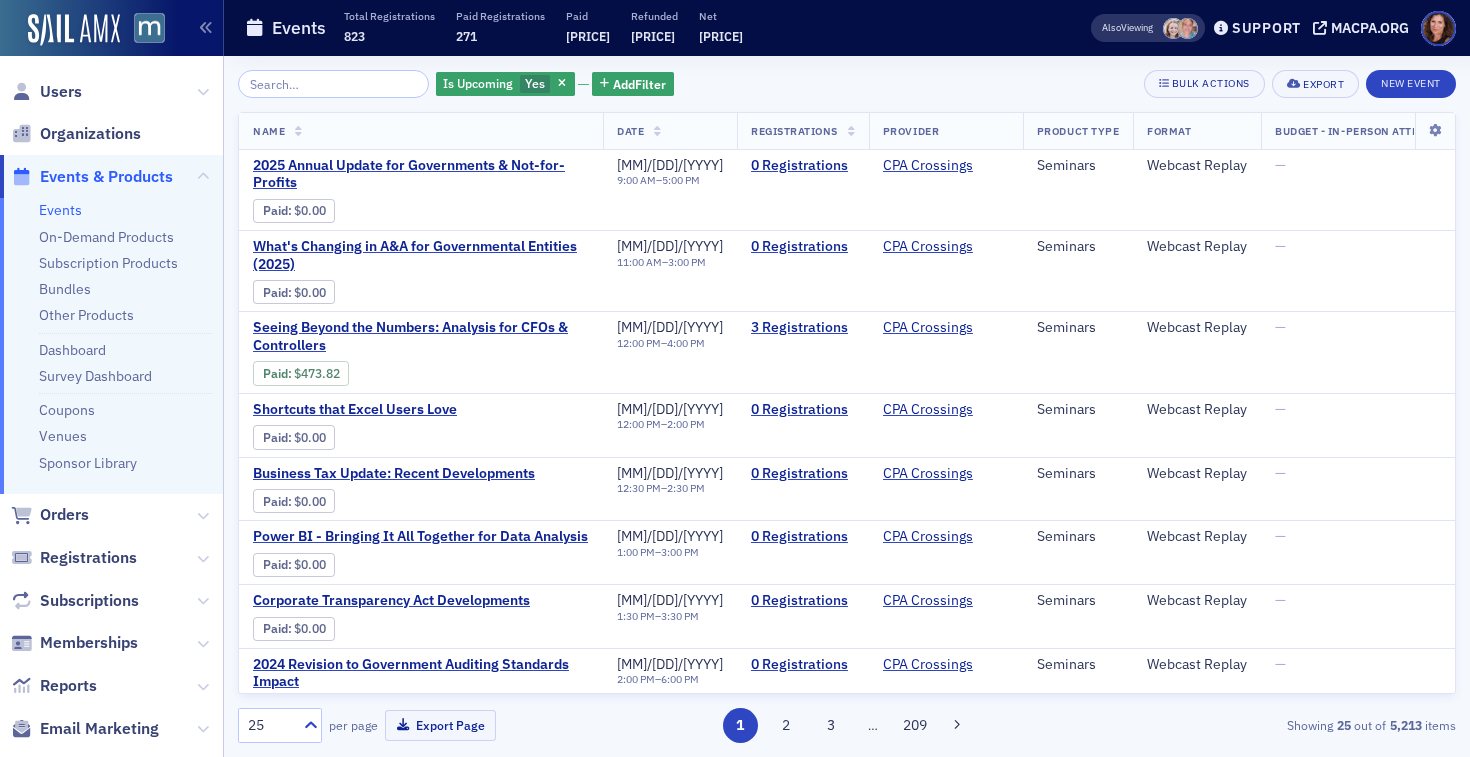 click 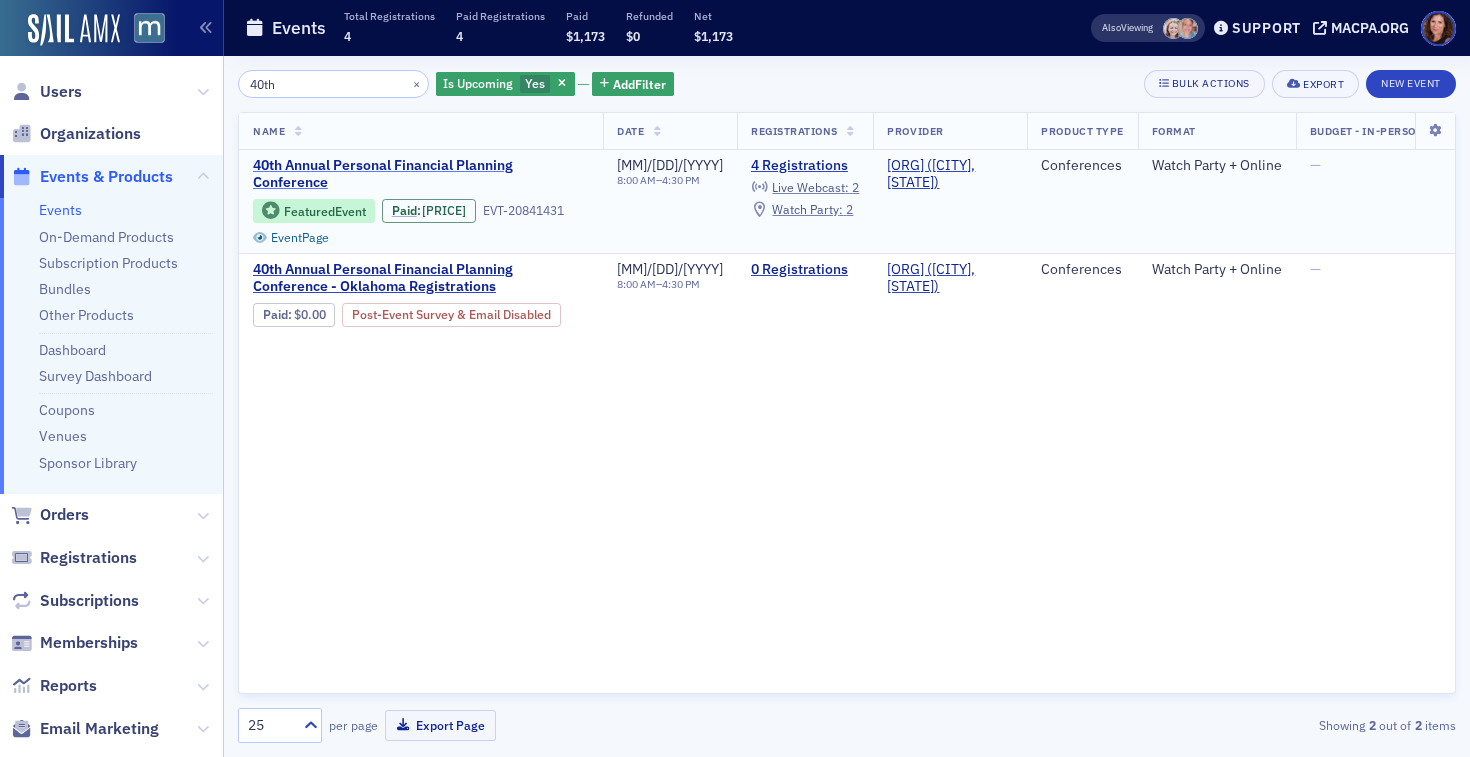 type on "[AGE]" 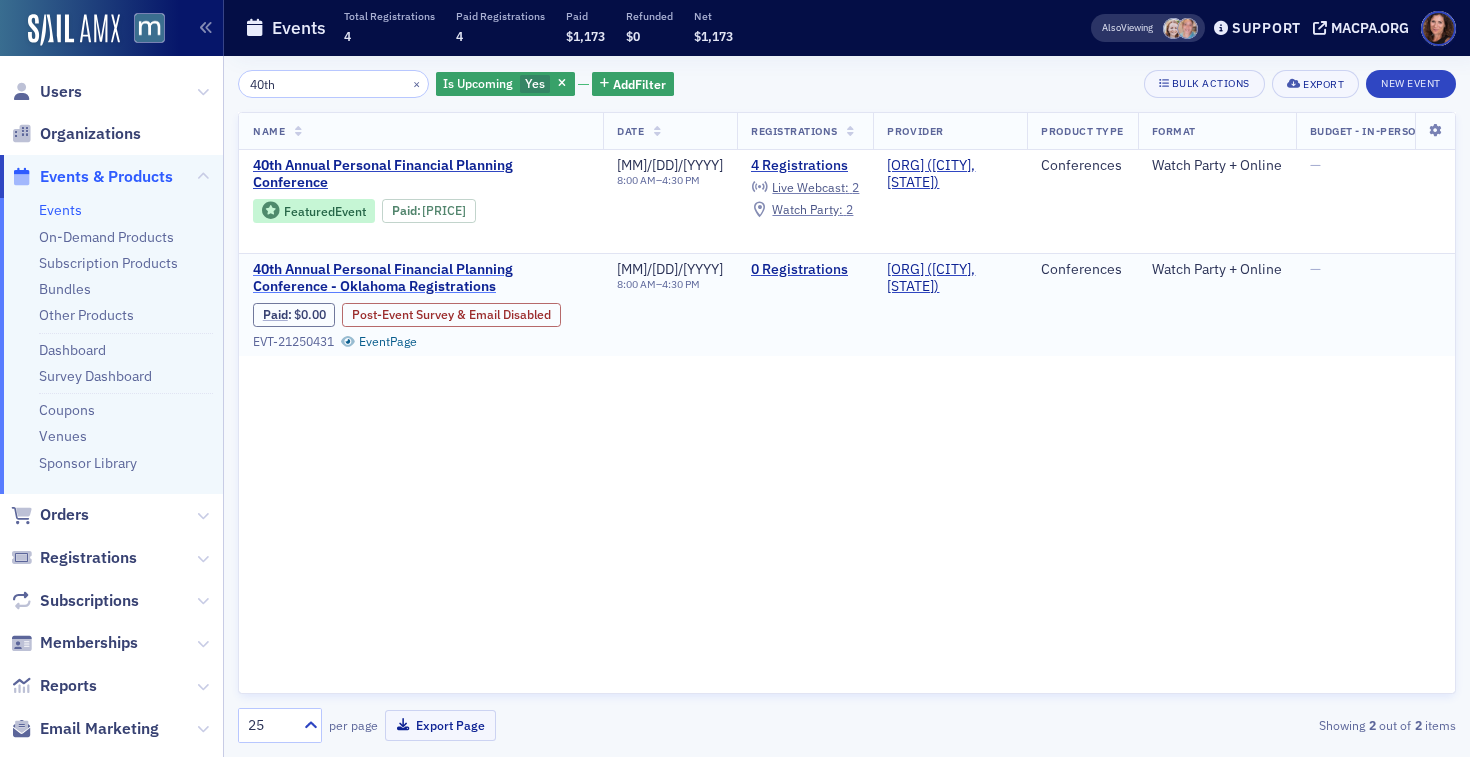 click on "[AGE] Annual Personal Financial Planning Conference - [STATE] Registrations" 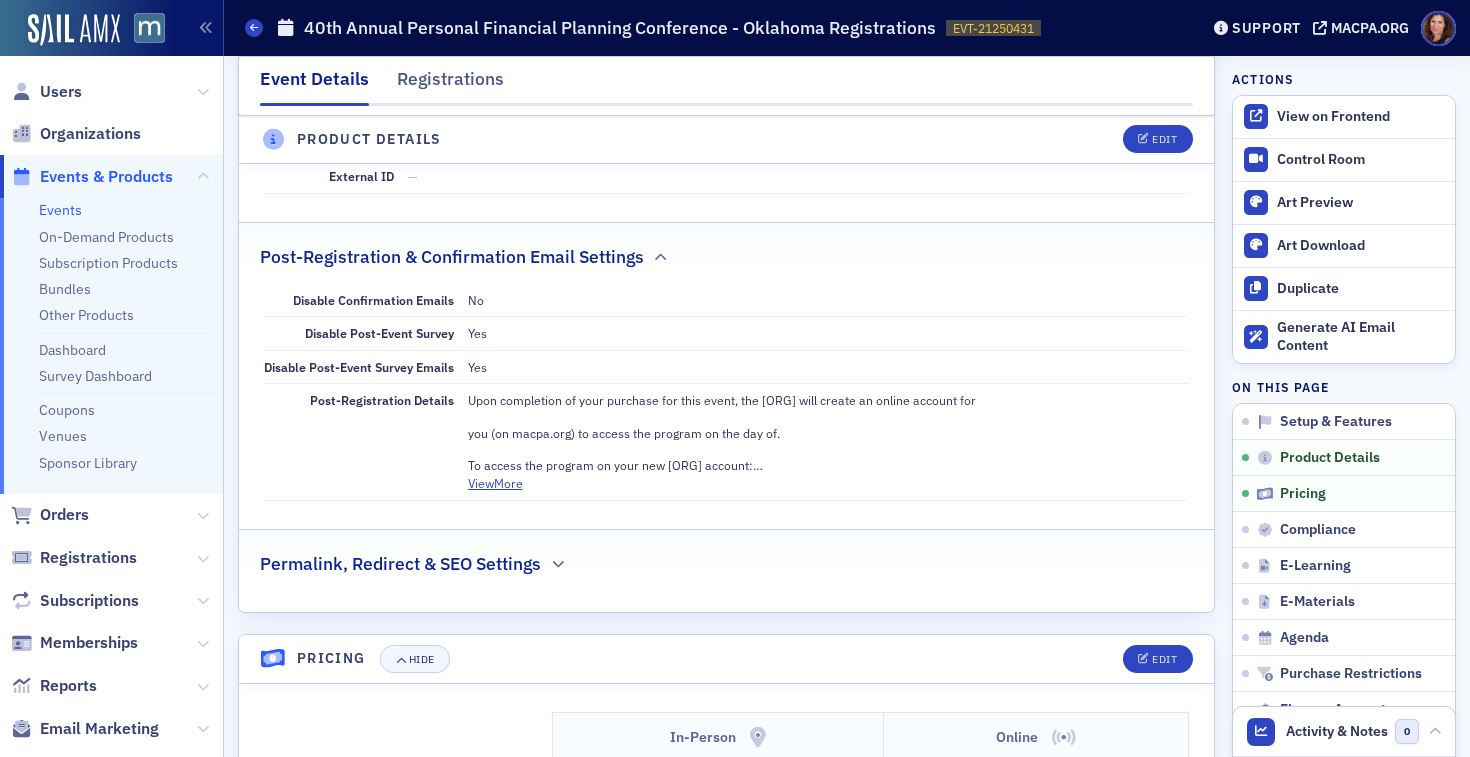 scroll, scrollTop: 1467, scrollLeft: 0, axis: vertical 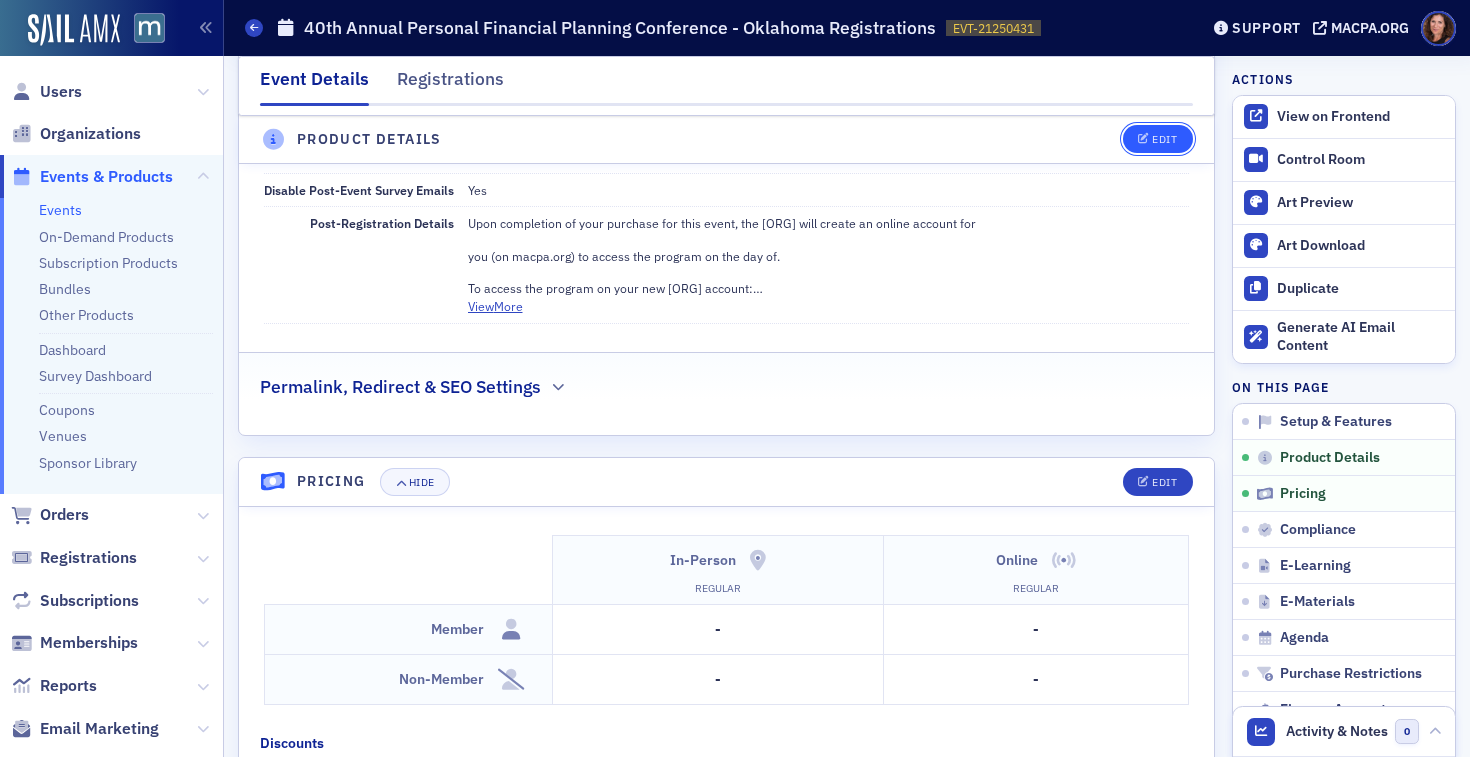 click on "Edit" 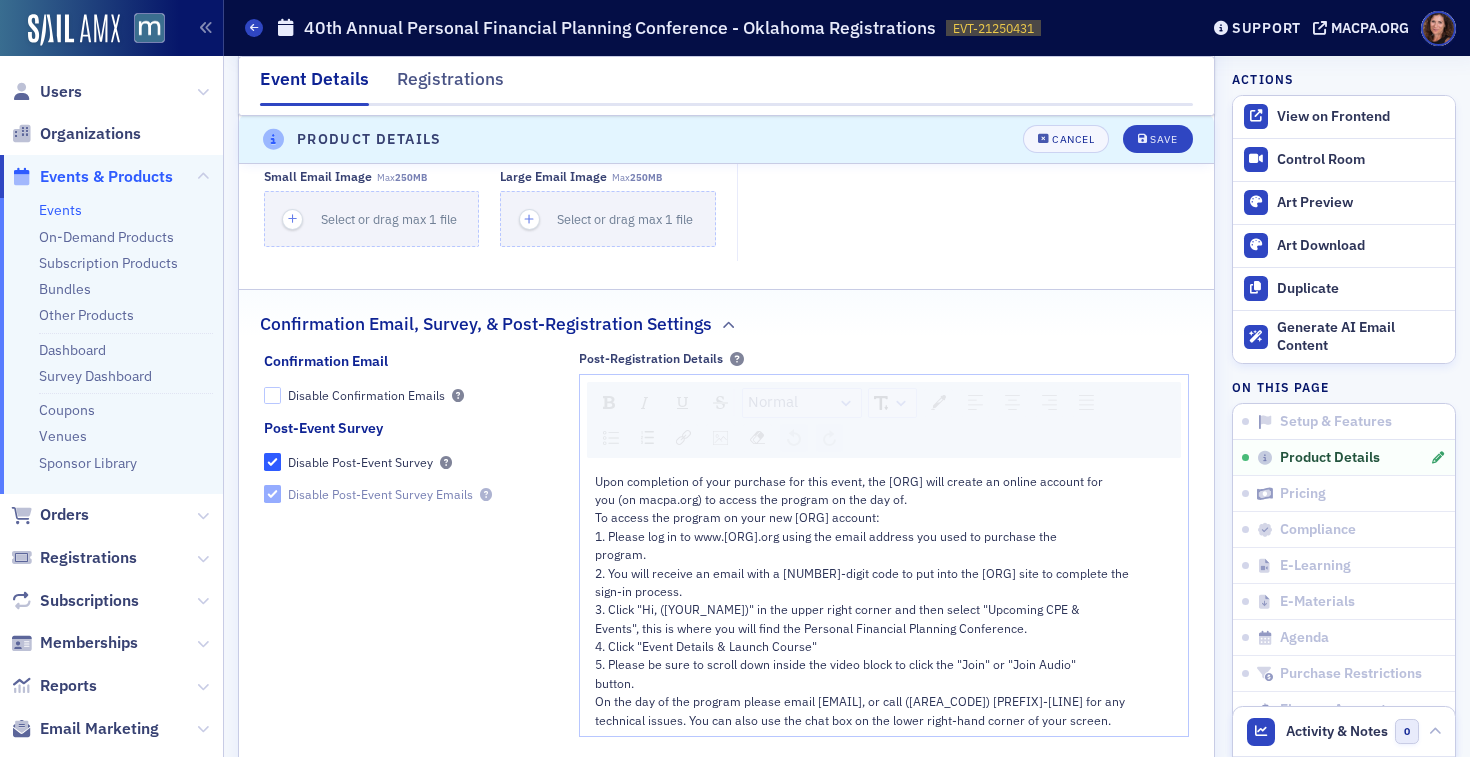 scroll, scrollTop: 1917, scrollLeft: 0, axis: vertical 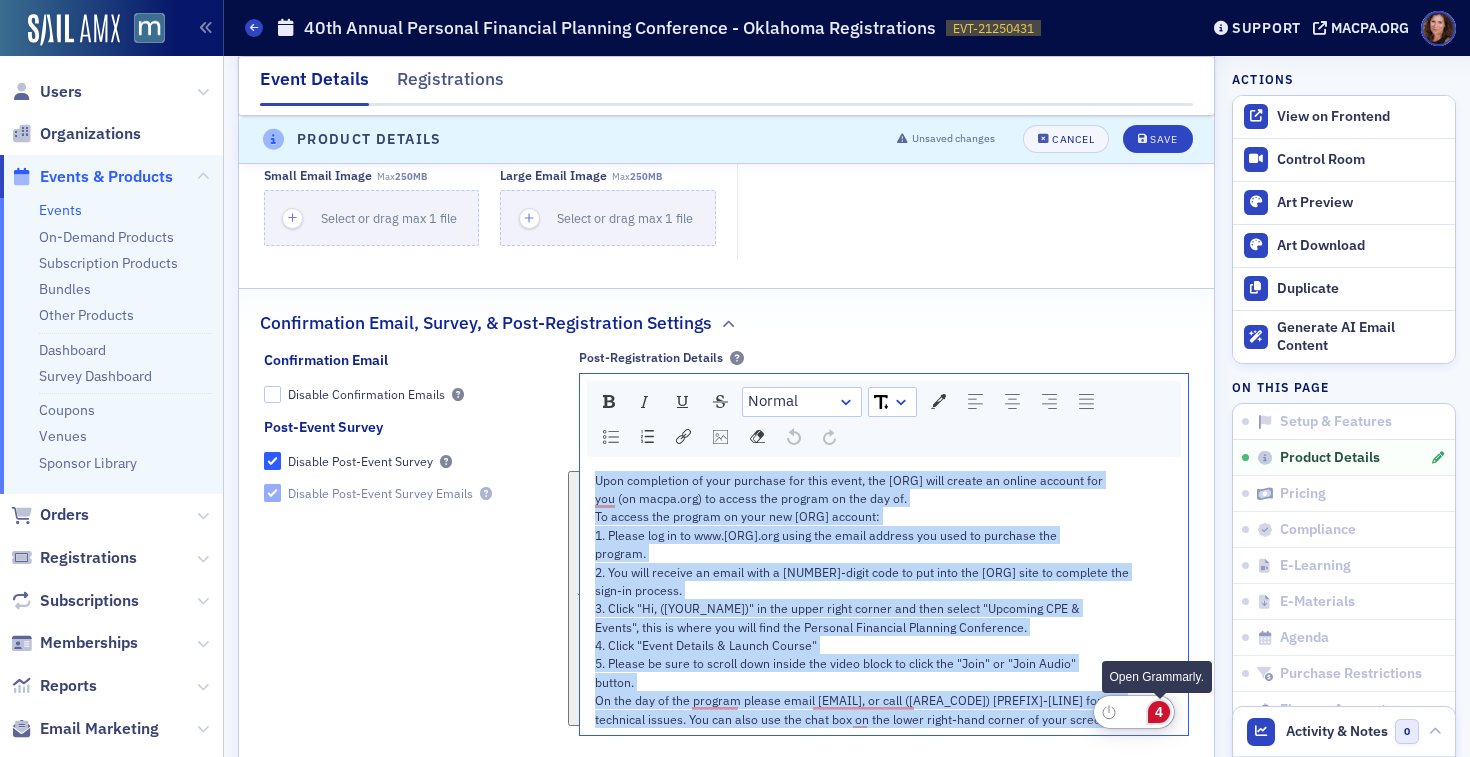 drag, startPoint x: 597, startPoint y: 480, endPoint x: 1152, endPoint y: 711, distance: 601.1539 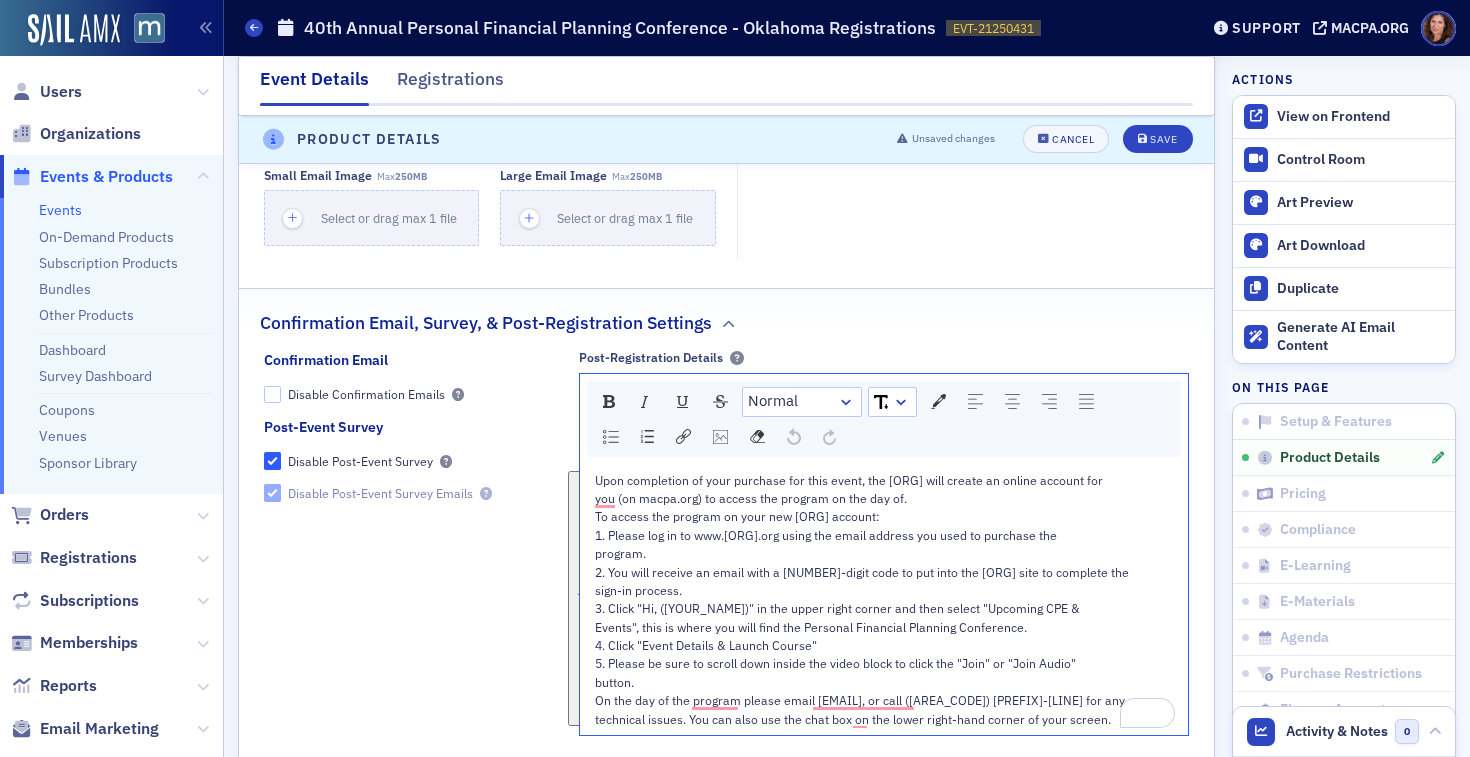 click on "Events" 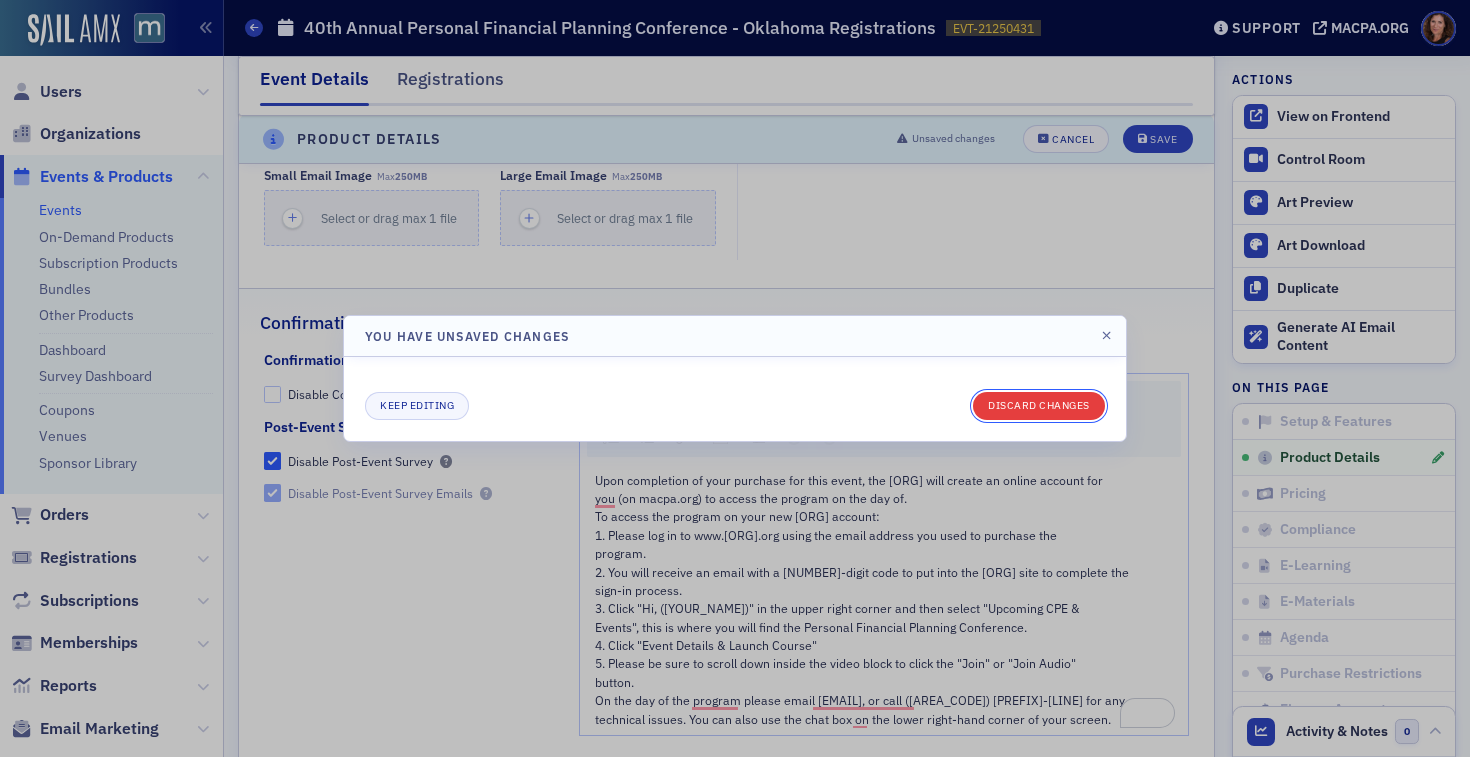 click on "Discard changes" at bounding box center [1039, 406] 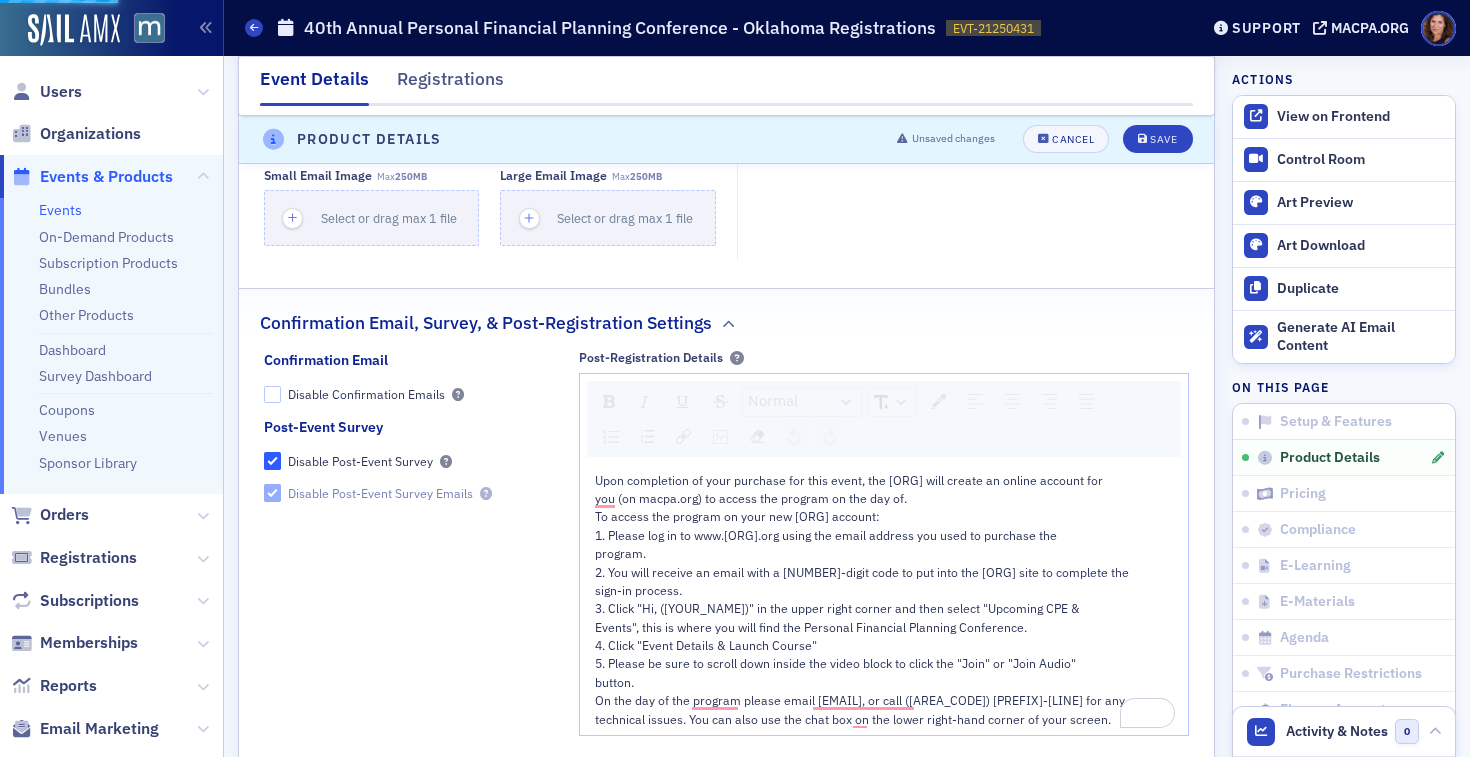 scroll, scrollTop: 0, scrollLeft: 0, axis: both 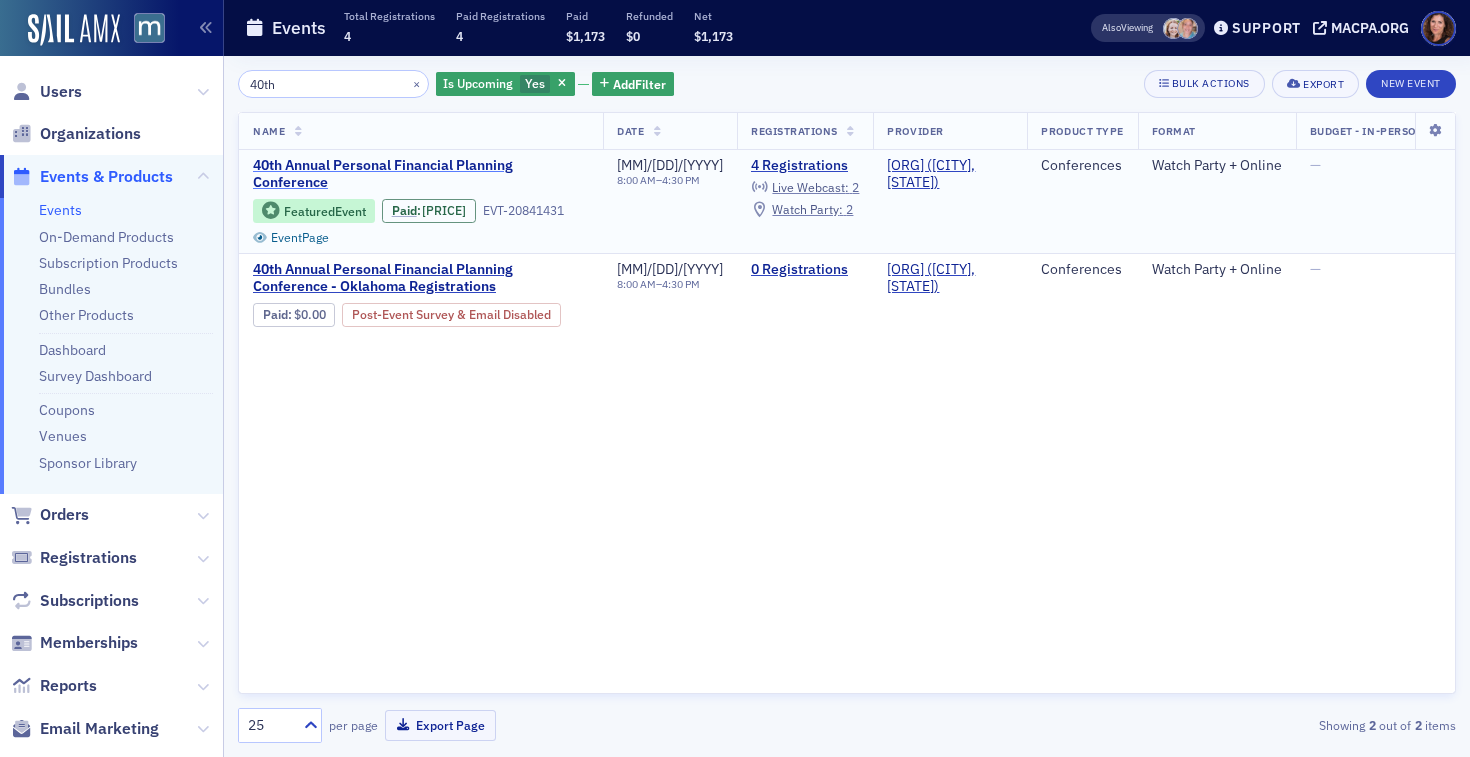 click on "40th Annual Personal Financial Planning Conference" 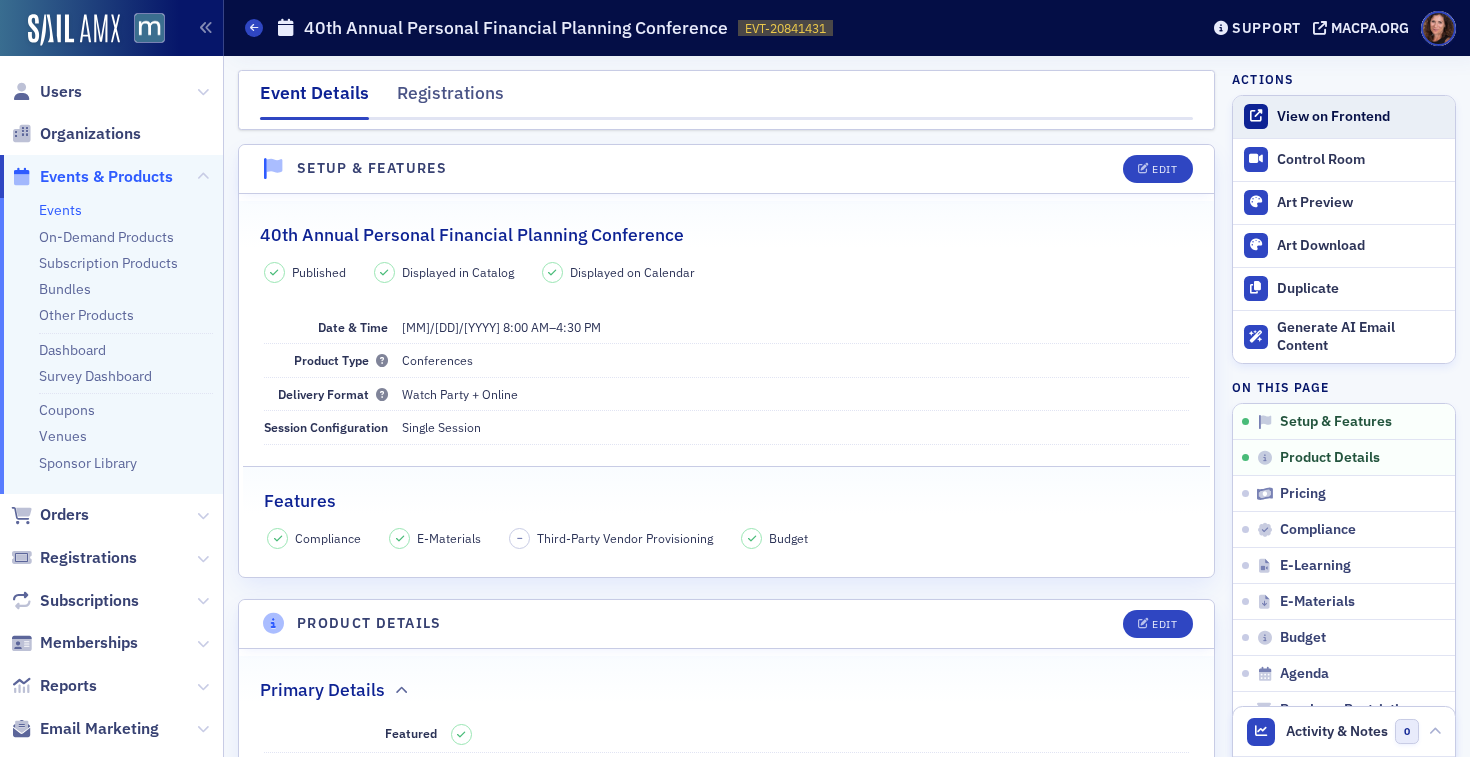click on "View on Frontend" 